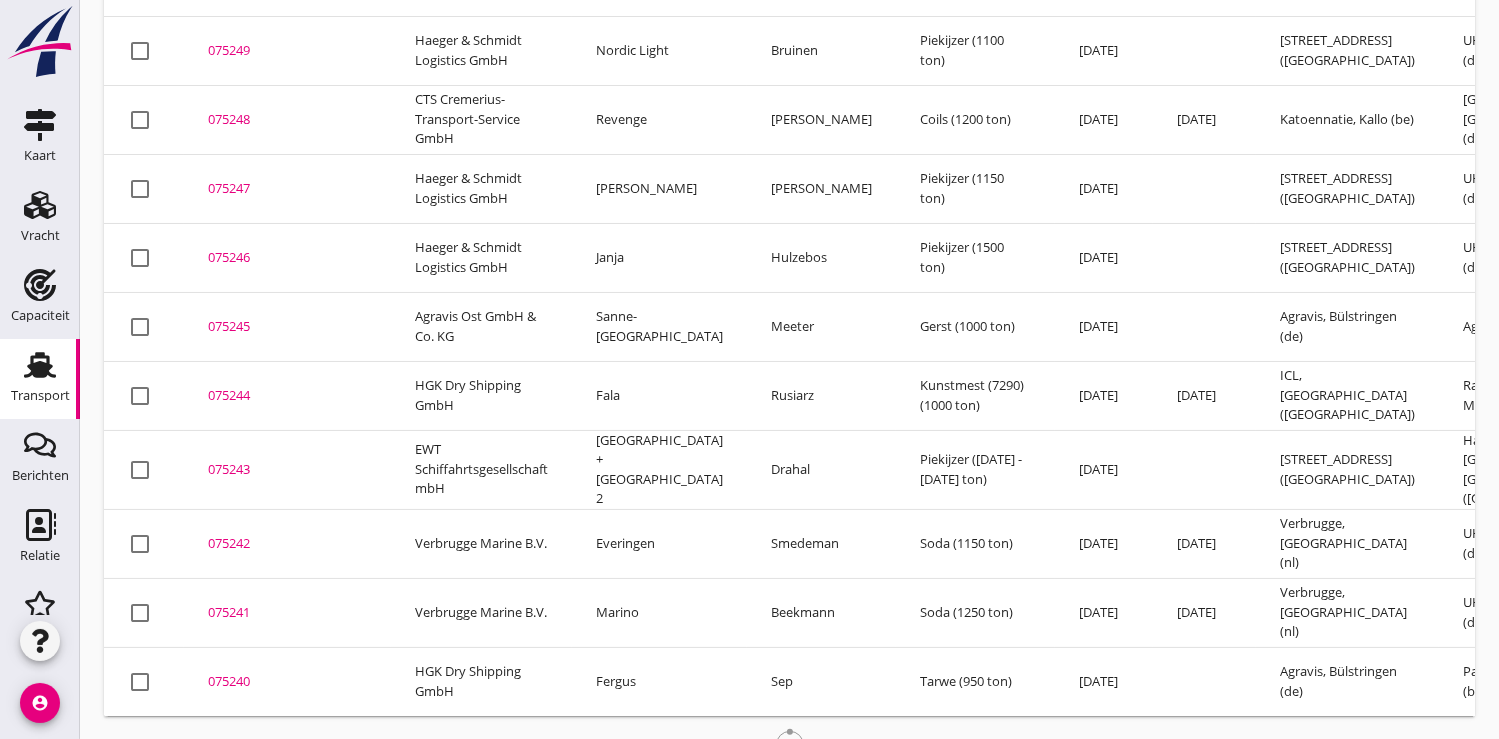 scroll, scrollTop: 192, scrollLeft: 0, axis: vertical 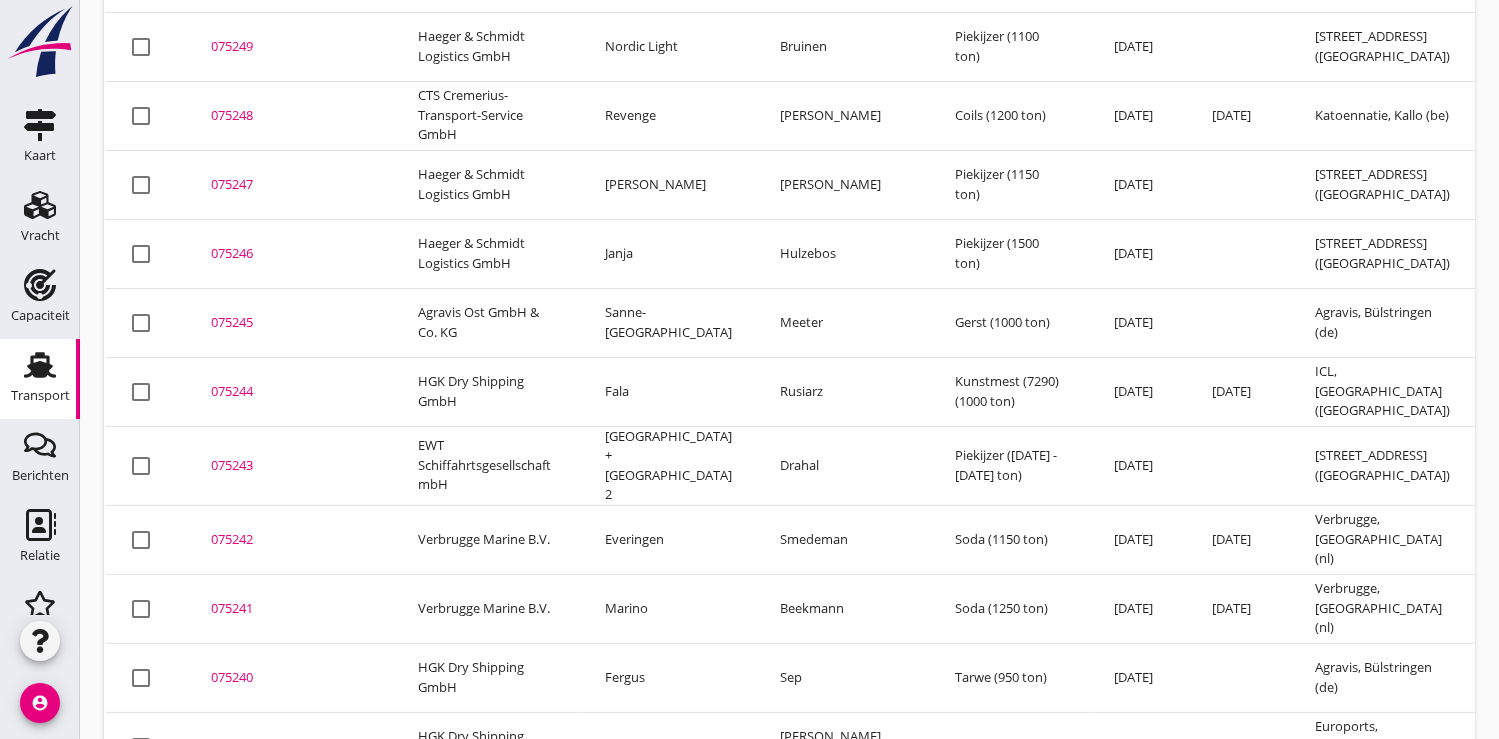 click on "075240" at bounding box center (290, 678) 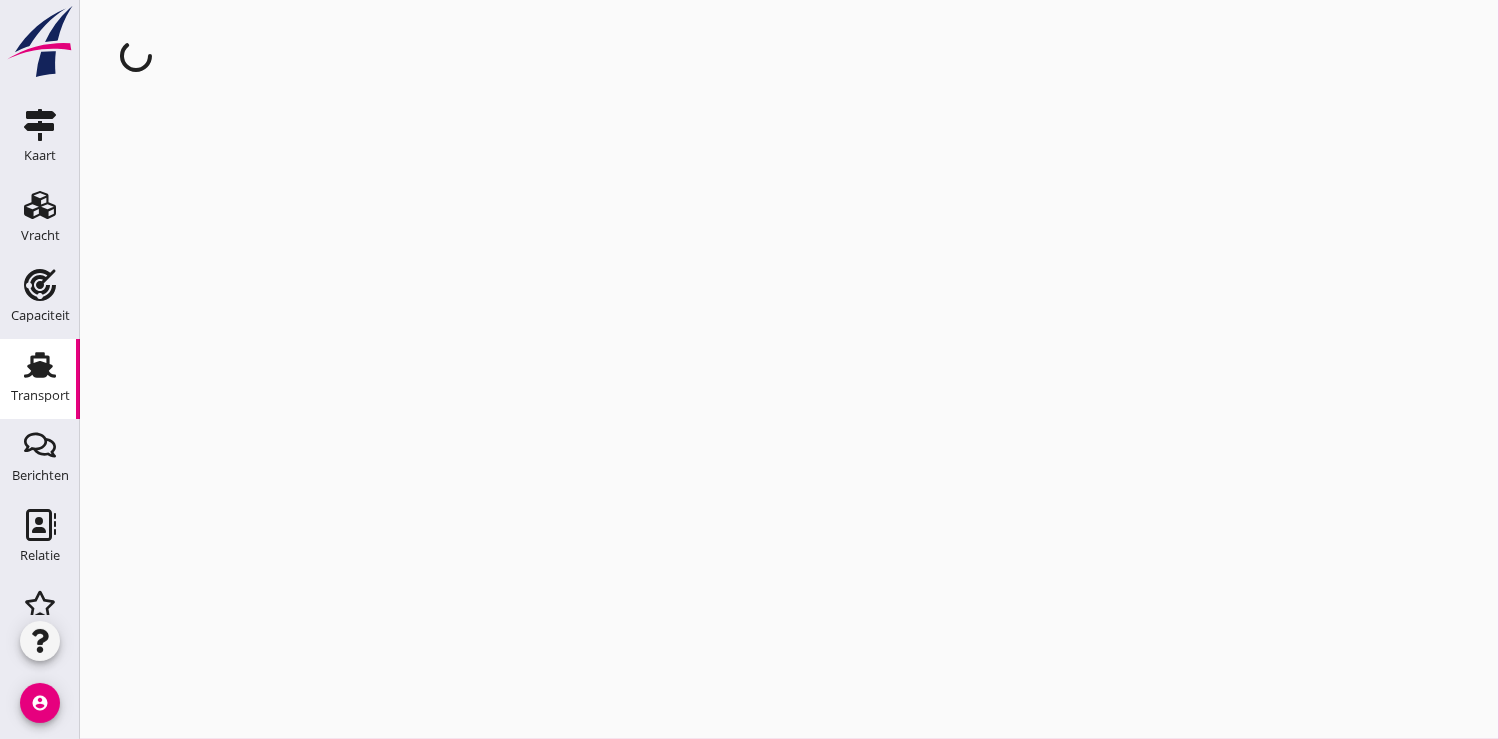 scroll, scrollTop: 0, scrollLeft: 0, axis: both 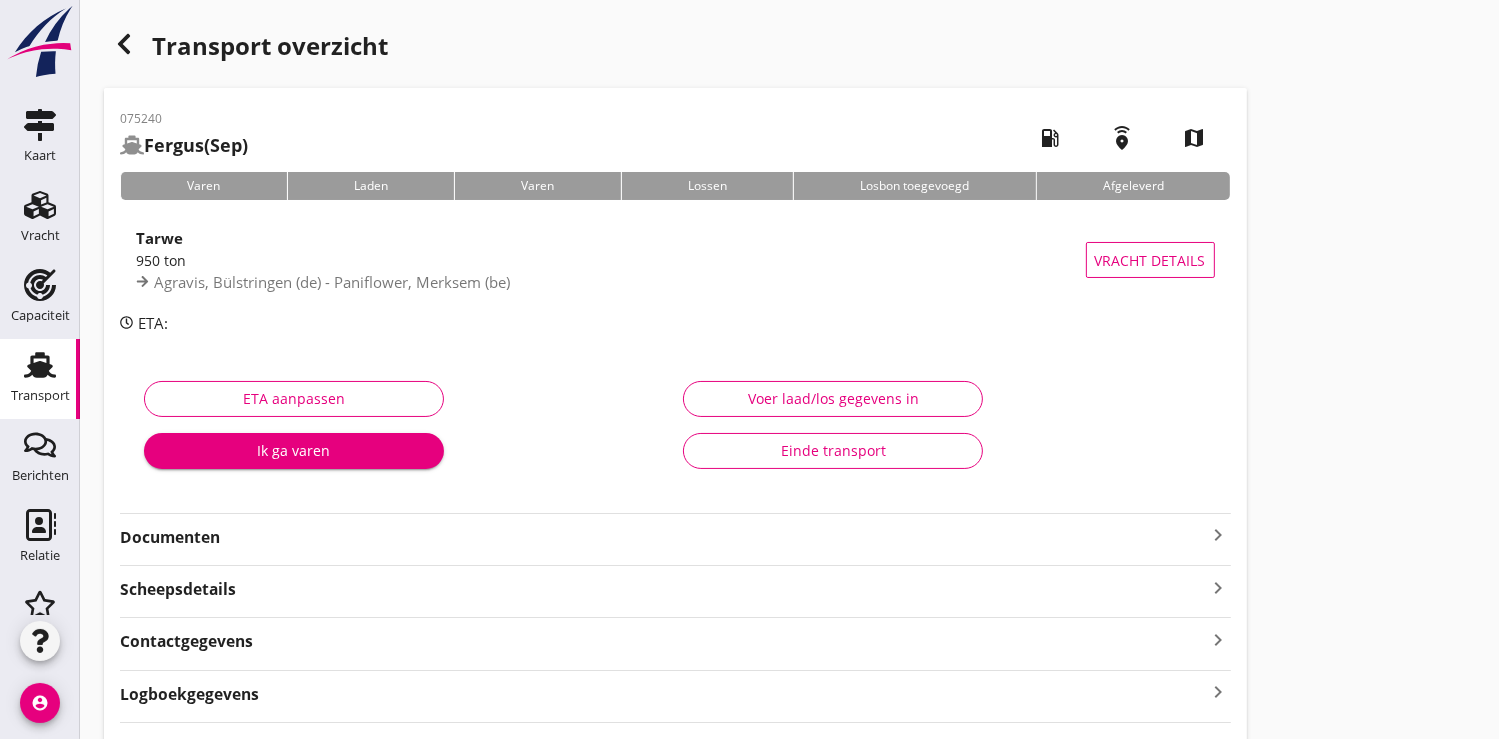 click on "Ik ga varen" at bounding box center [294, 450] 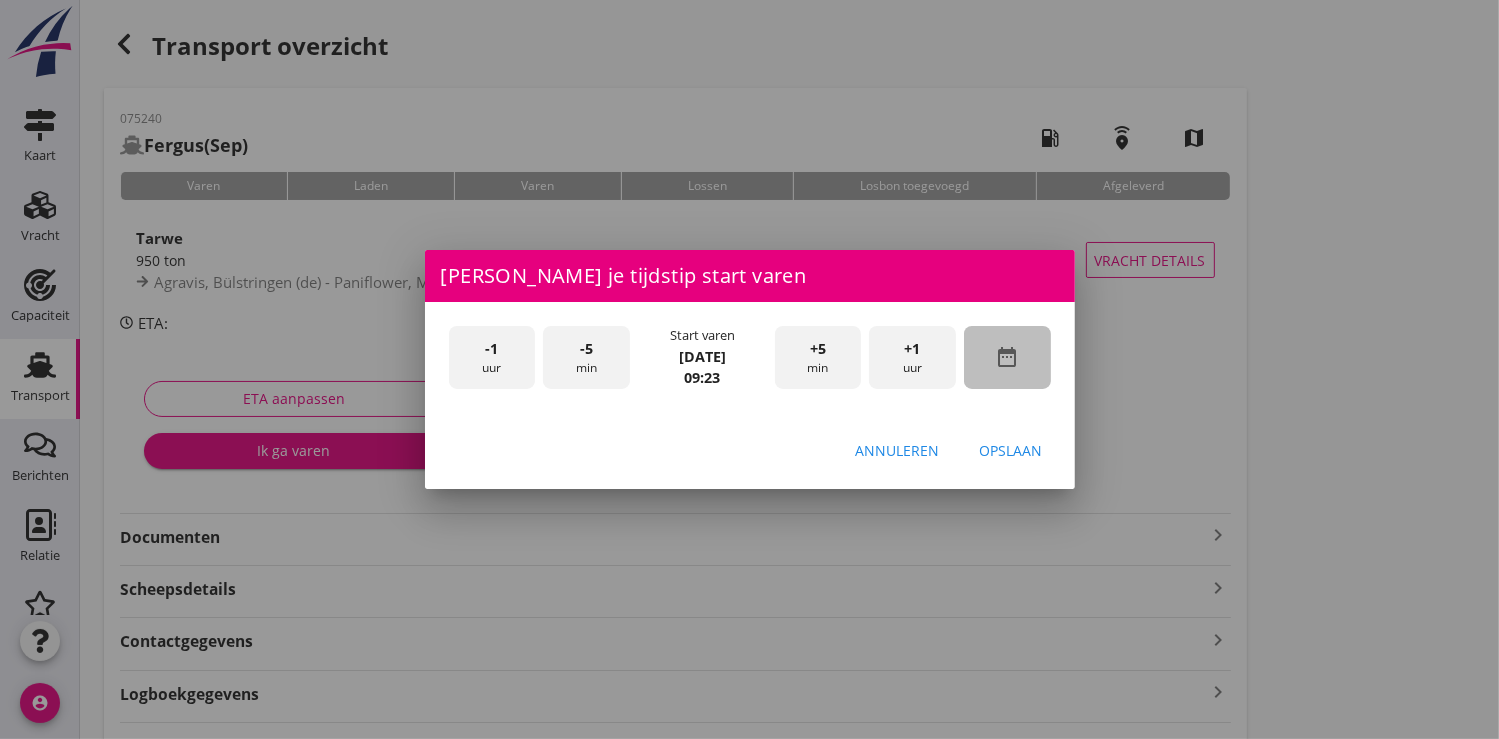 click on "date_range" at bounding box center (1007, 357) 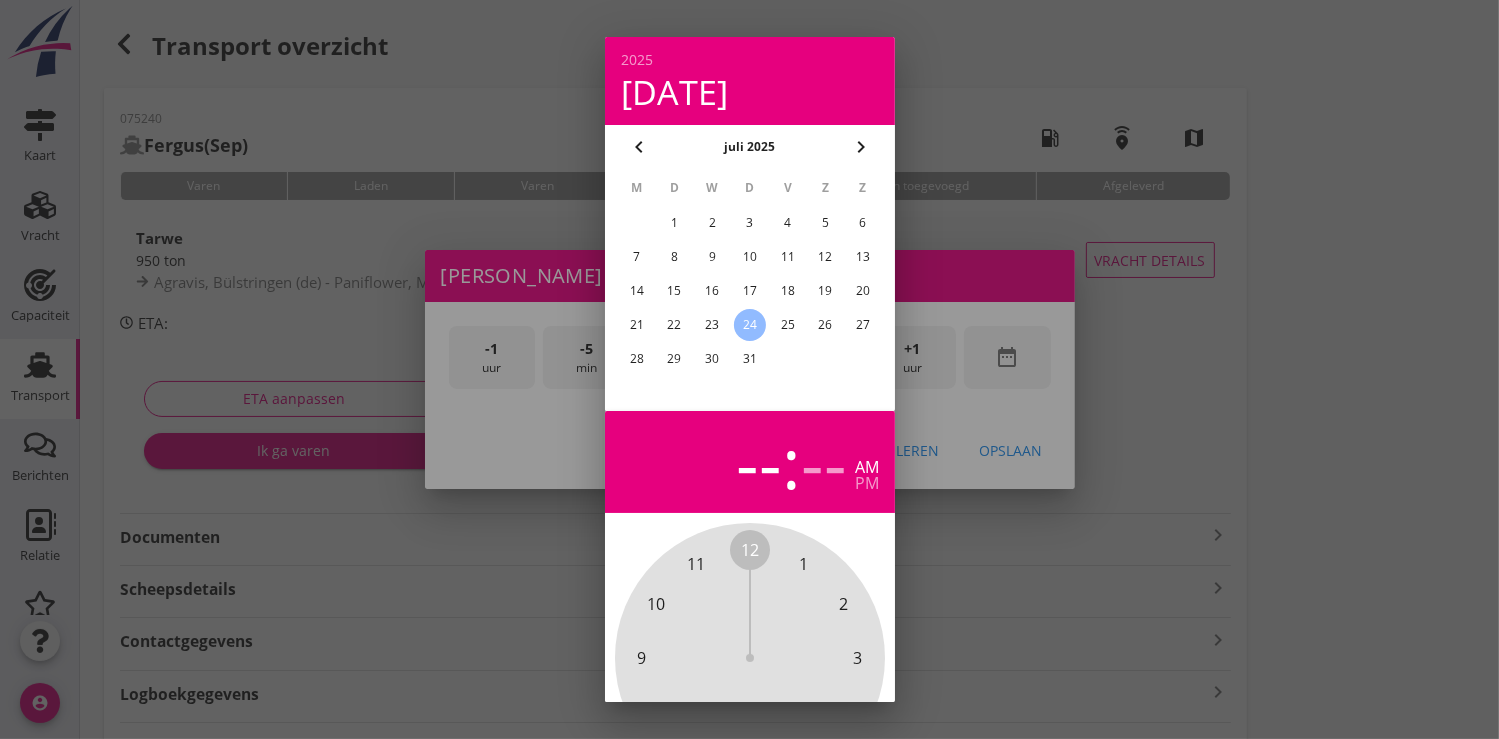 click on "23" at bounding box center [712, 325] 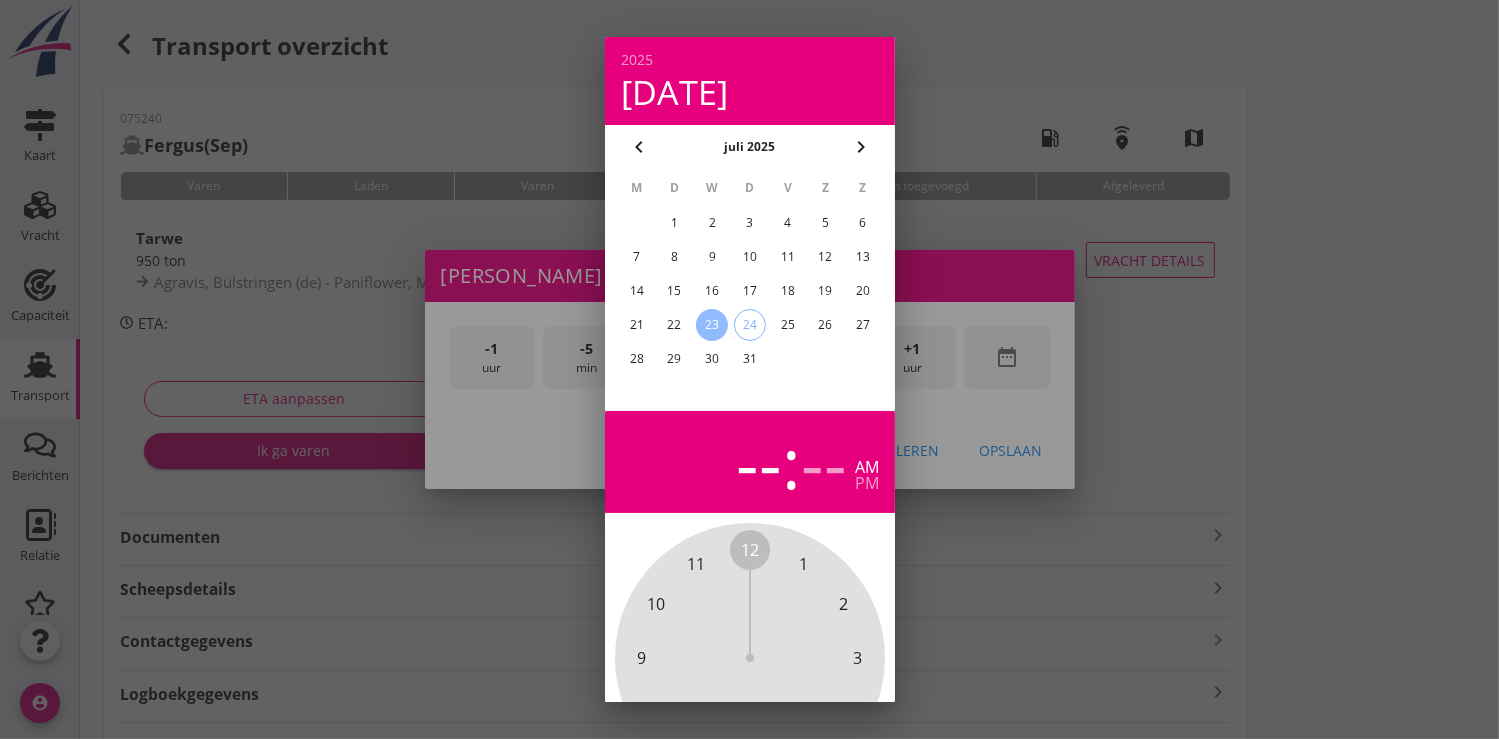 scroll, scrollTop: 185, scrollLeft: 0, axis: vertical 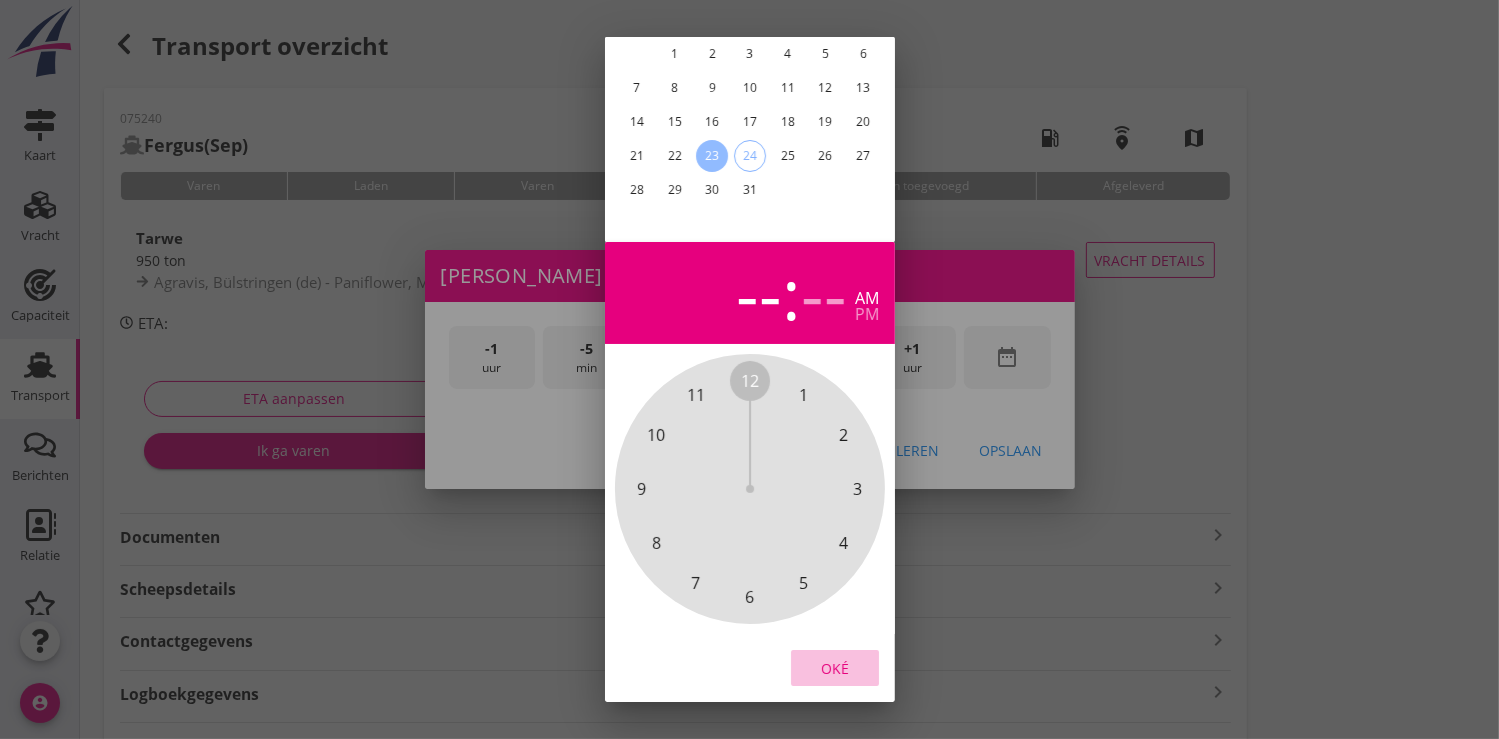 click on "Oké" at bounding box center (835, 667) 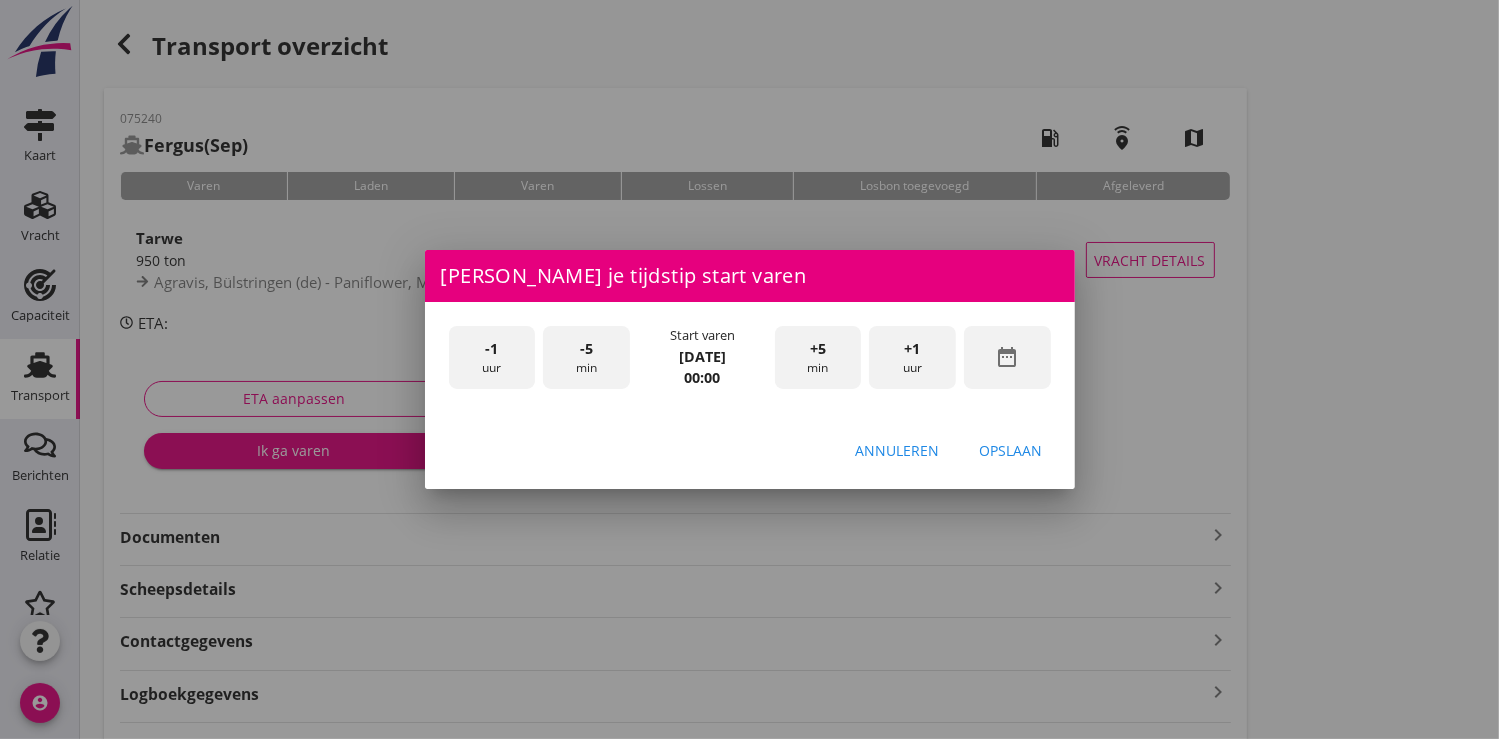 click on "+1" at bounding box center [913, 349] 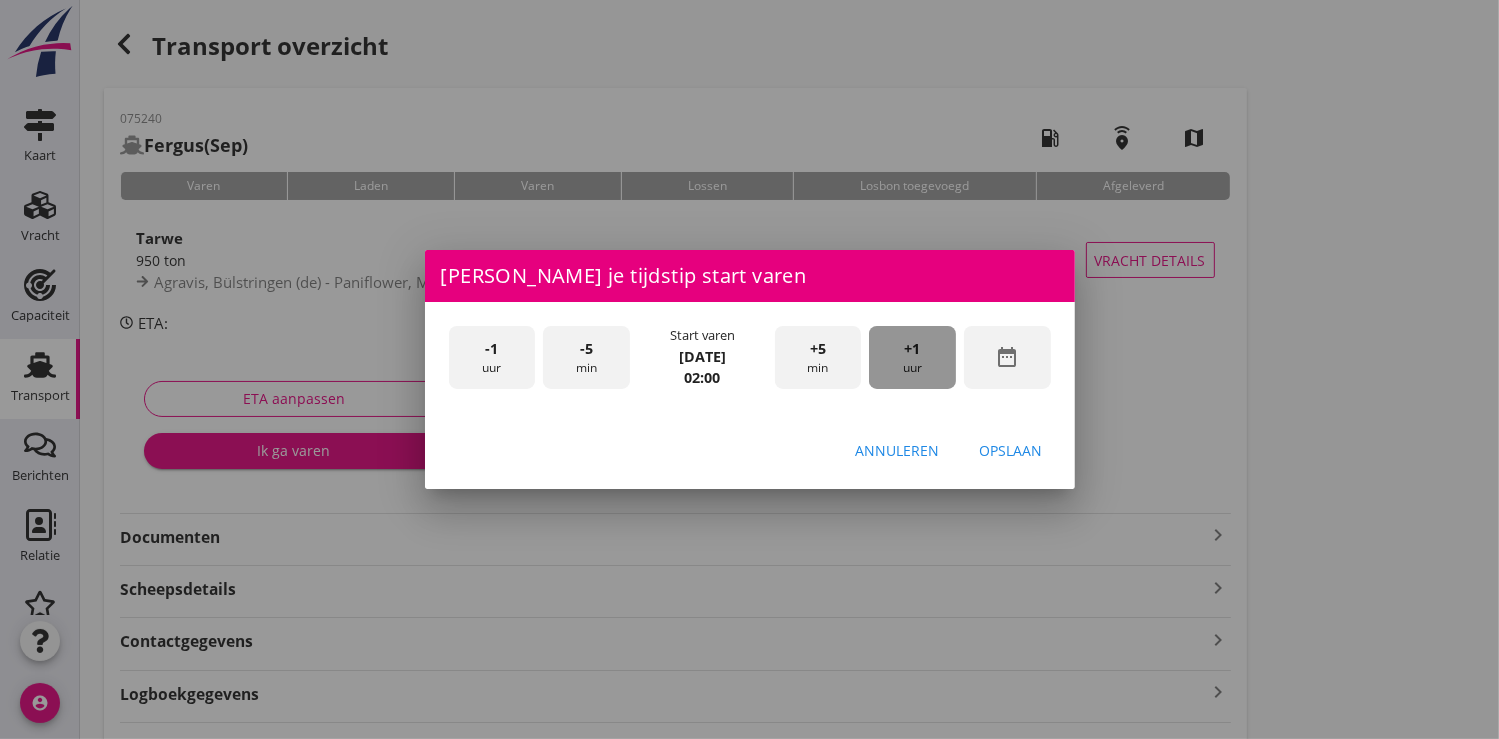click on "+1" at bounding box center [913, 349] 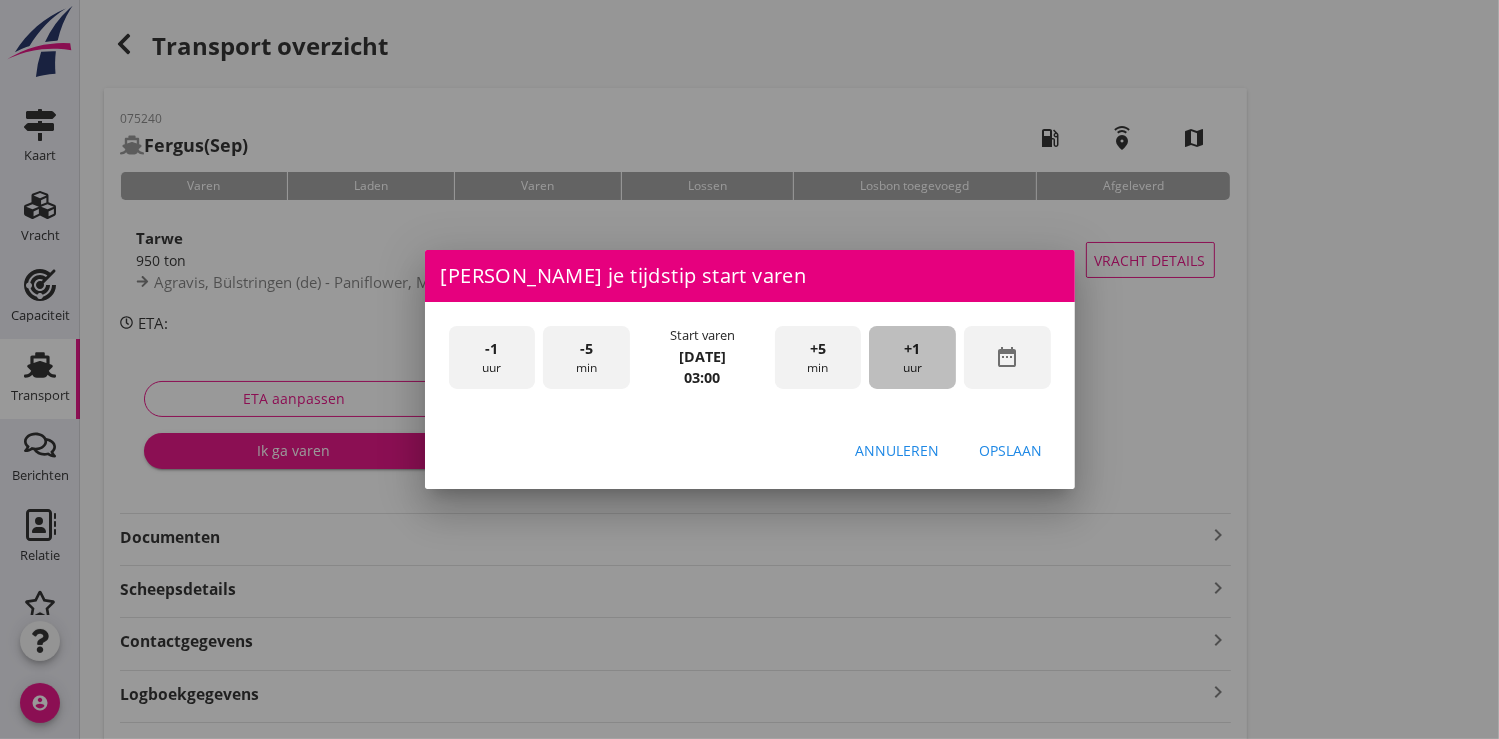 click on "+1" at bounding box center [913, 349] 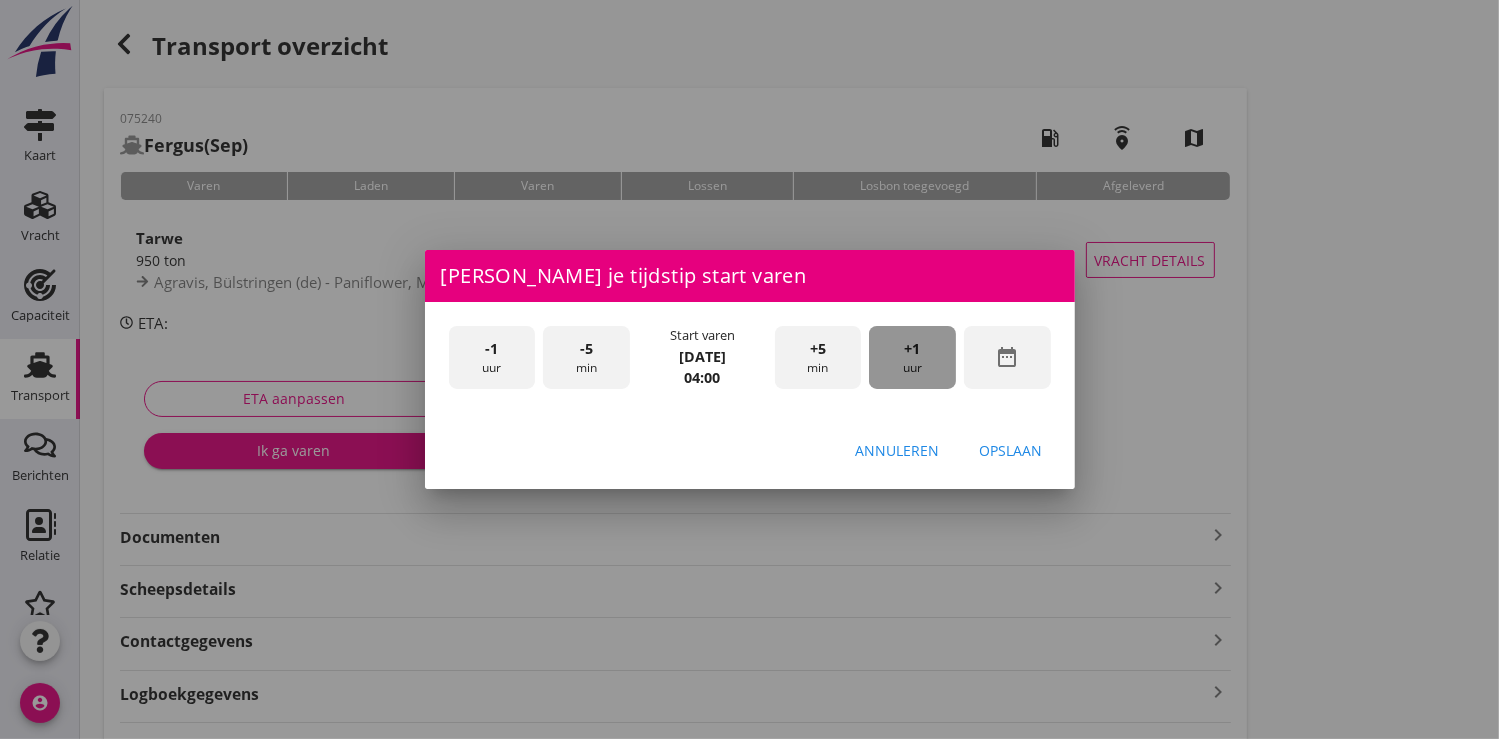 click on "+1" at bounding box center [913, 349] 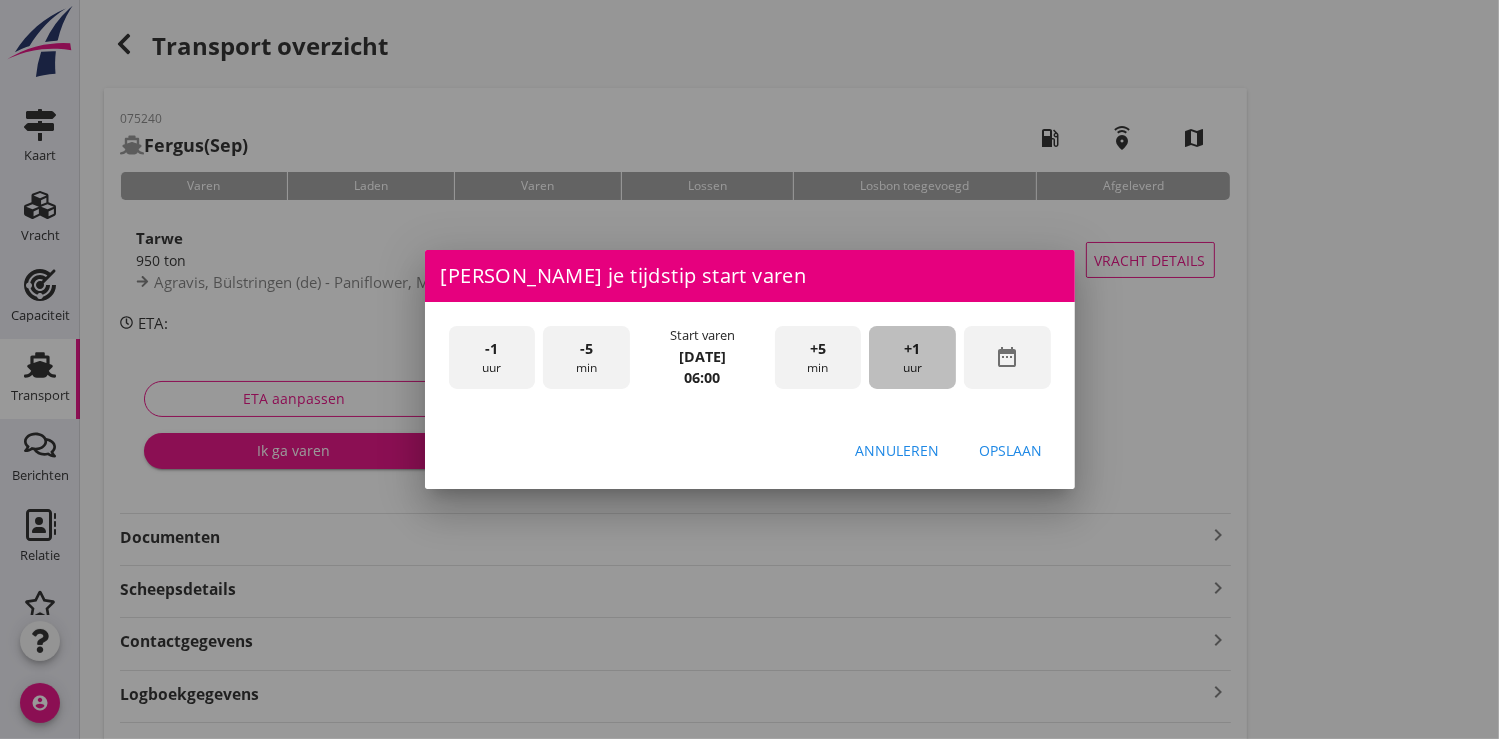 click on "+1" at bounding box center (913, 349) 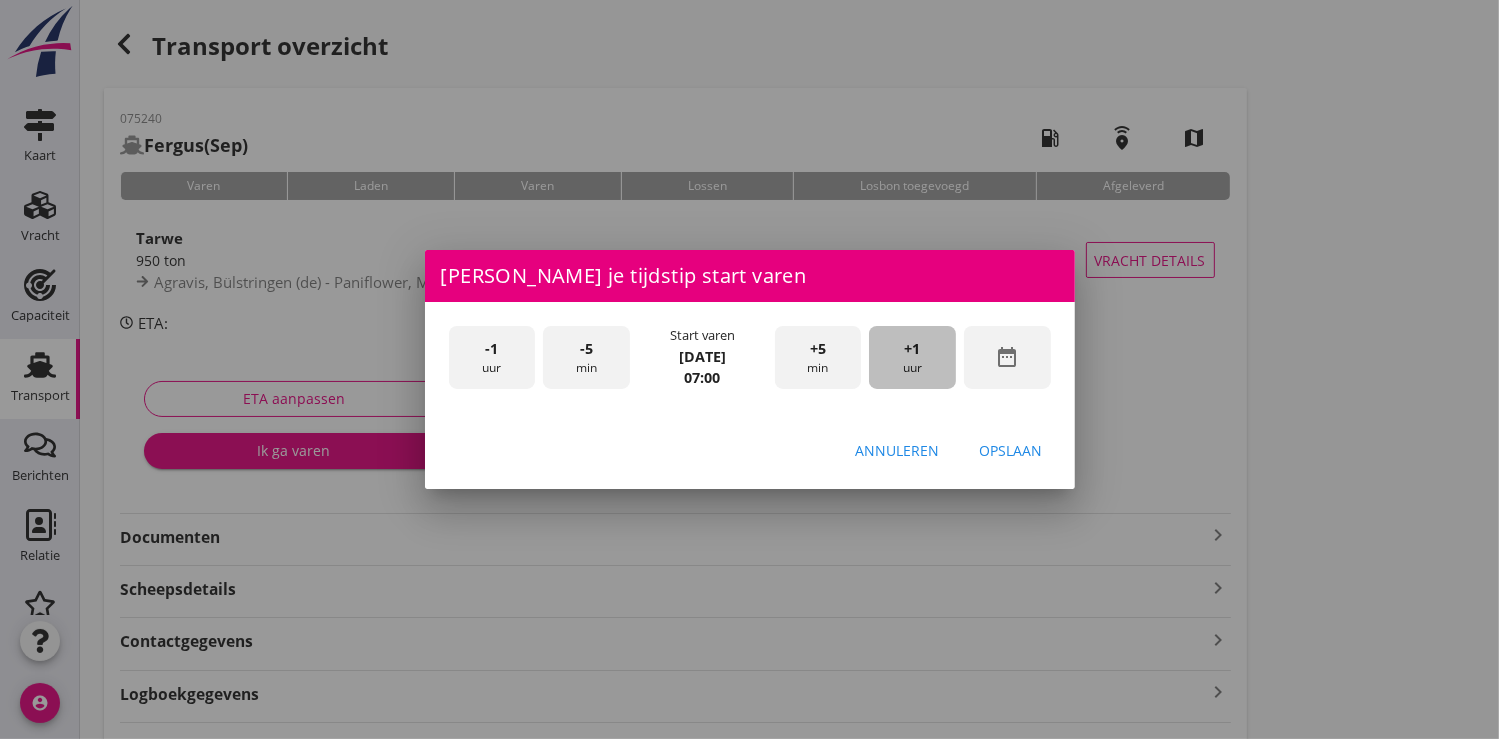 click on "+1" at bounding box center [913, 349] 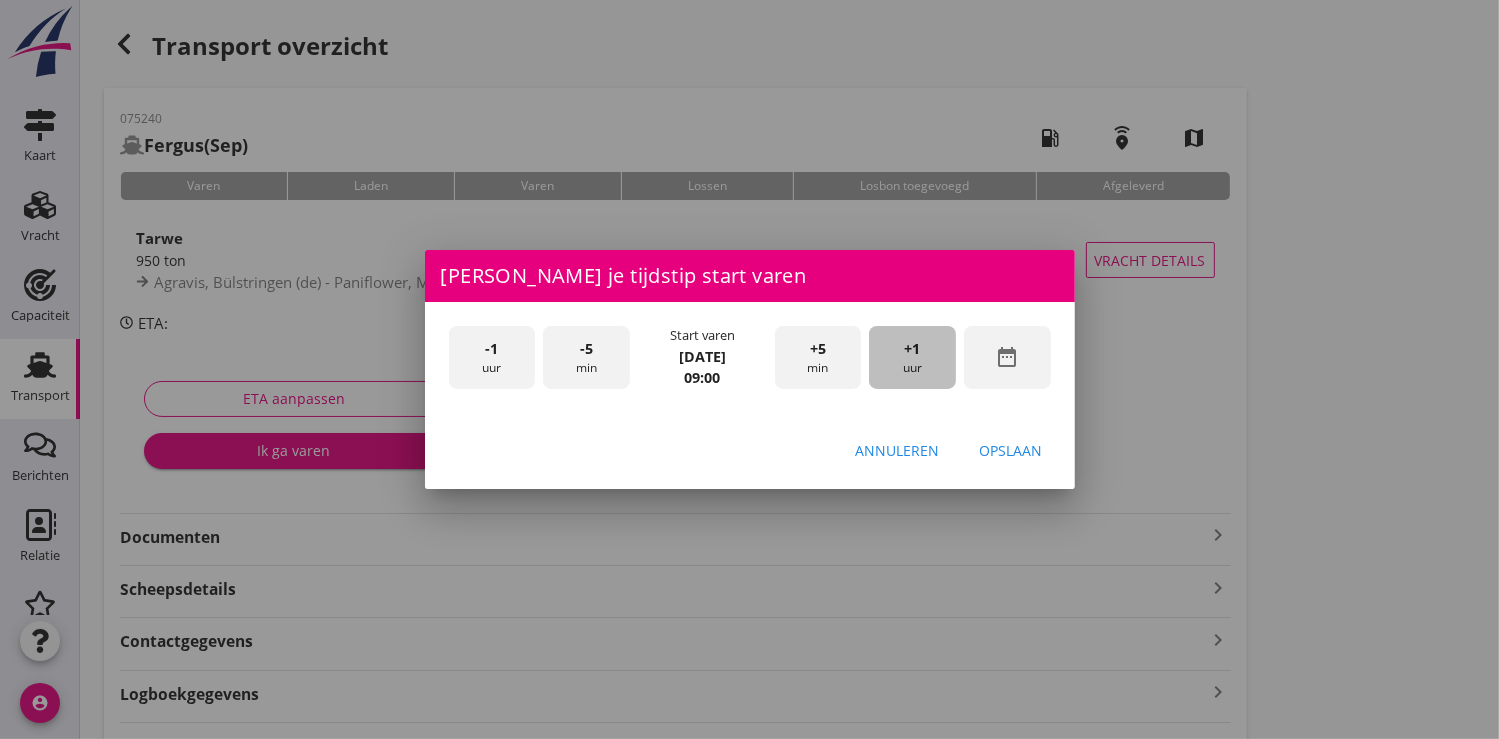 click on "+1" at bounding box center (913, 349) 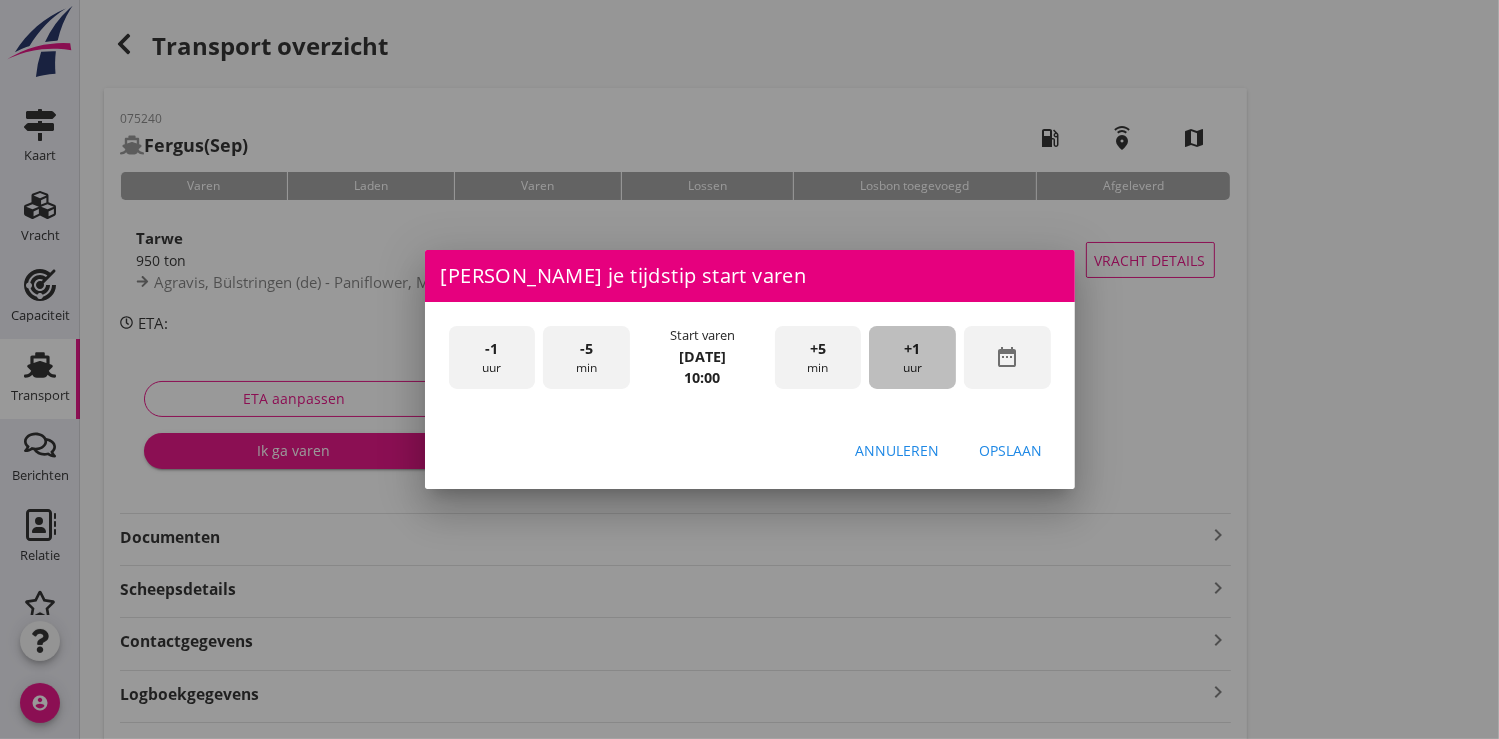 click on "+1" at bounding box center [913, 349] 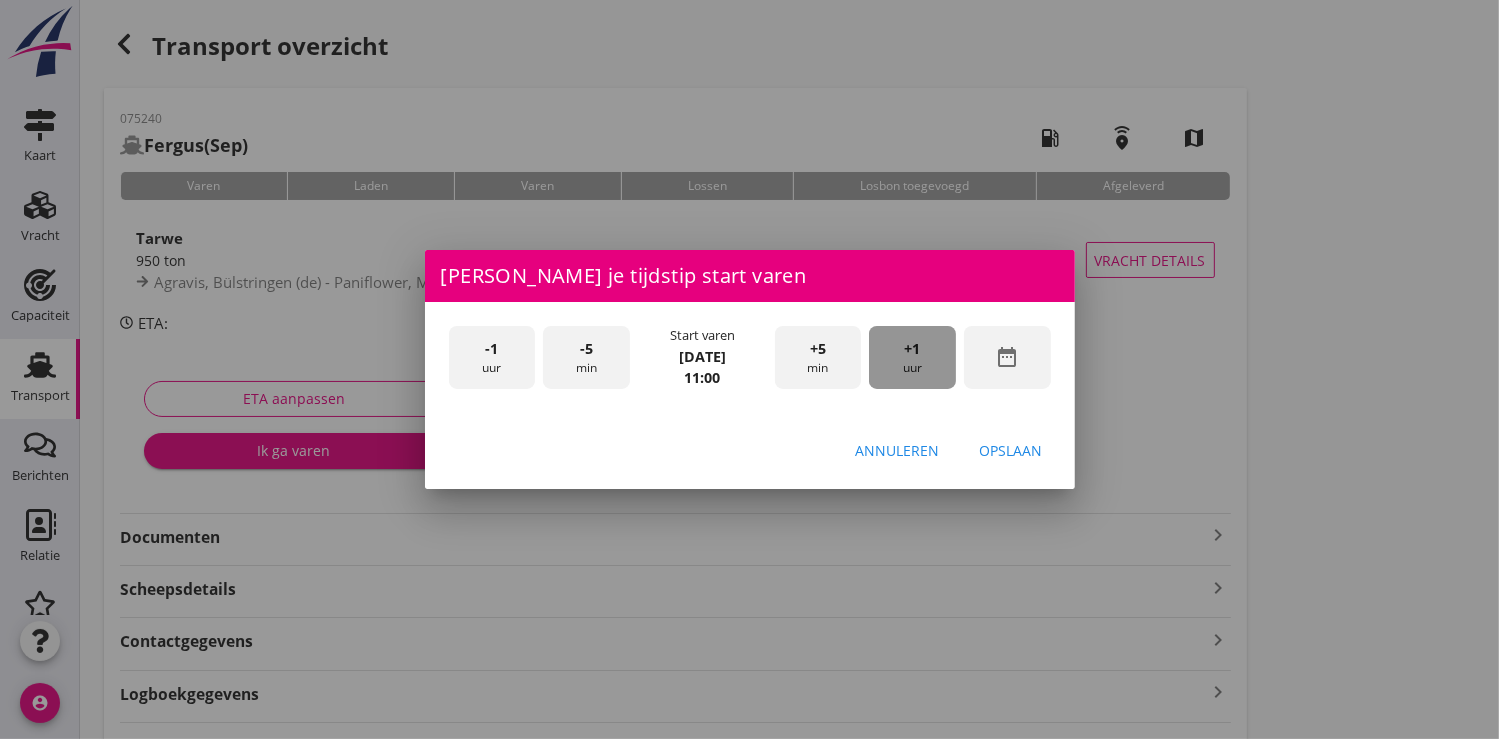 click on "+1" at bounding box center (913, 349) 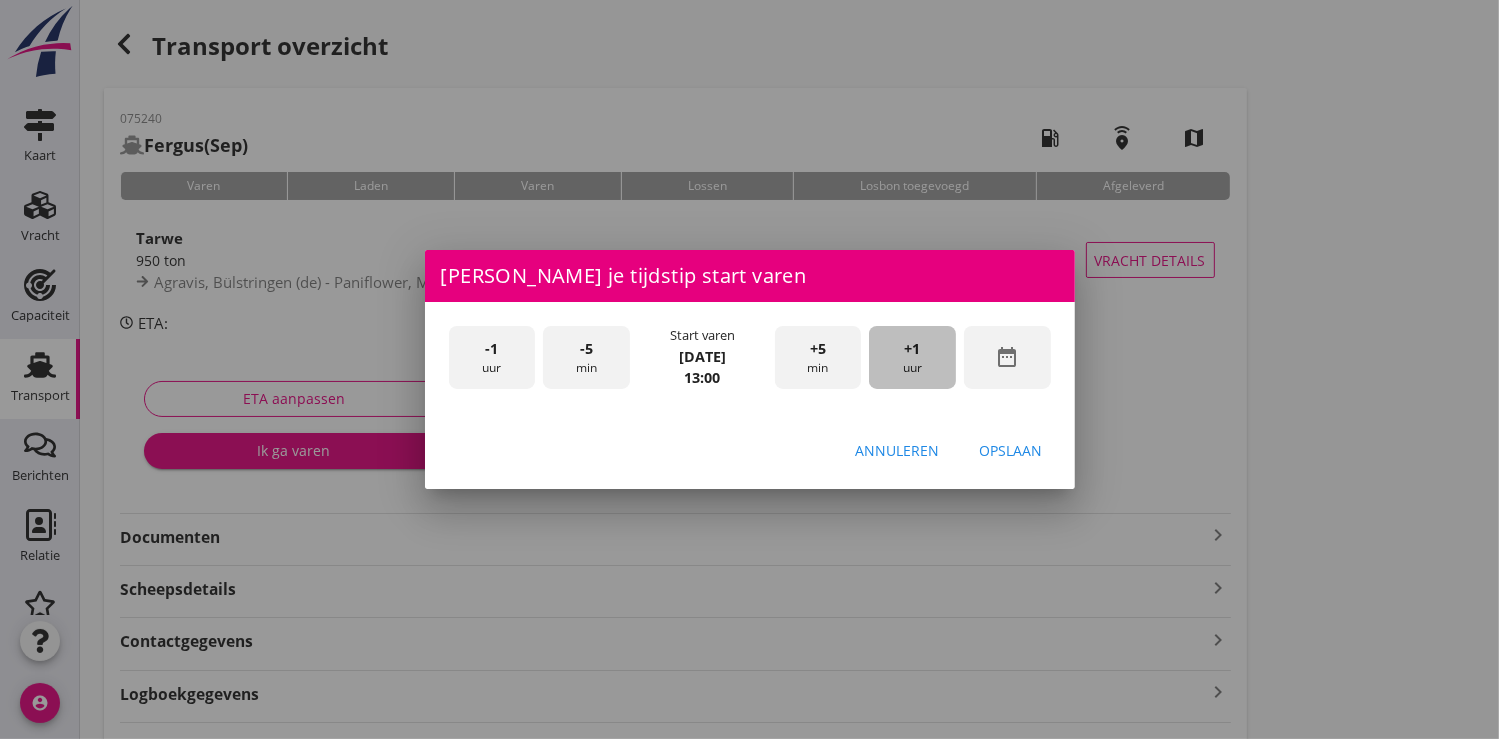 click on "+1" at bounding box center (913, 349) 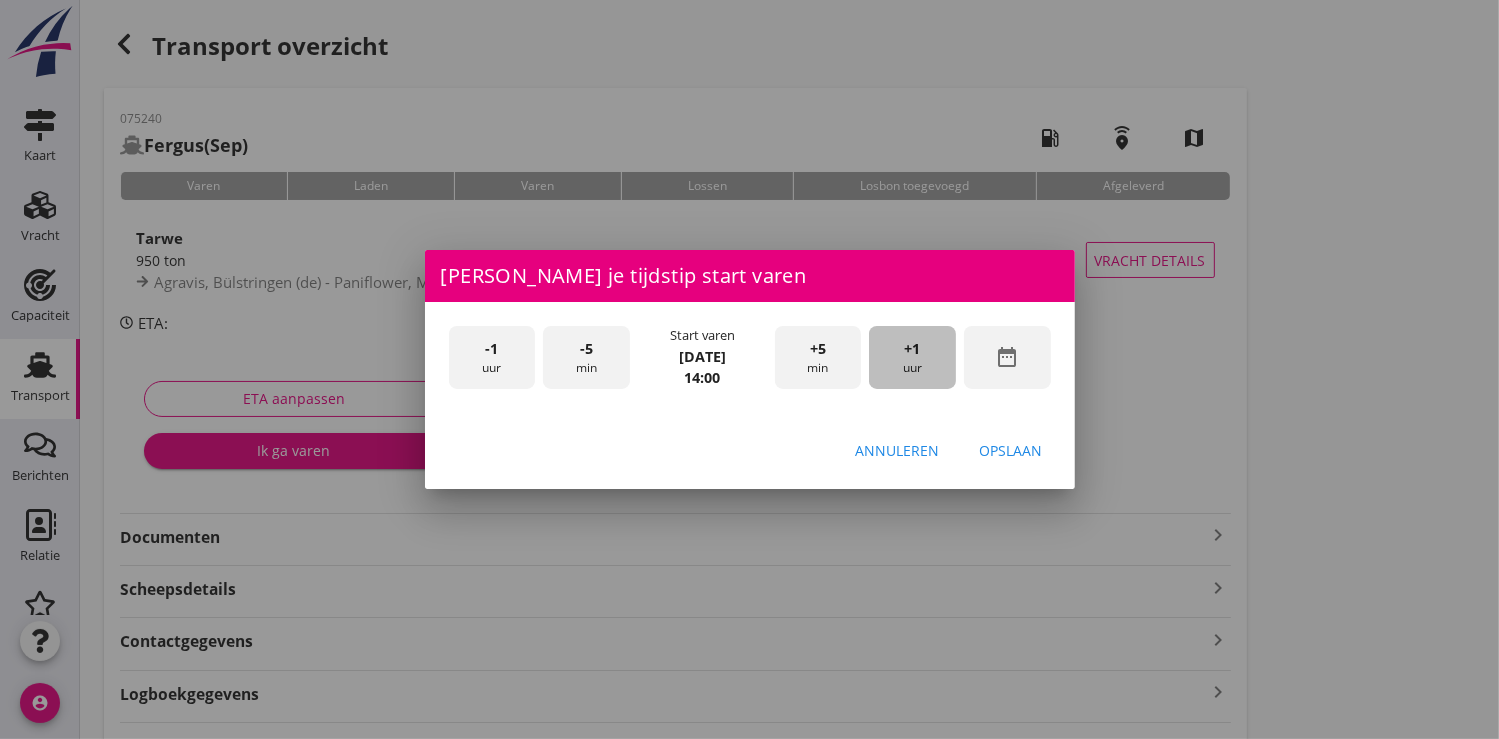 click on "+1" at bounding box center (913, 349) 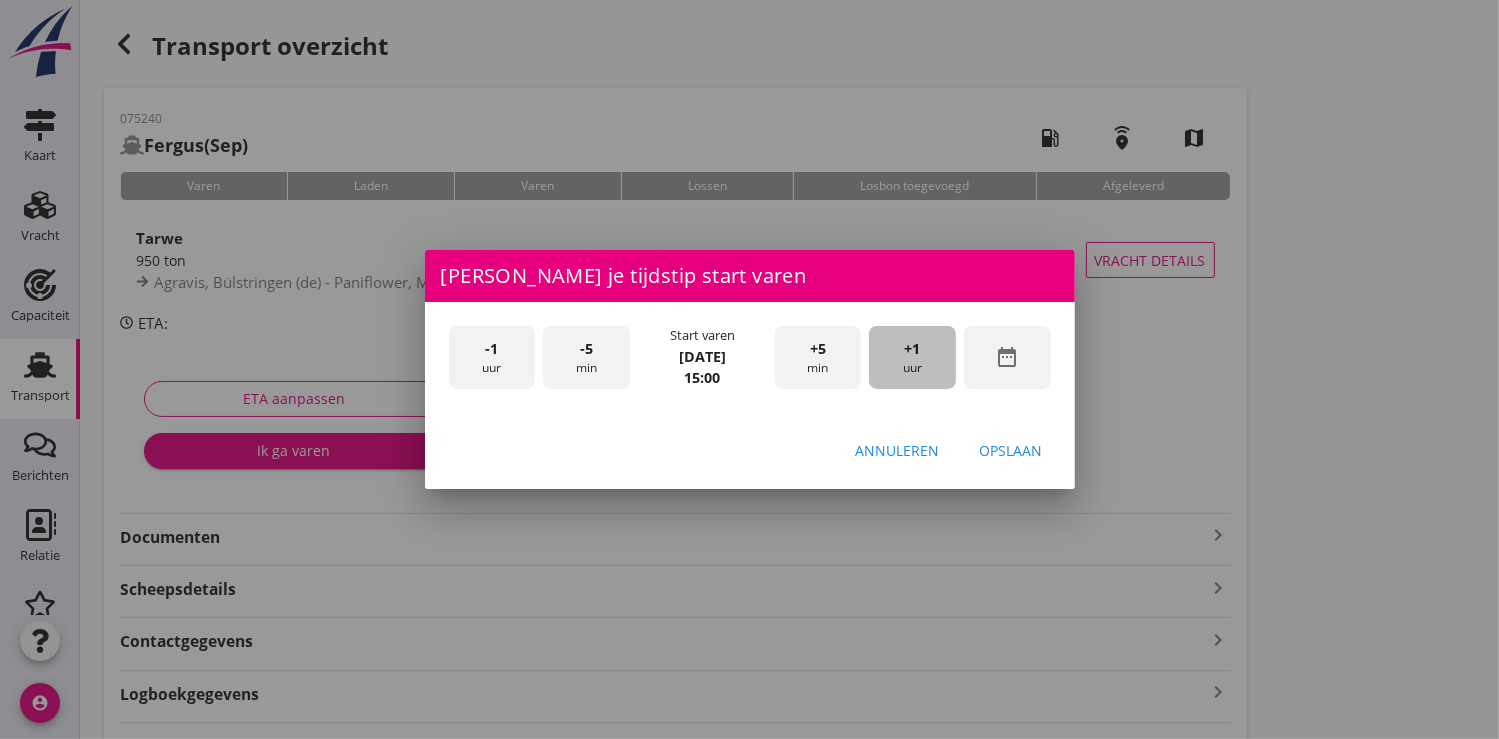 click on "+1" at bounding box center (913, 349) 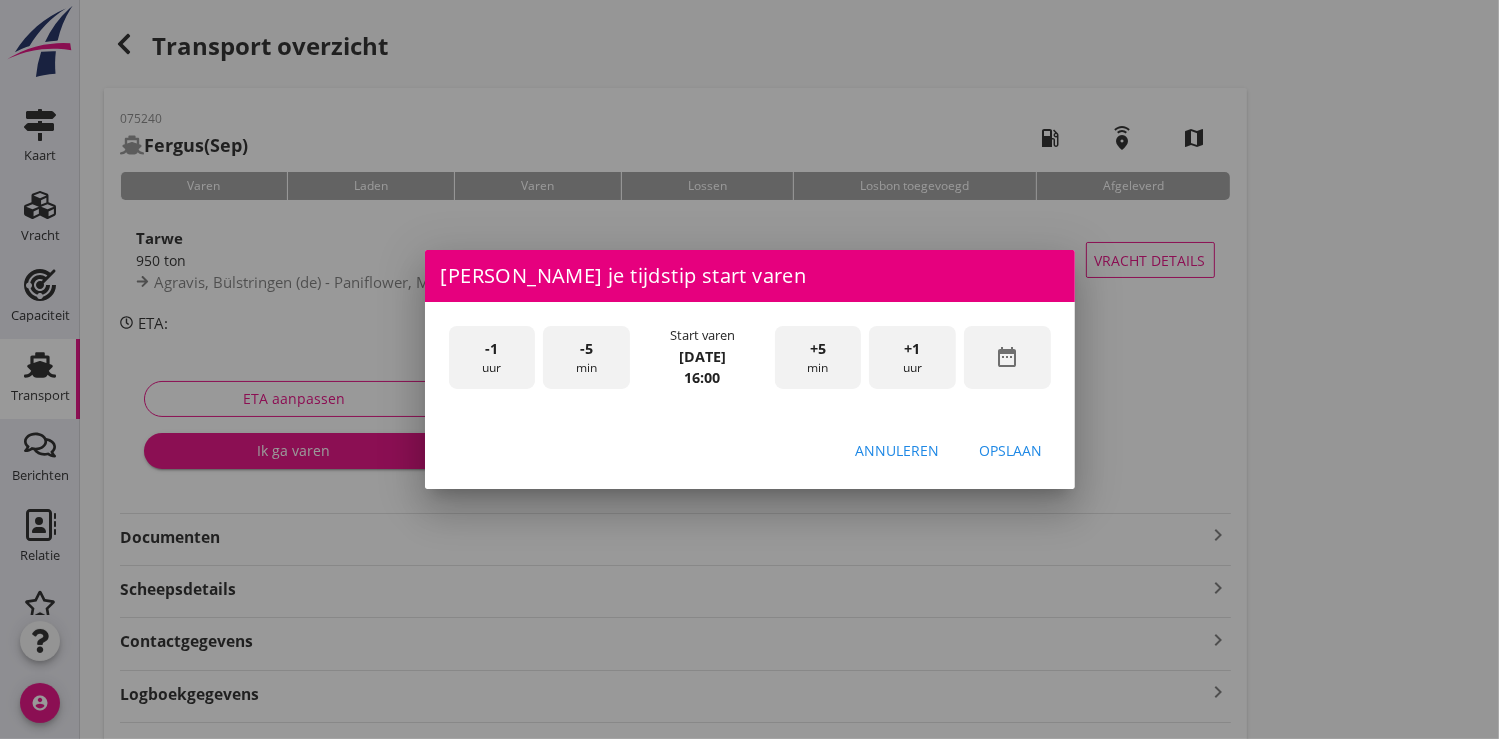 click on "+1" at bounding box center [913, 349] 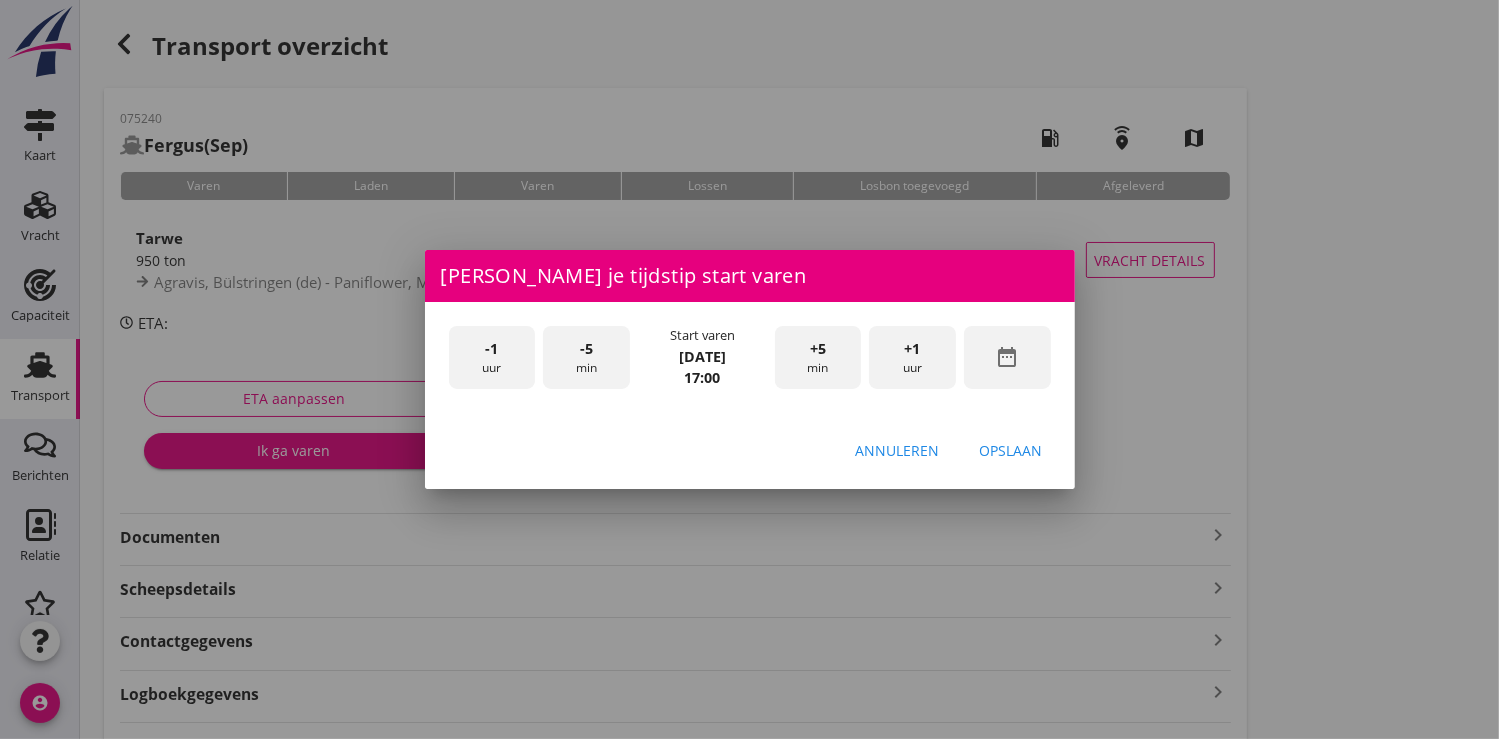 click on "Opslaan" at bounding box center [1011, 450] 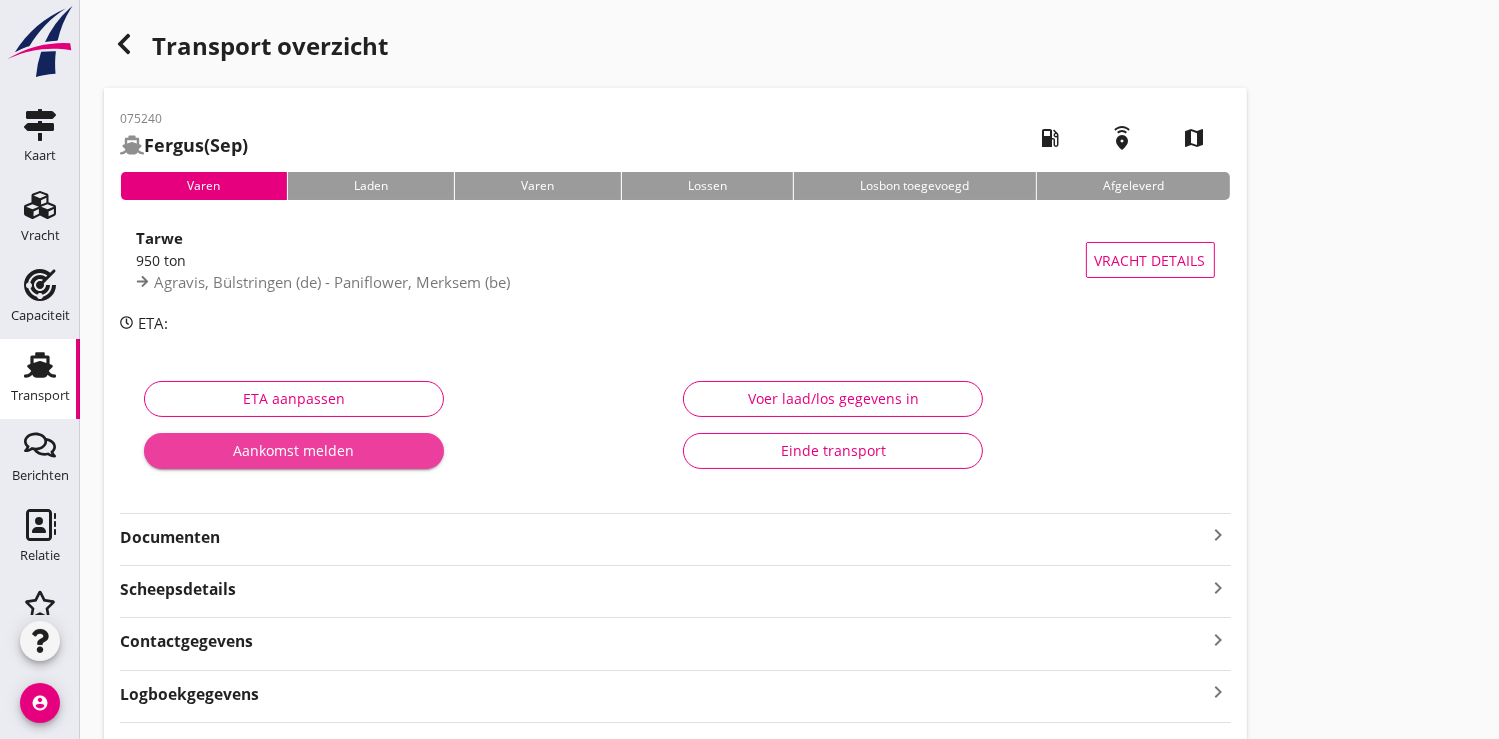 click on "Aankomst melden" at bounding box center (294, 450) 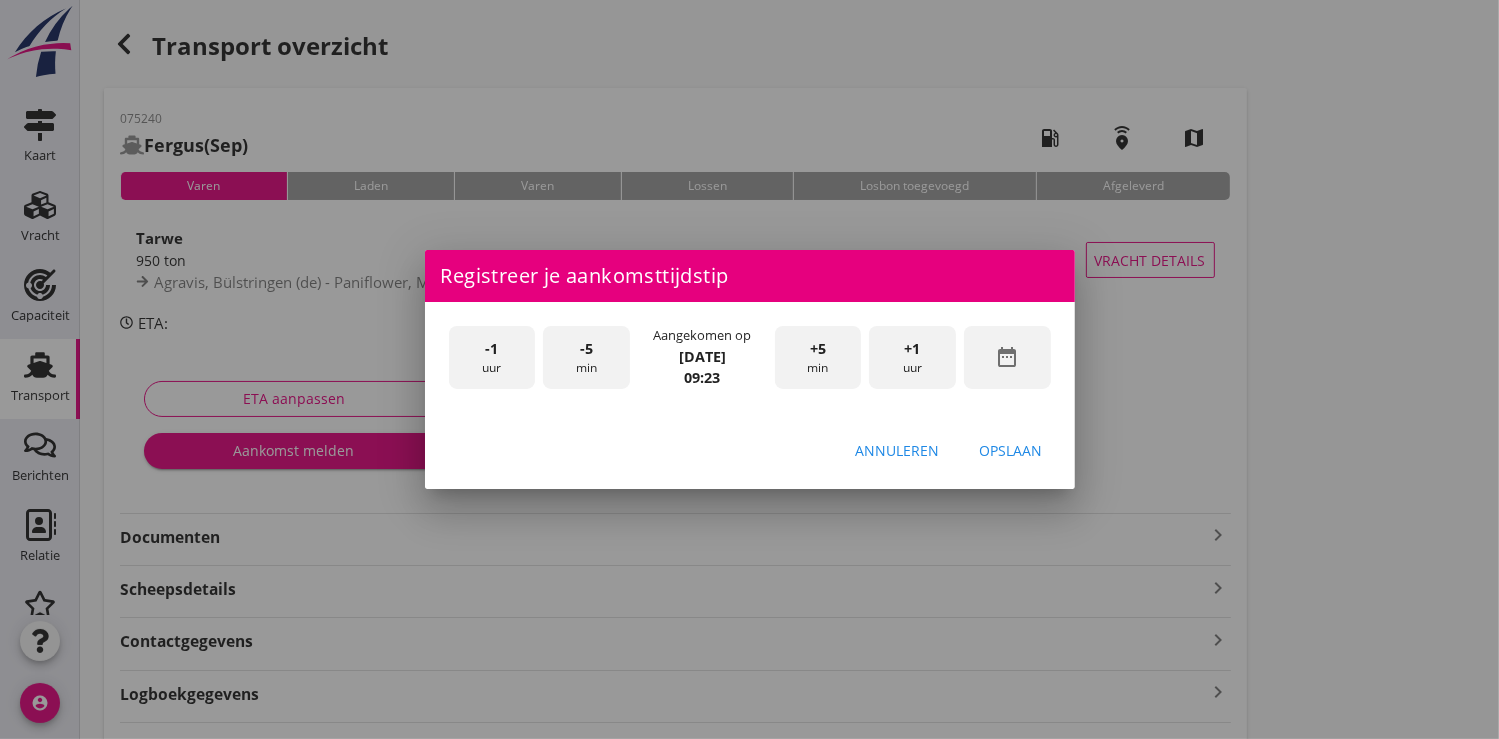 click on "date_range" at bounding box center [1007, 357] 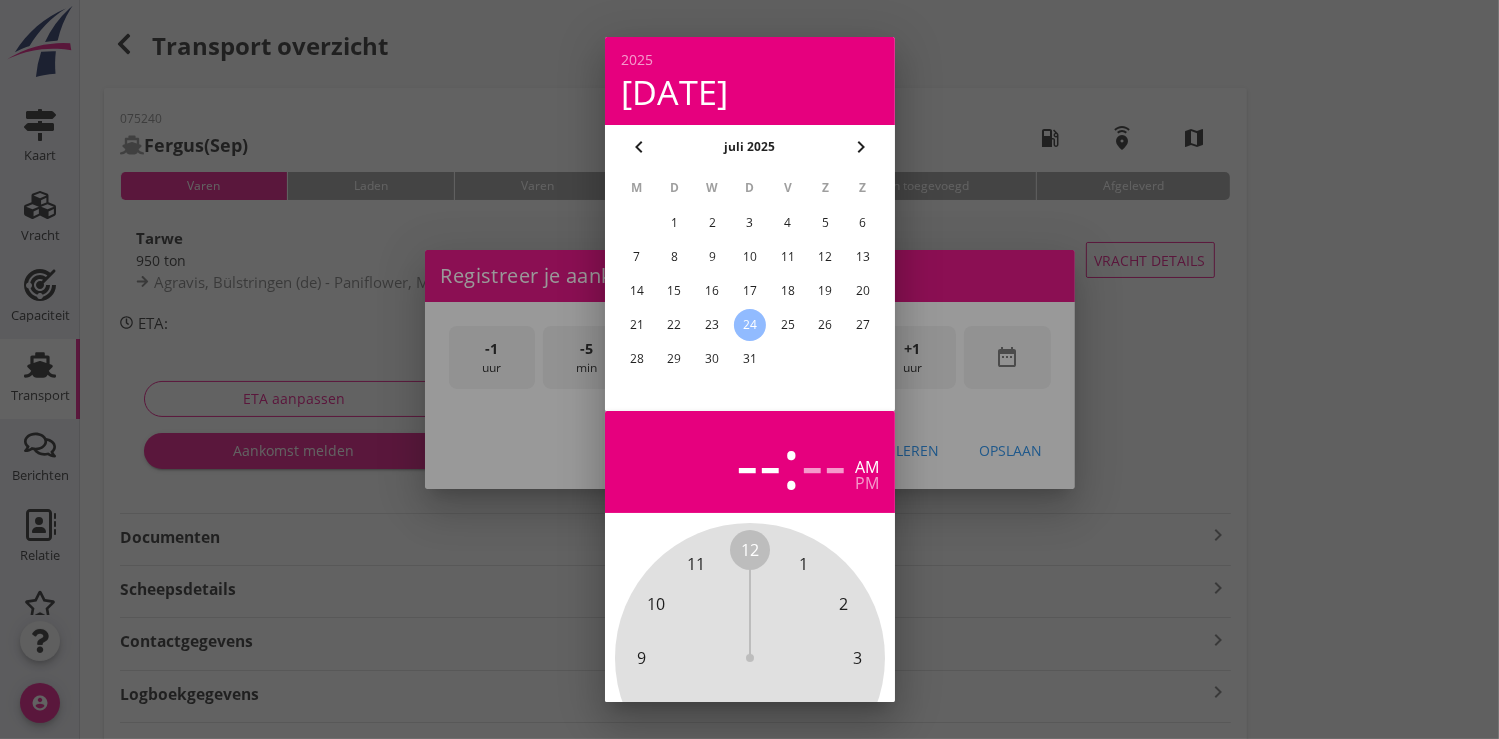 click on "23" at bounding box center [712, 325] 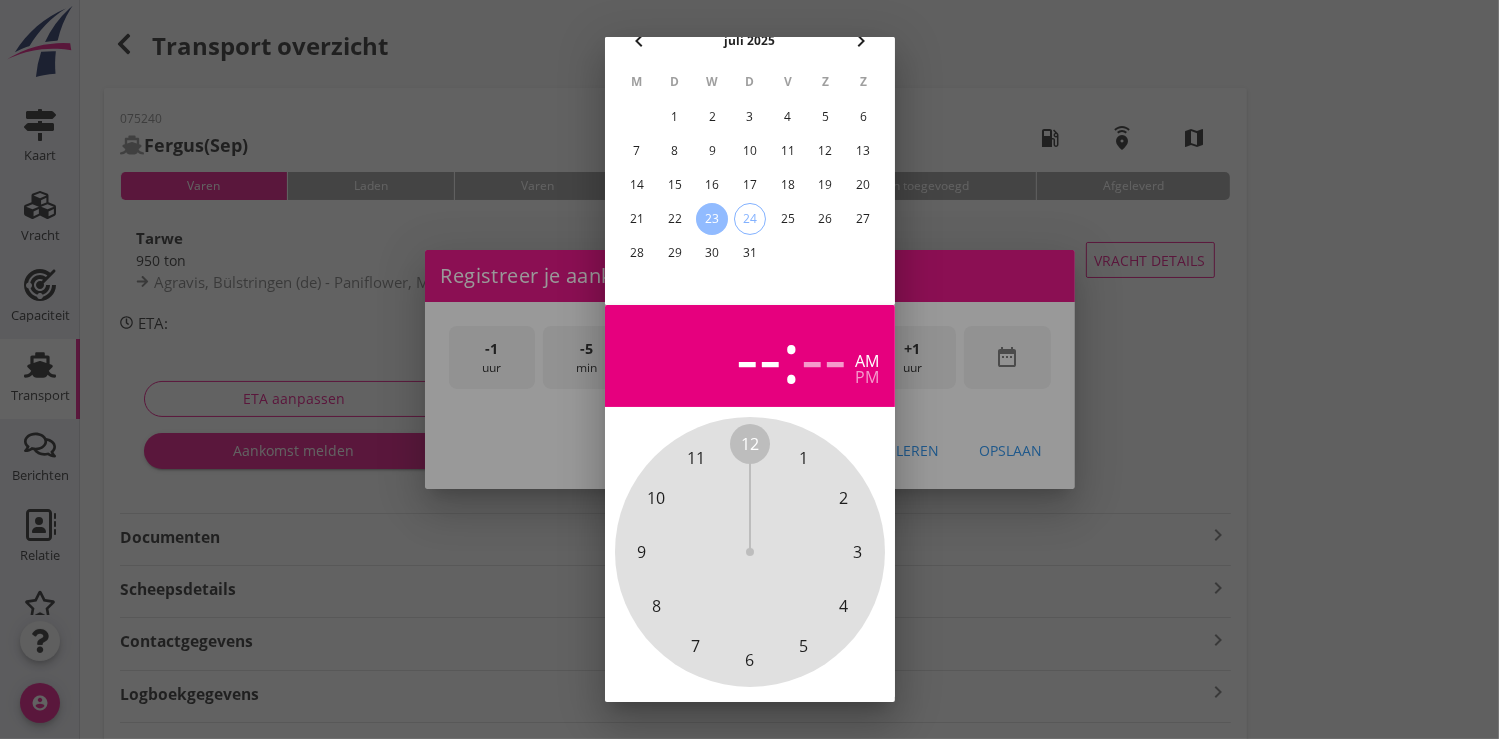 scroll, scrollTop: 185, scrollLeft: 0, axis: vertical 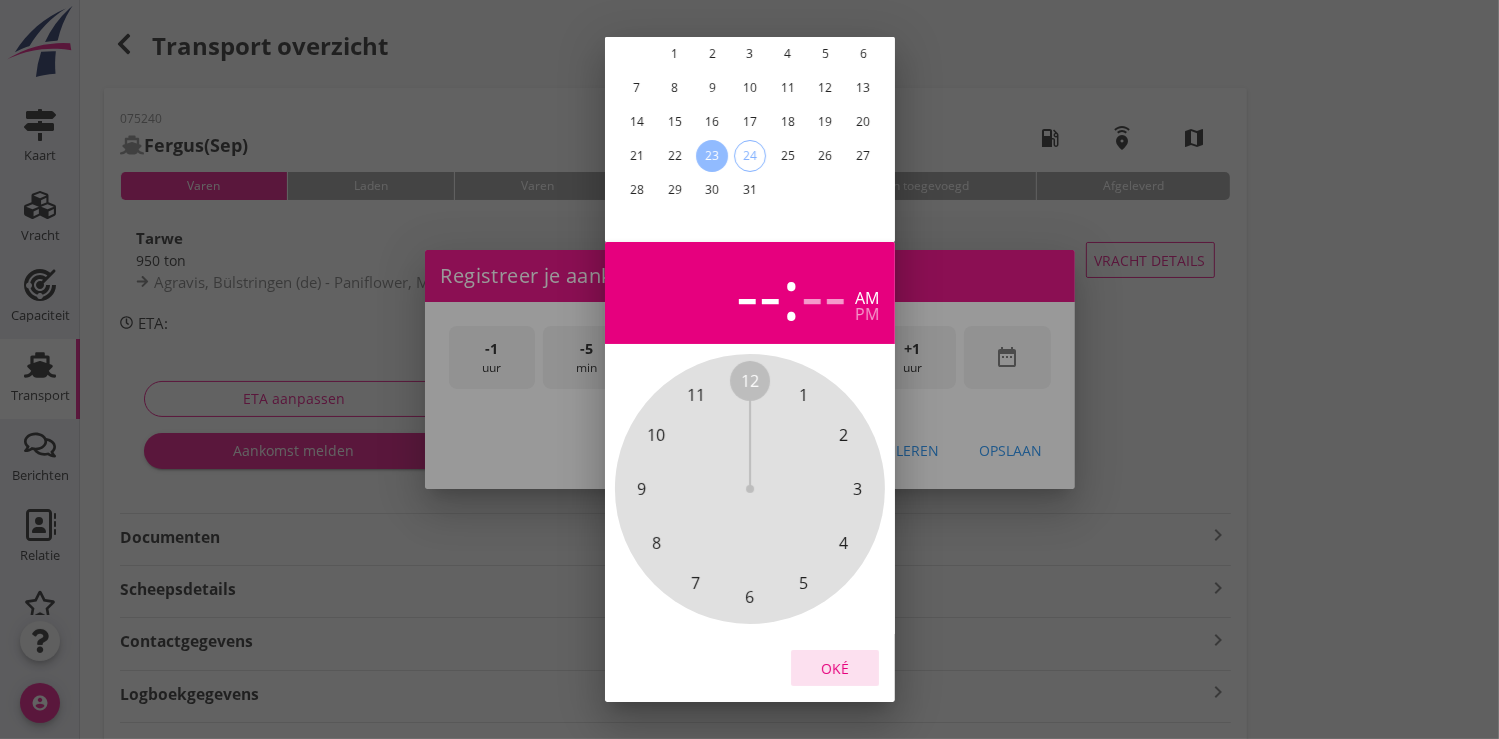 drag, startPoint x: 844, startPoint y: 652, endPoint x: 956, endPoint y: 316, distance: 354.1751 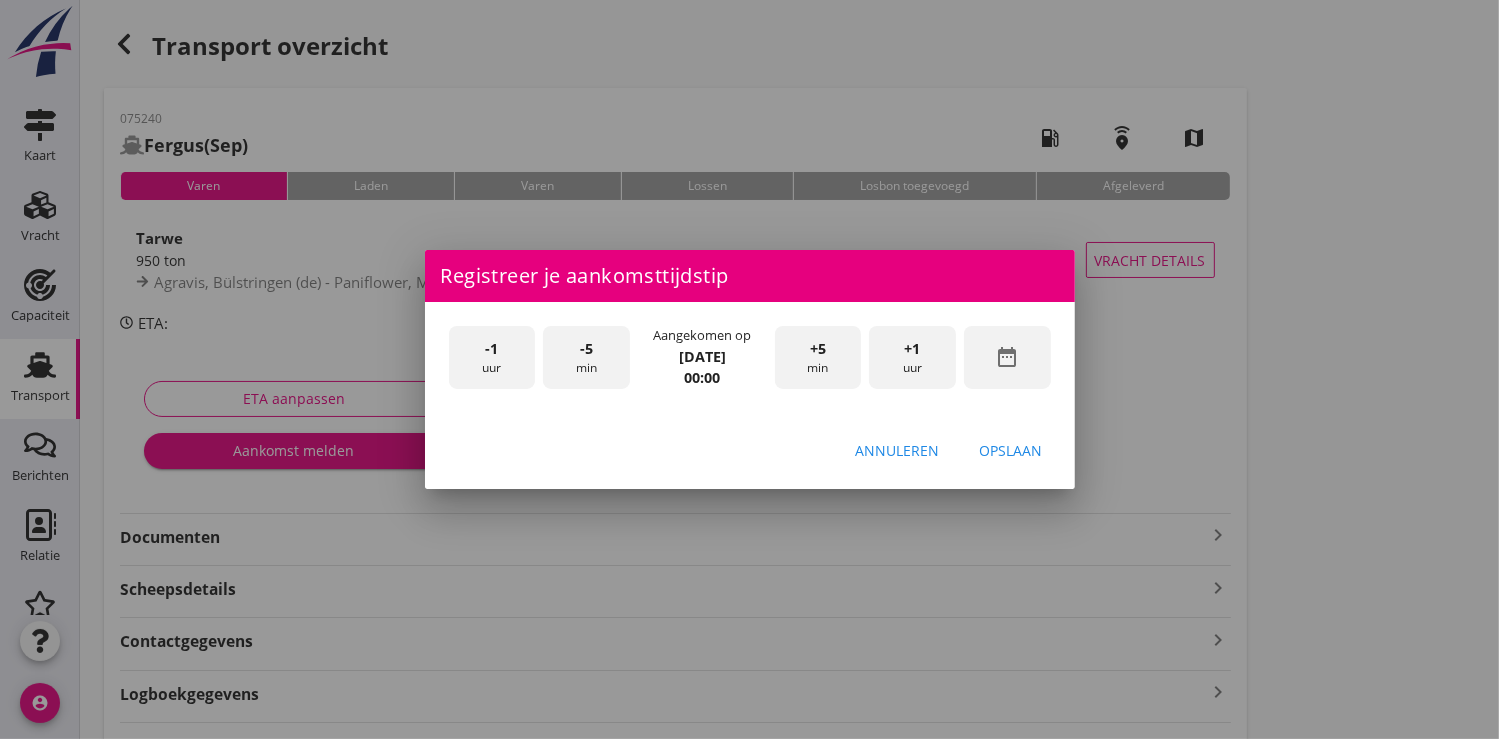 click on "+1  uur" at bounding box center (912, 357) 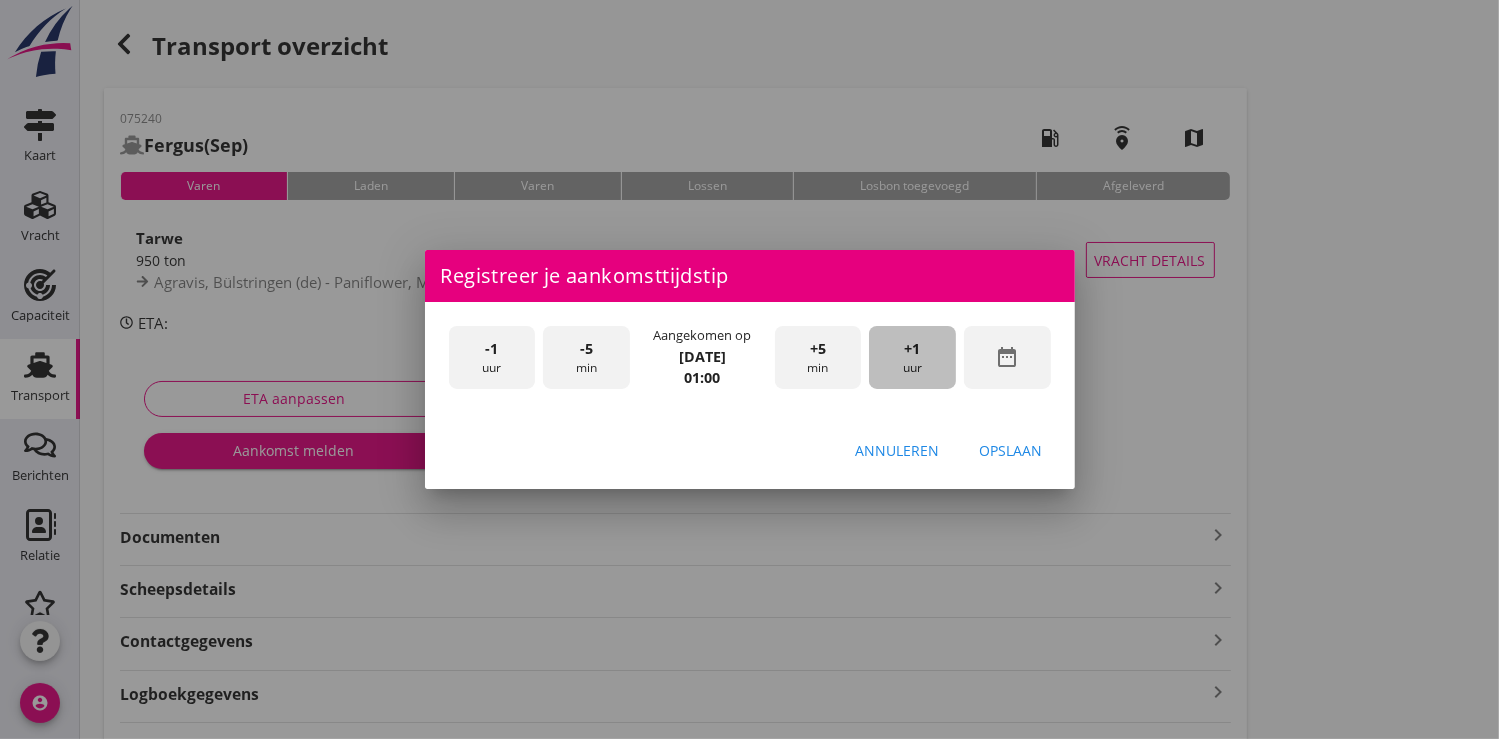click on "+1  uur" at bounding box center (912, 357) 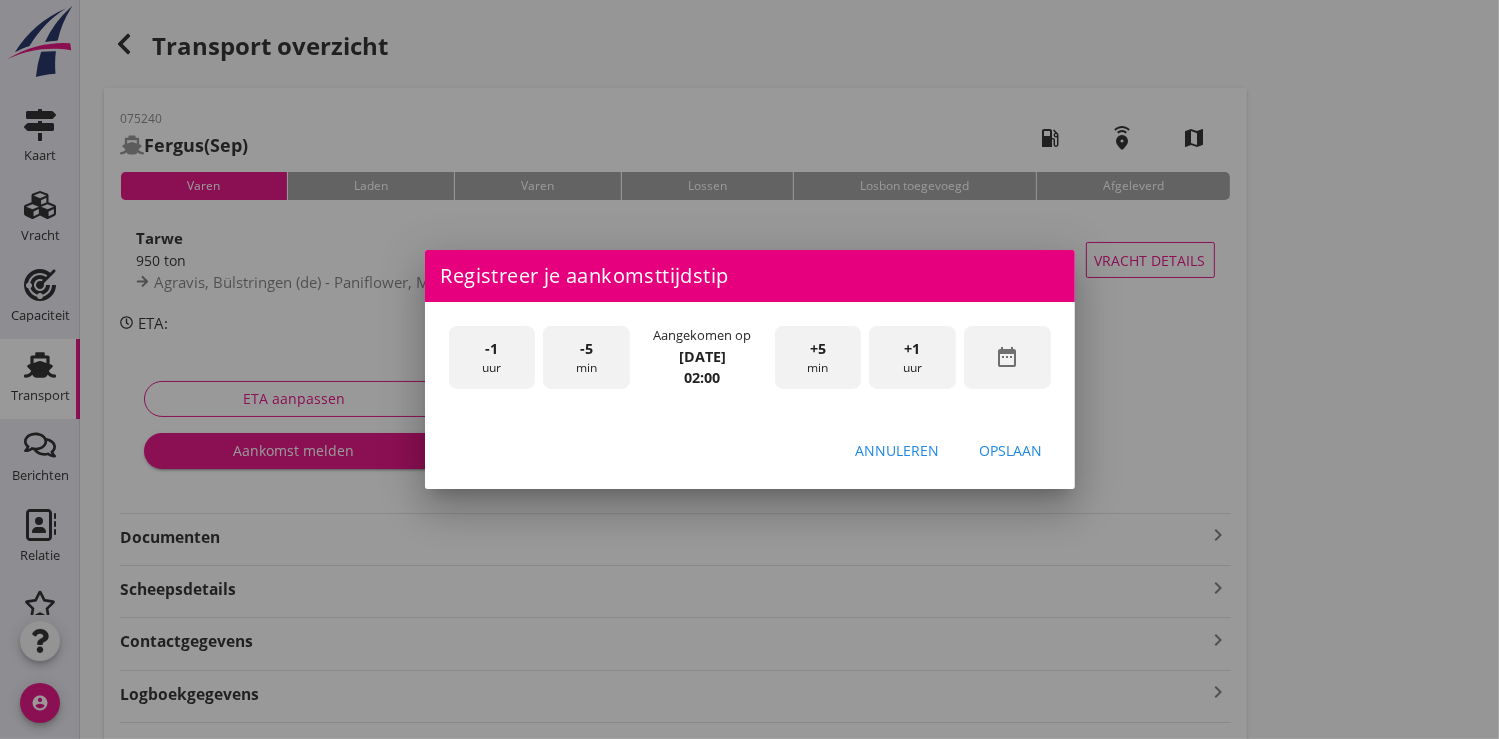 click on "+1  uur" at bounding box center [912, 357] 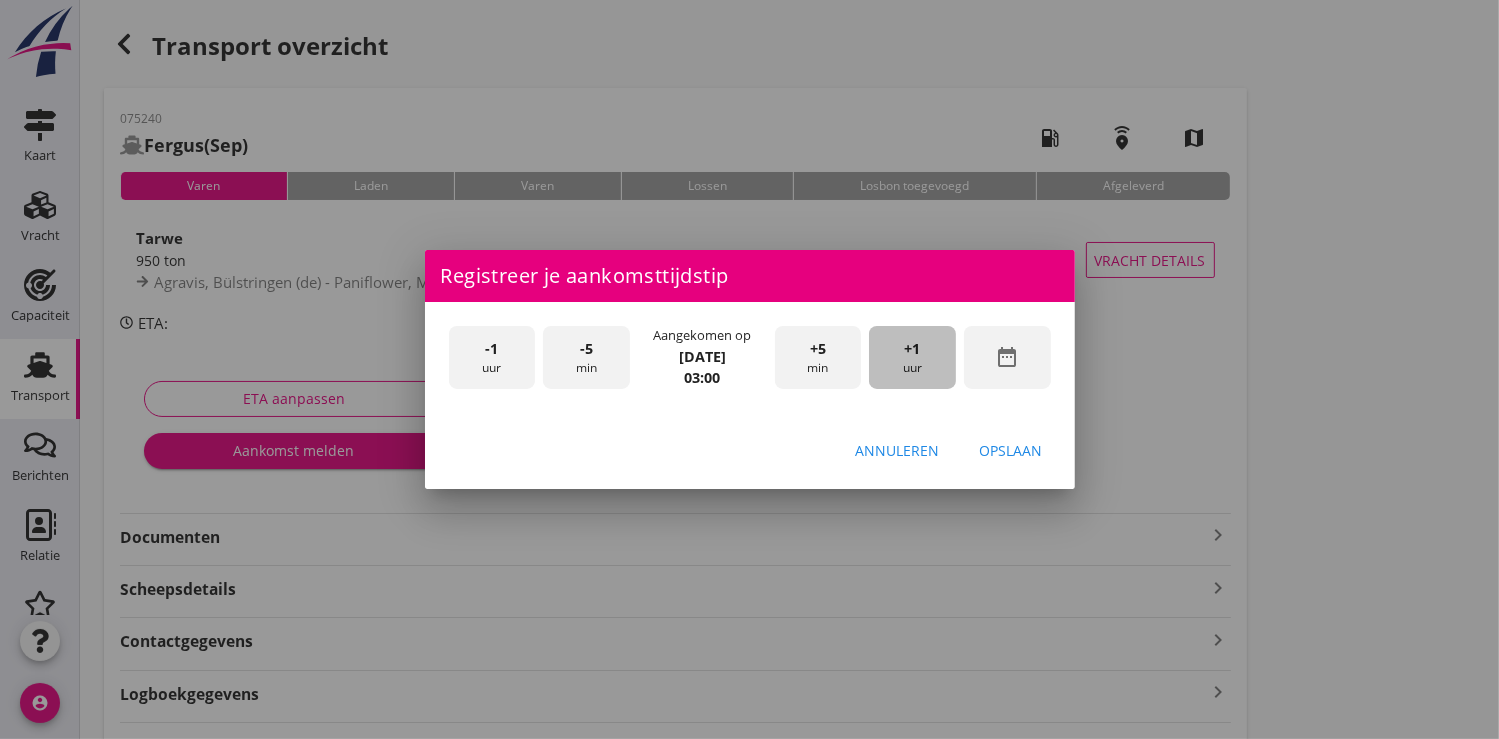 click on "+1  uur" at bounding box center [912, 357] 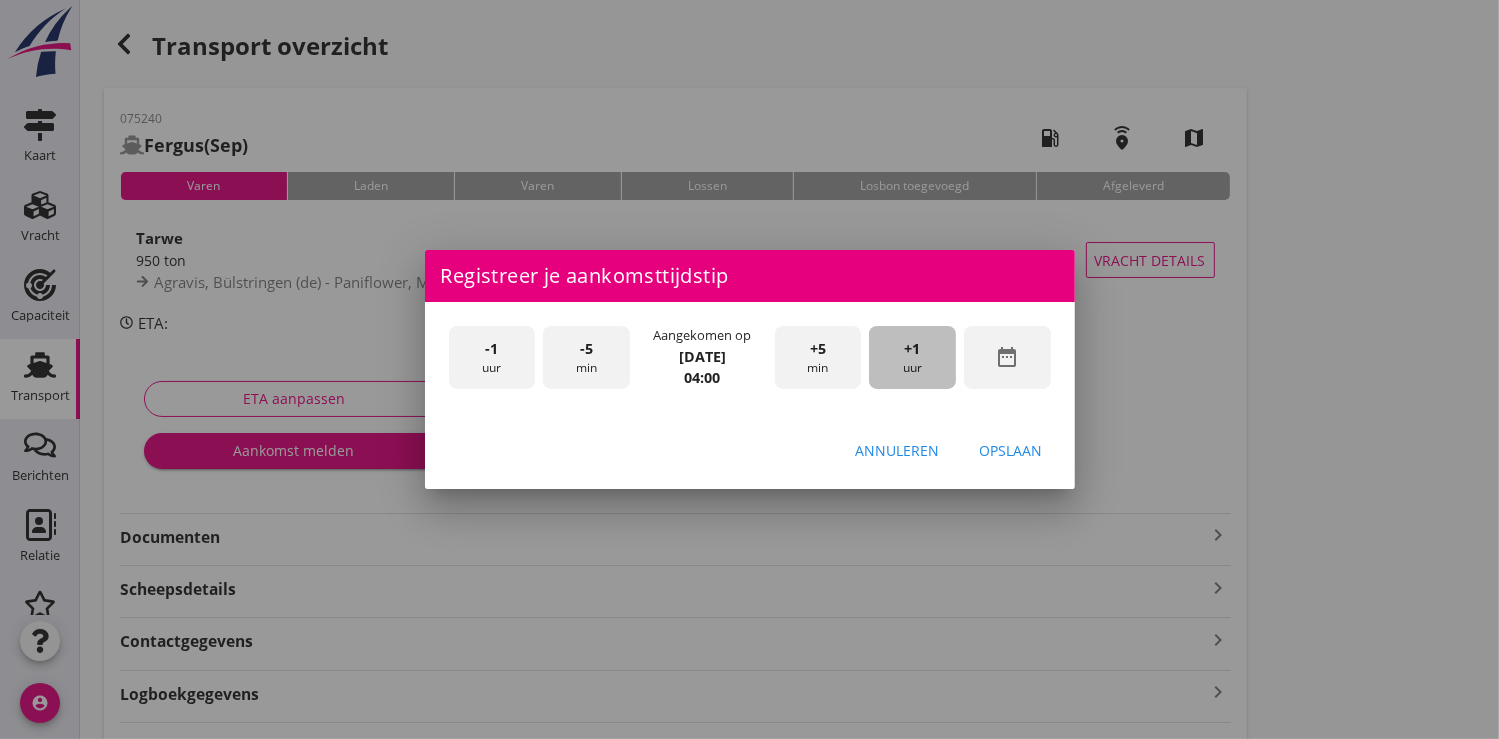 click on "+1  uur" at bounding box center [912, 357] 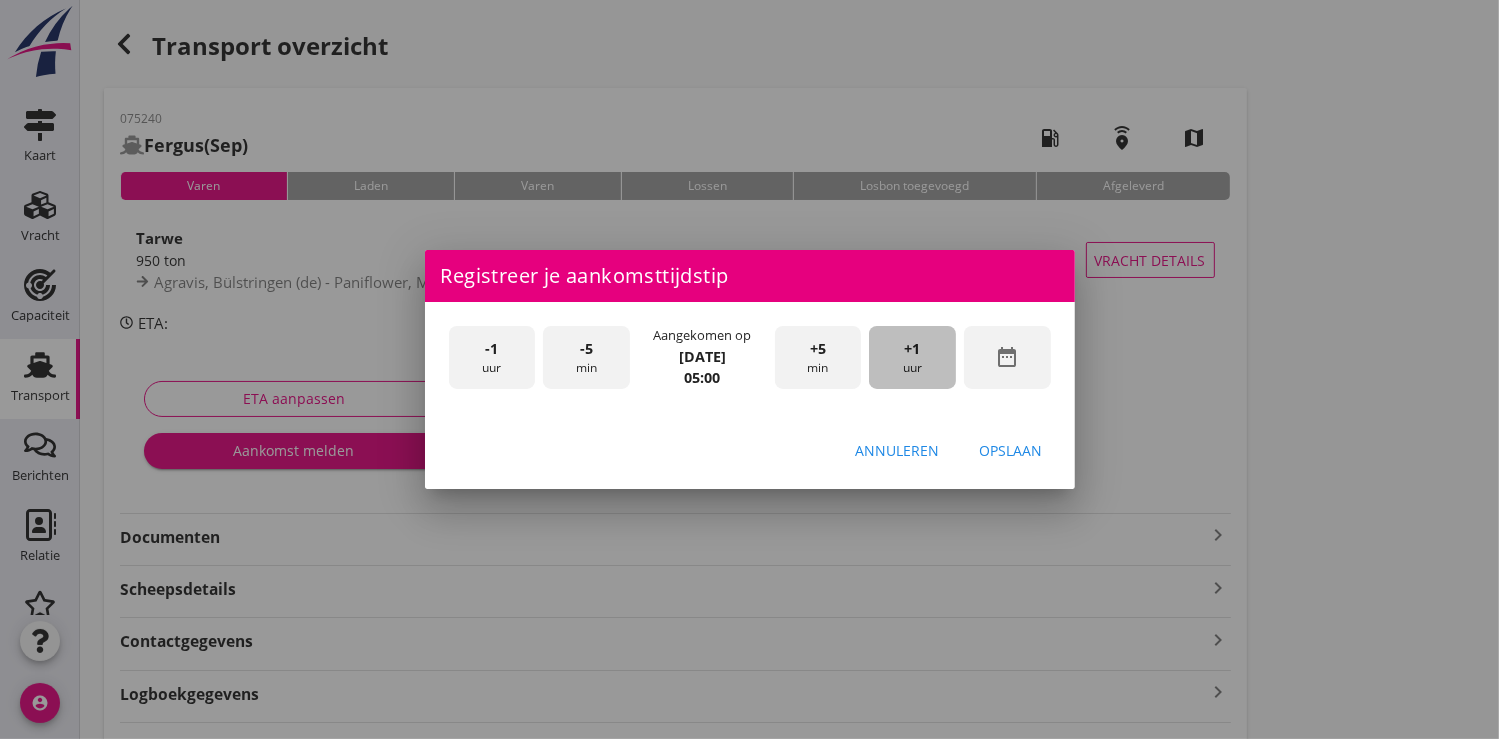 click on "+1  uur" at bounding box center [912, 357] 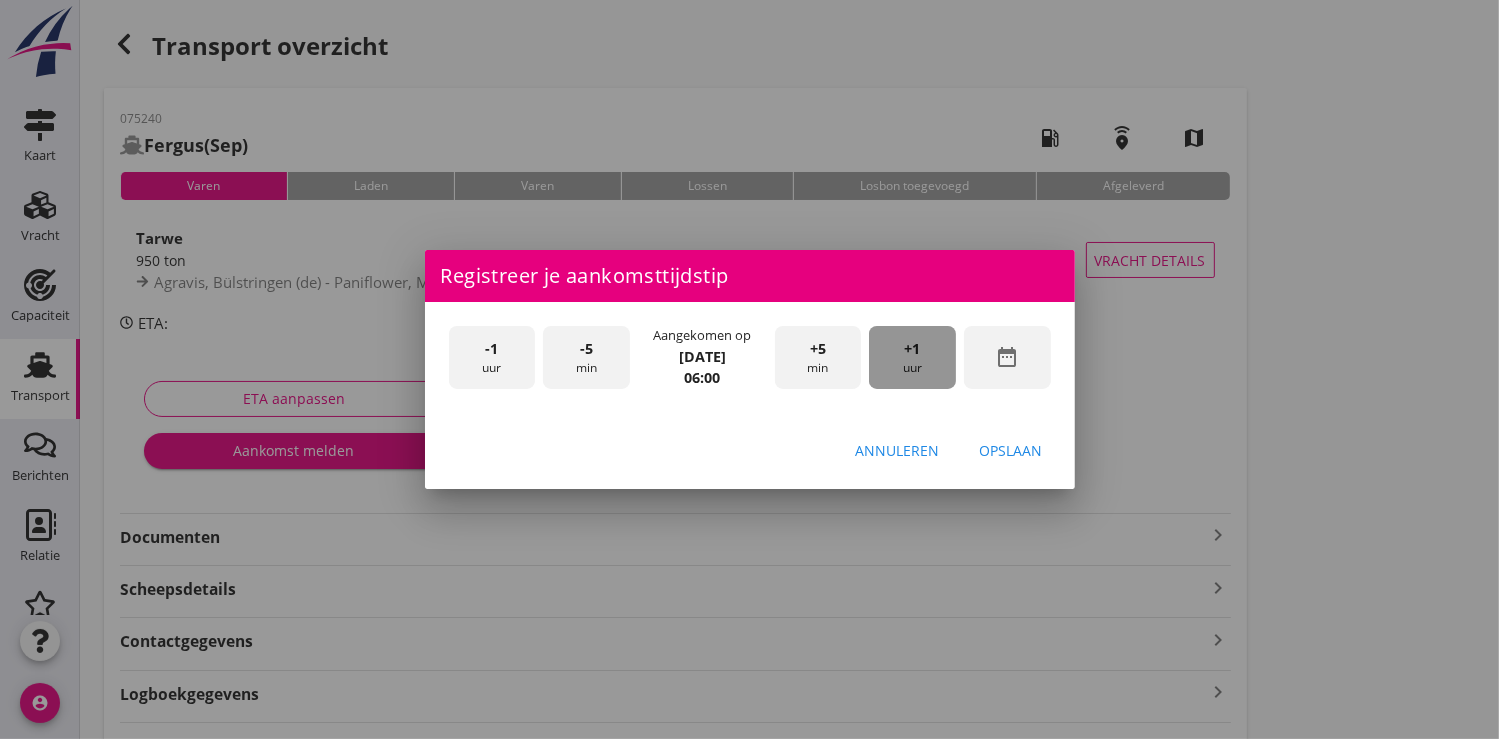 click on "+1  uur" at bounding box center (912, 357) 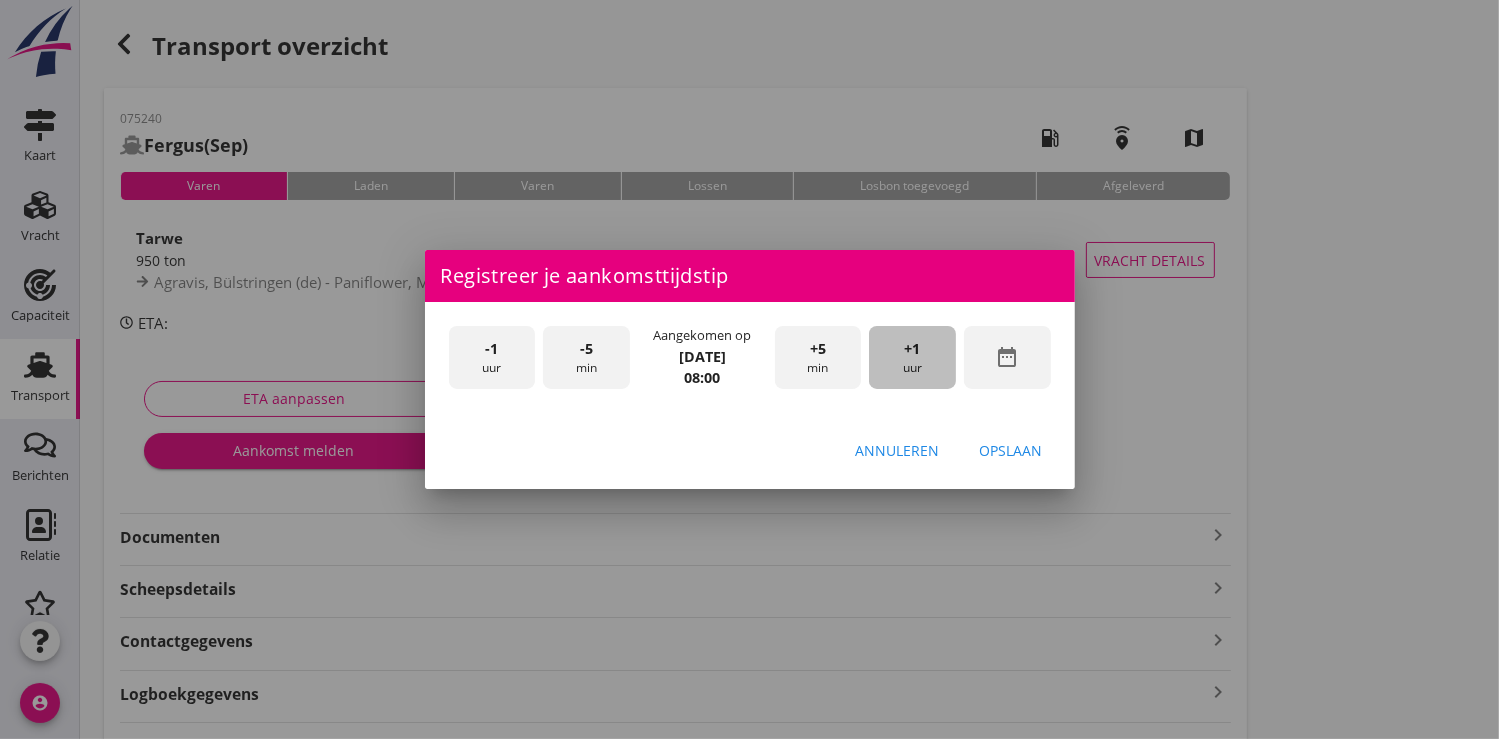 click on "+1  uur" at bounding box center [912, 357] 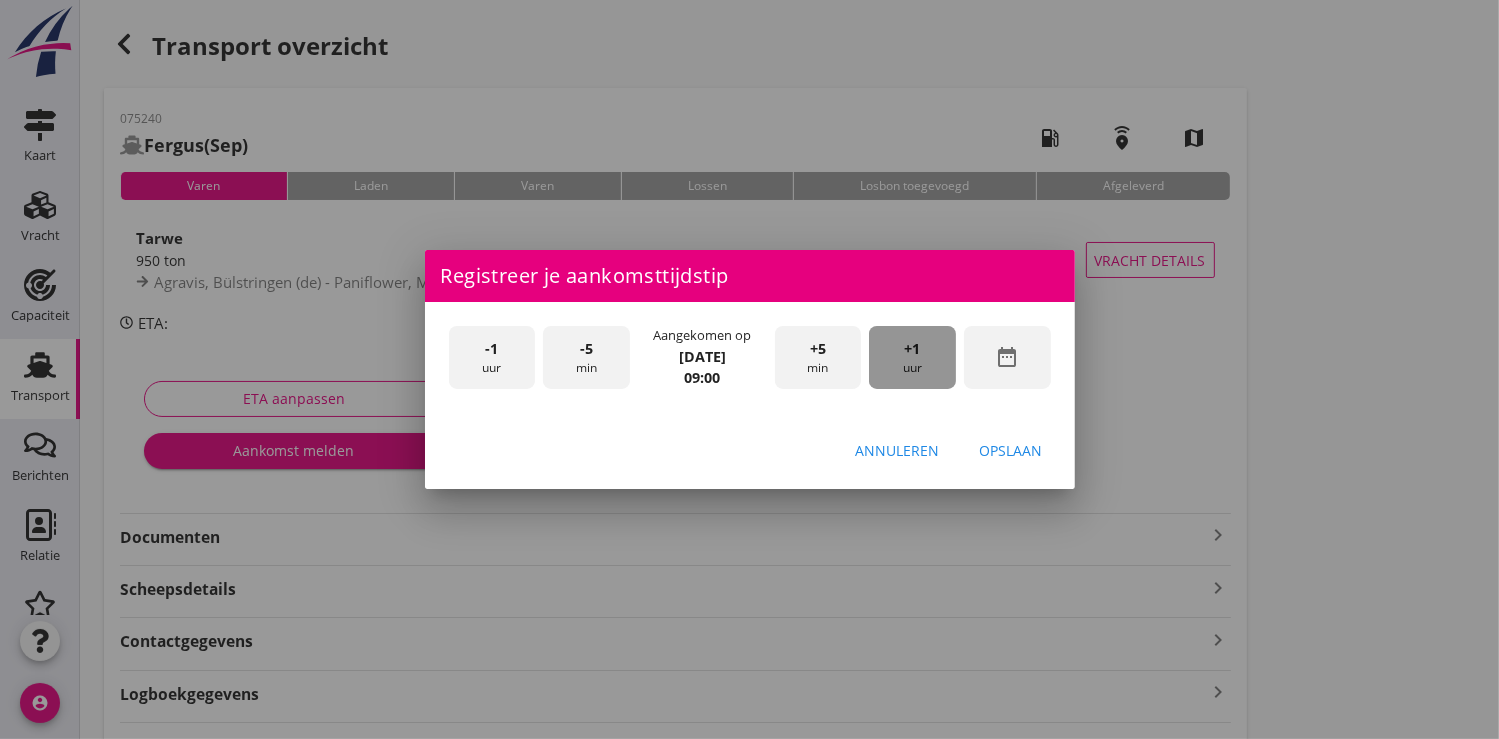 click on "+1  uur" at bounding box center (912, 357) 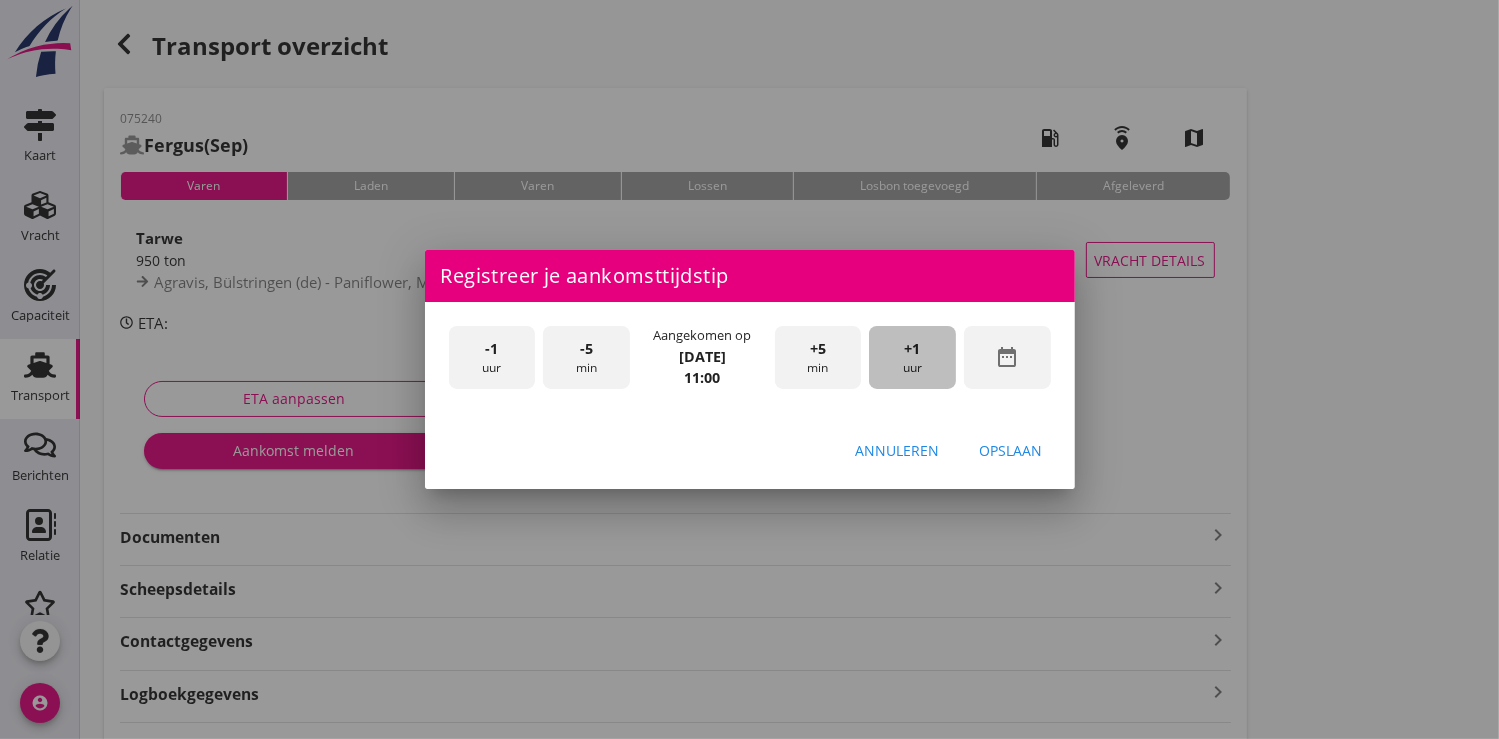 click on "+1  uur" at bounding box center (912, 357) 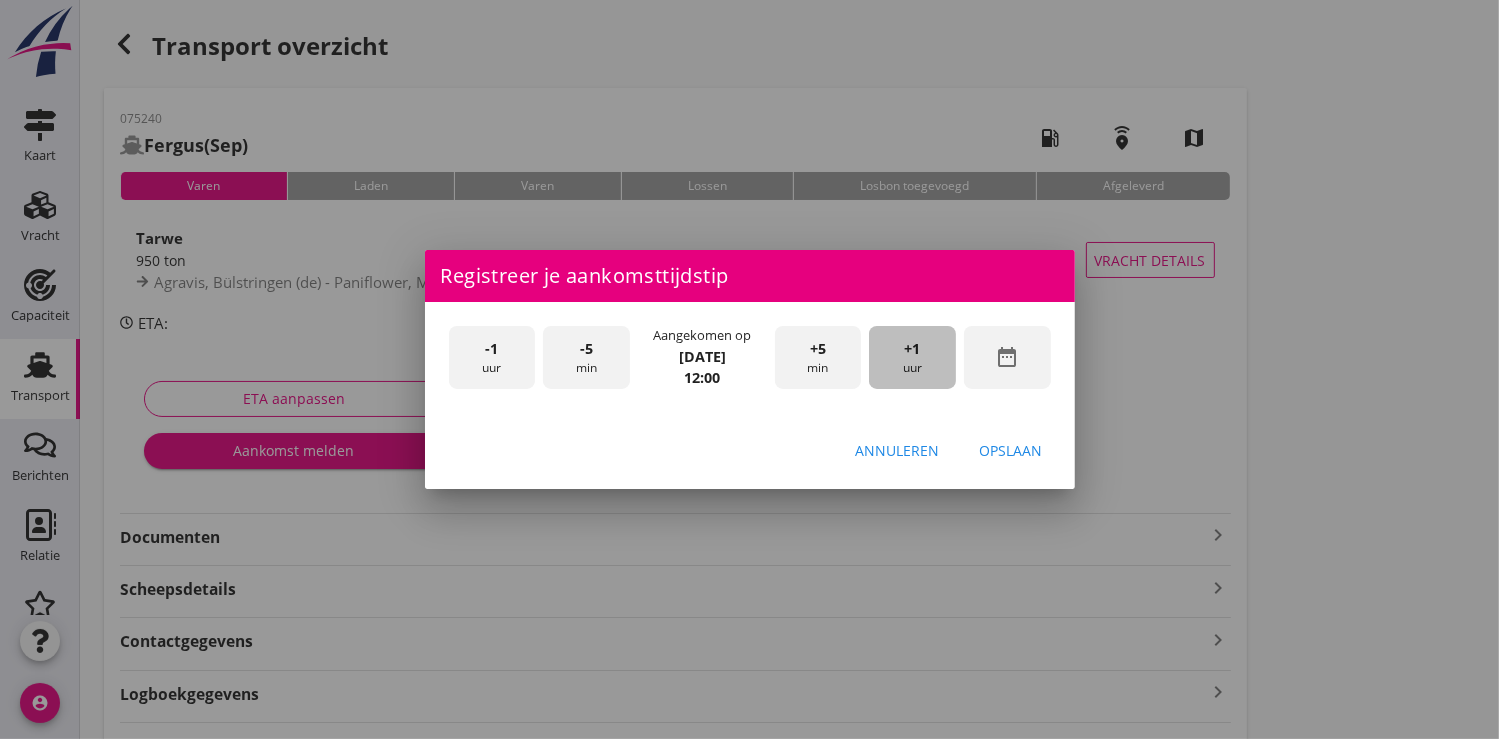 click on "+1" at bounding box center (913, 349) 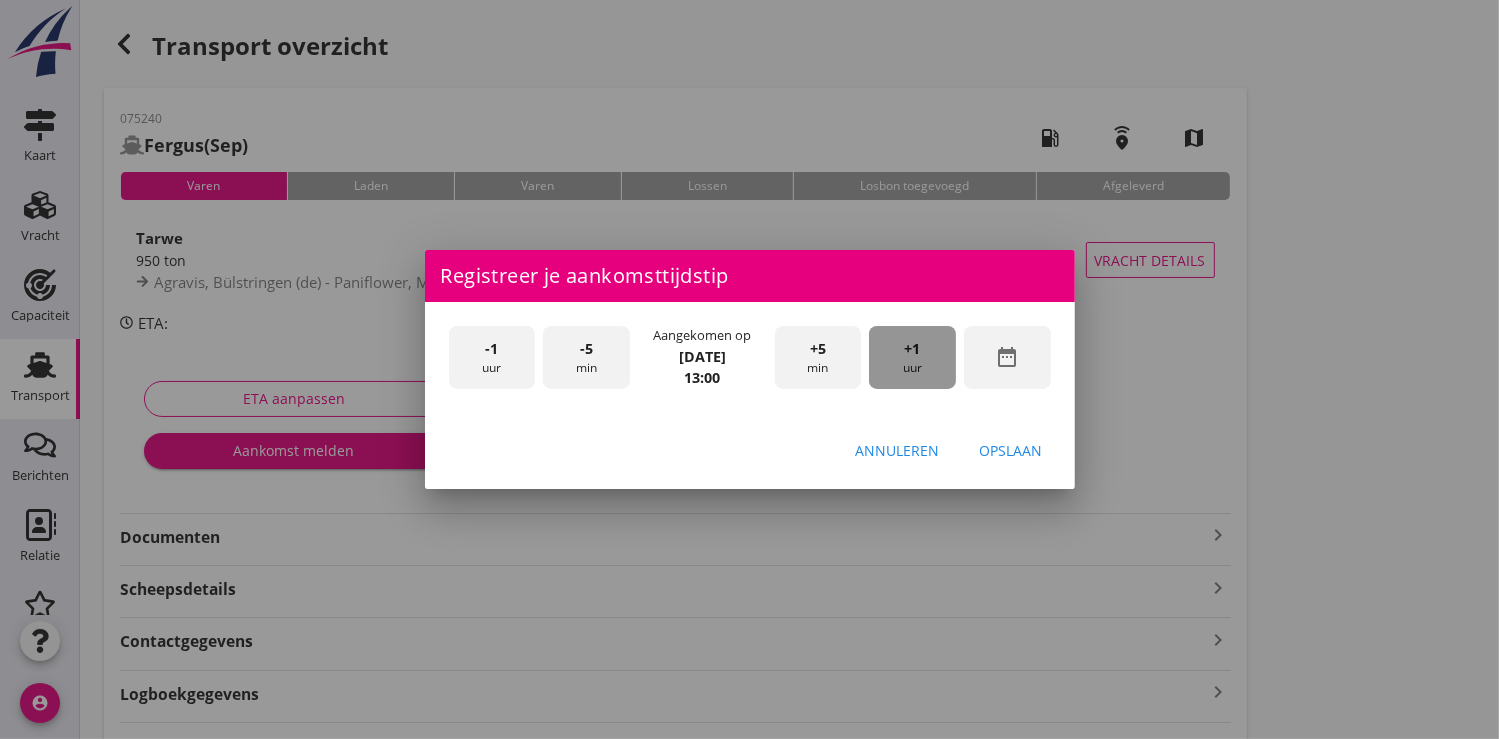 click on "+1" at bounding box center [913, 349] 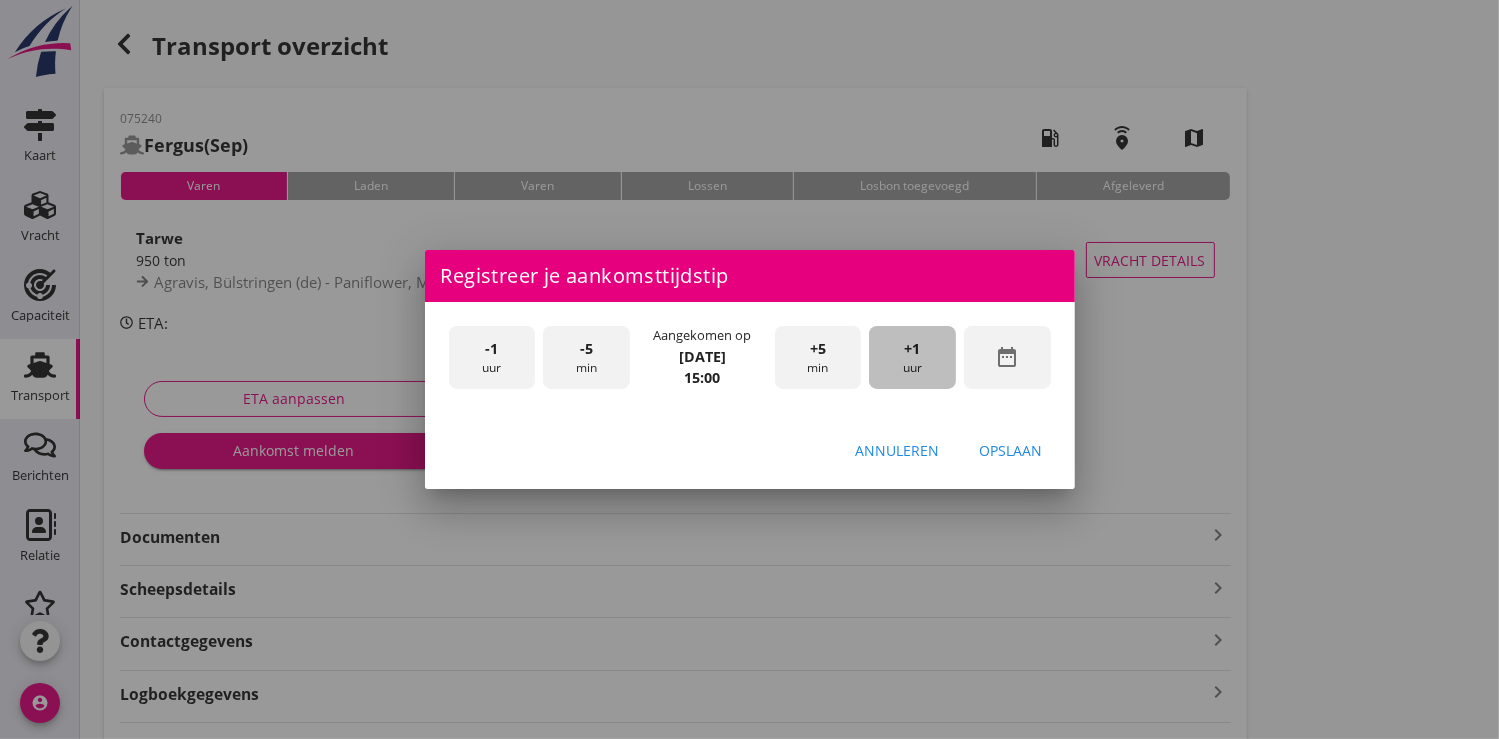 click on "+1" at bounding box center [913, 349] 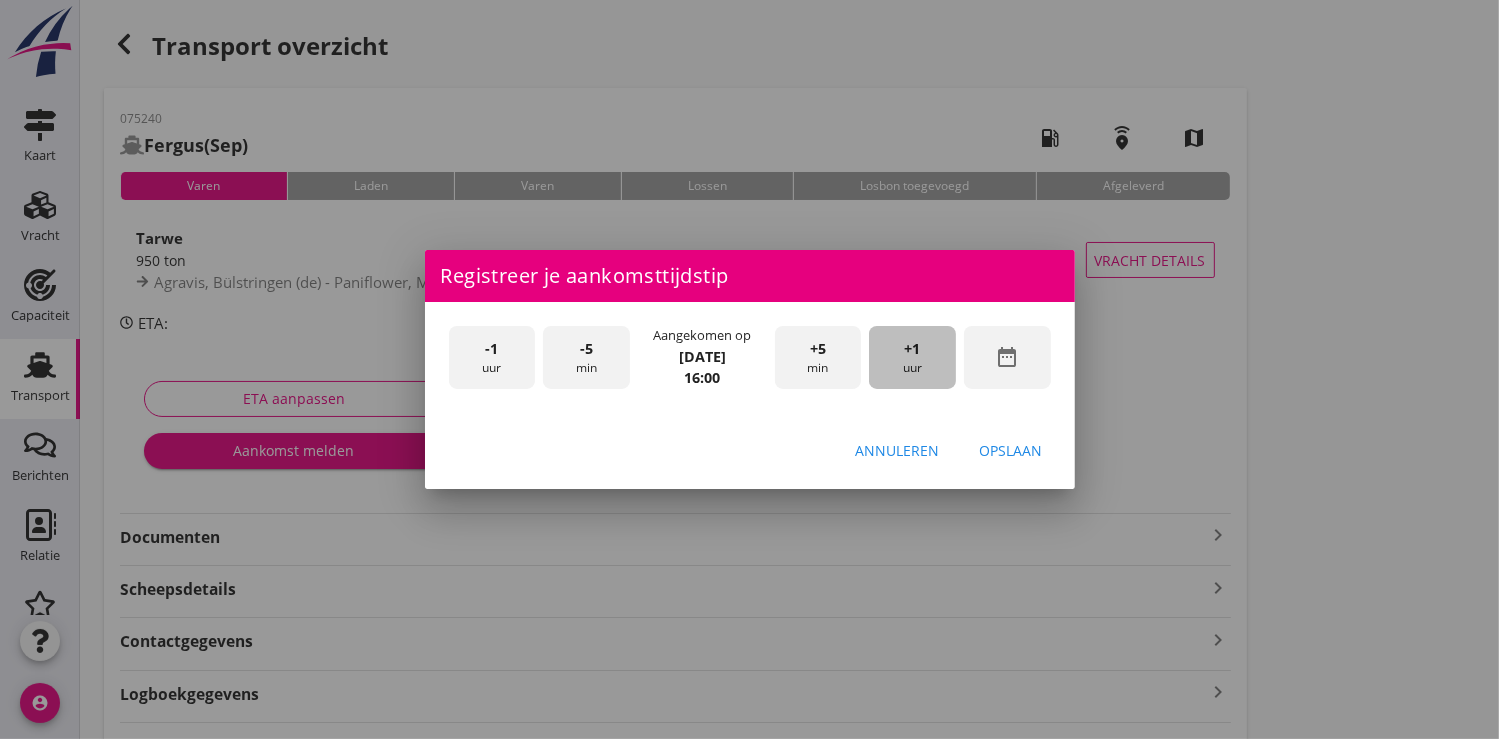 click on "+1" at bounding box center (913, 349) 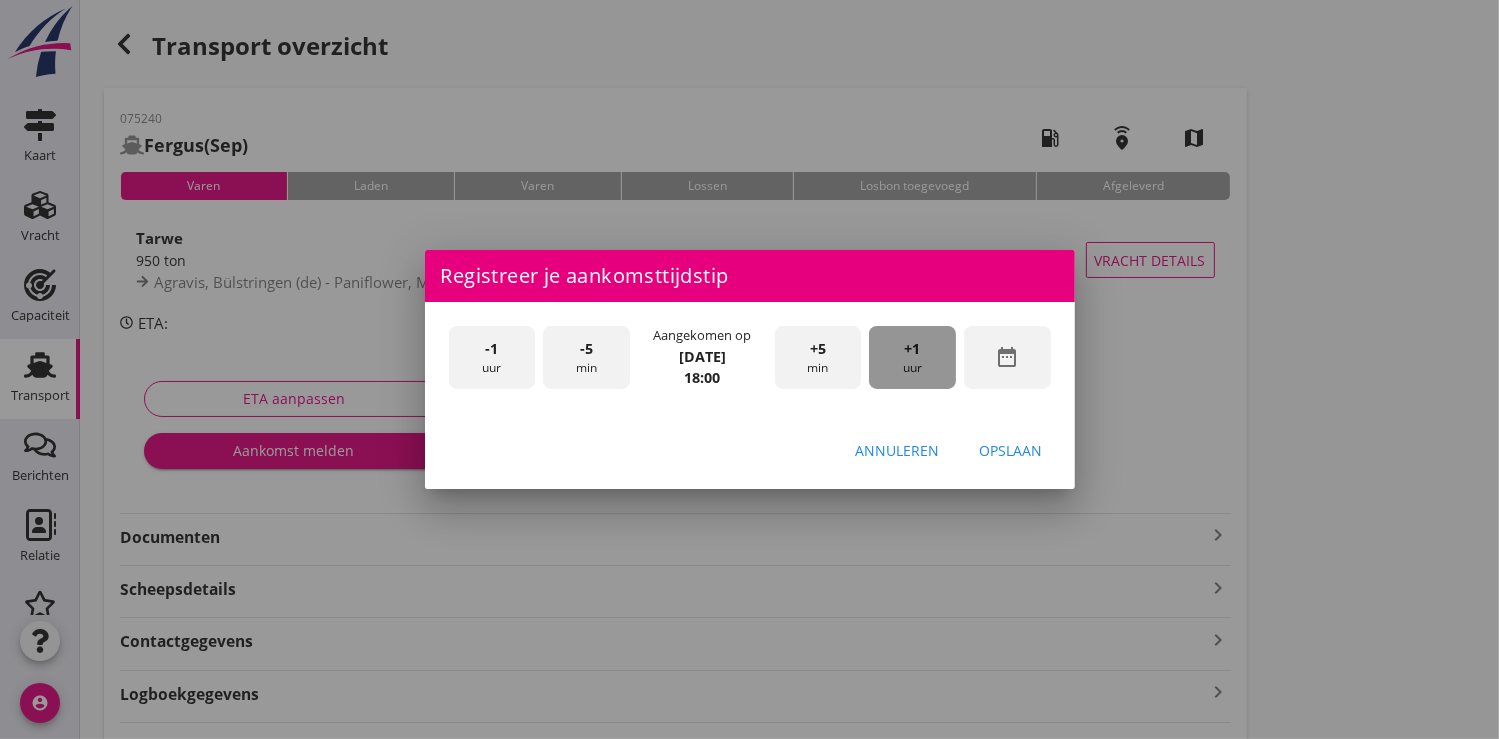 click on "+1" at bounding box center (913, 349) 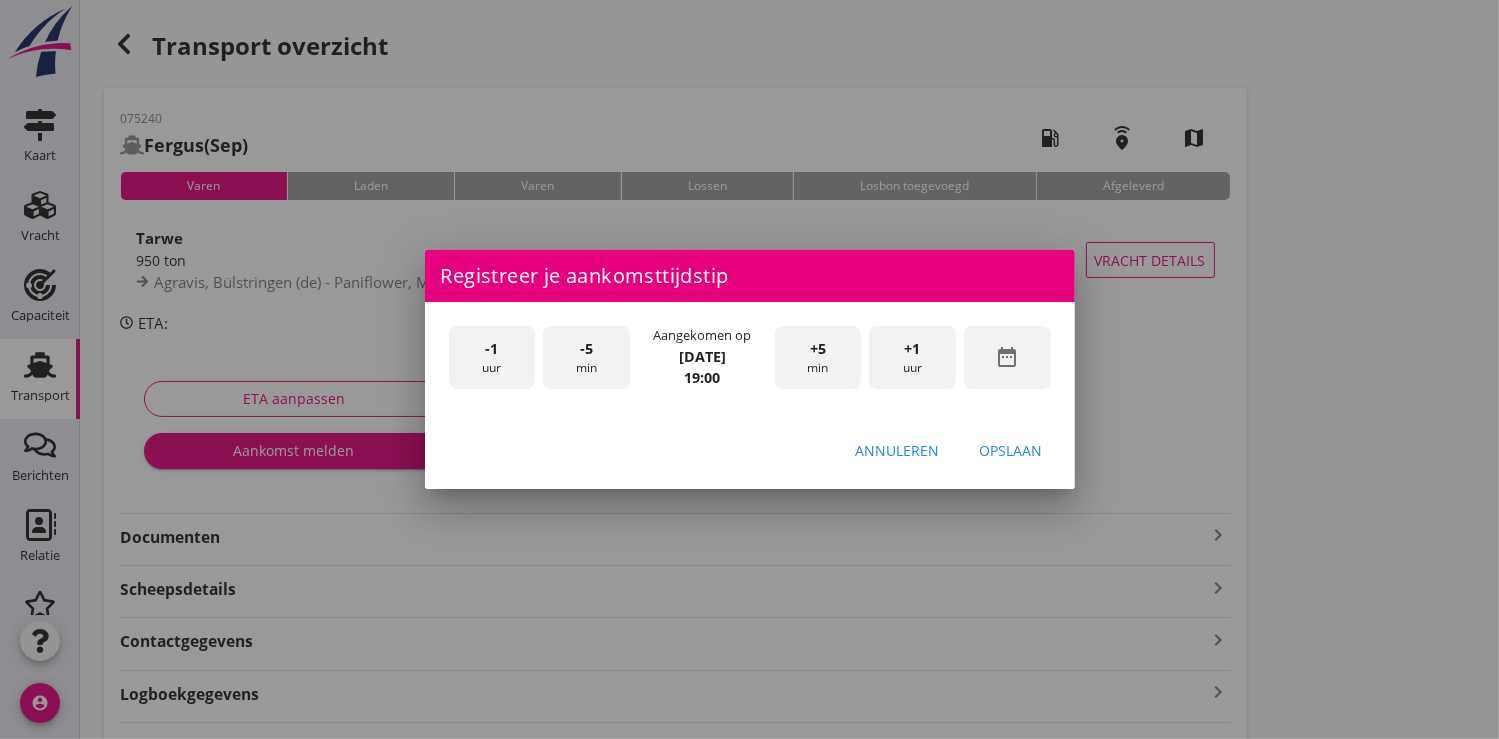 click on "+1" at bounding box center (913, 349) 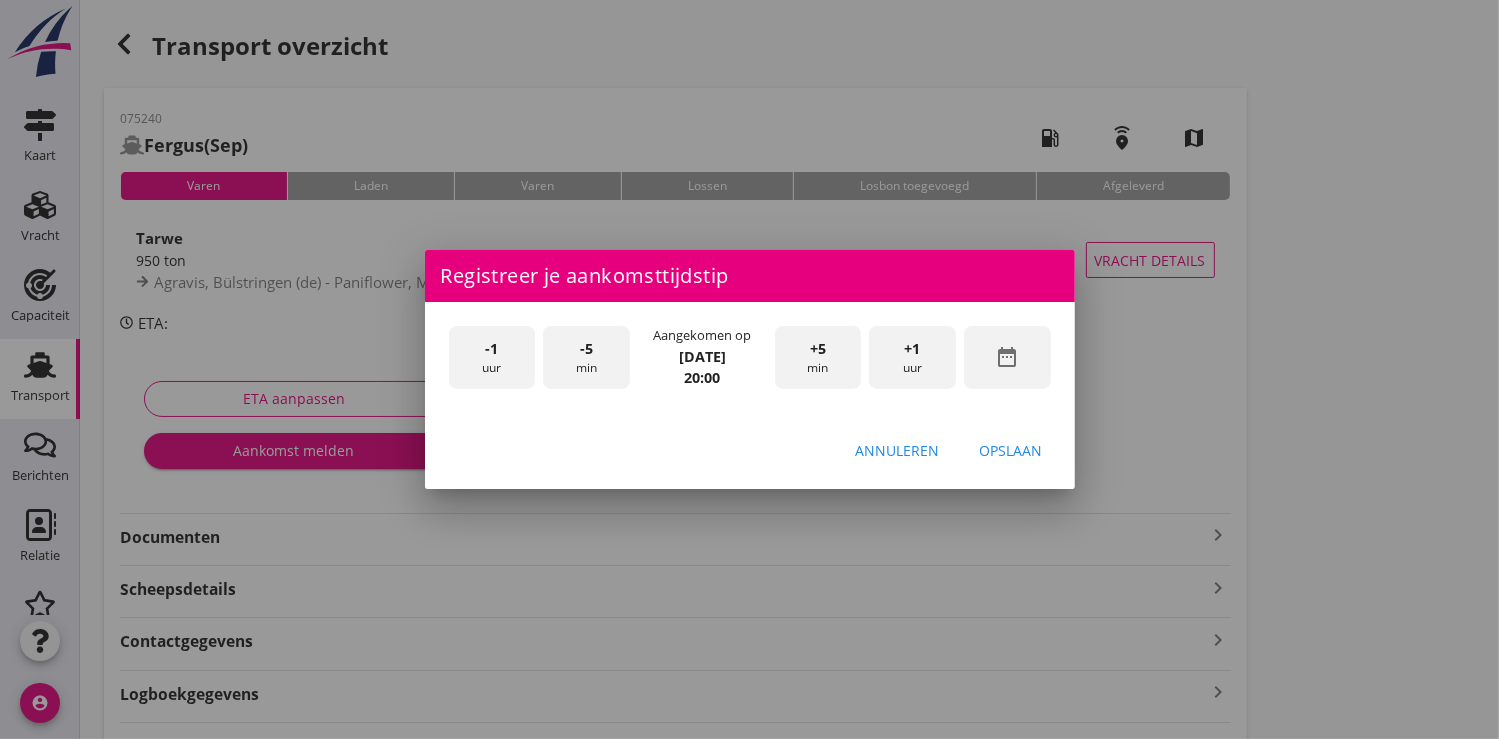 click on "Opslaan" at bounding box center (1011, 451) 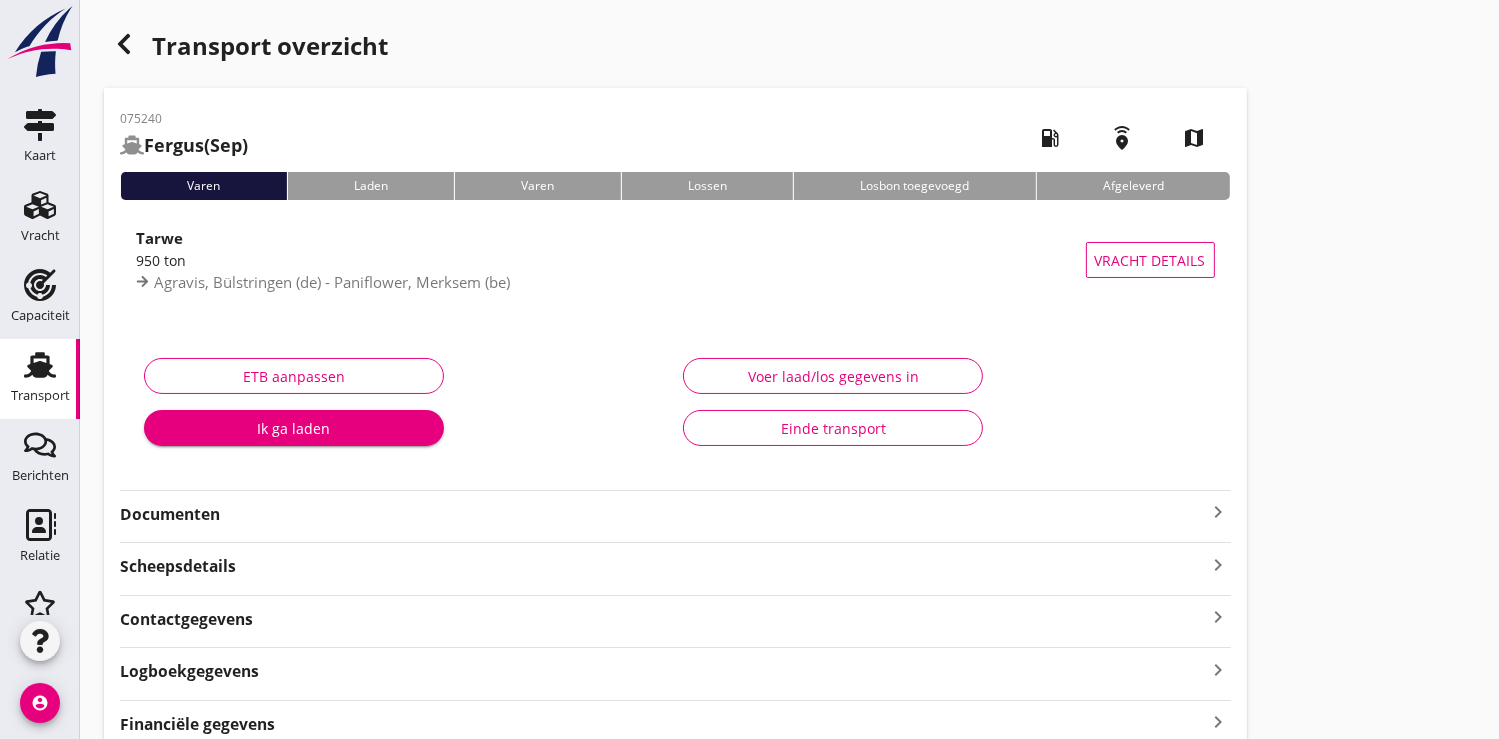 click on "Ik ga laden" at bounding box center (294, 428) 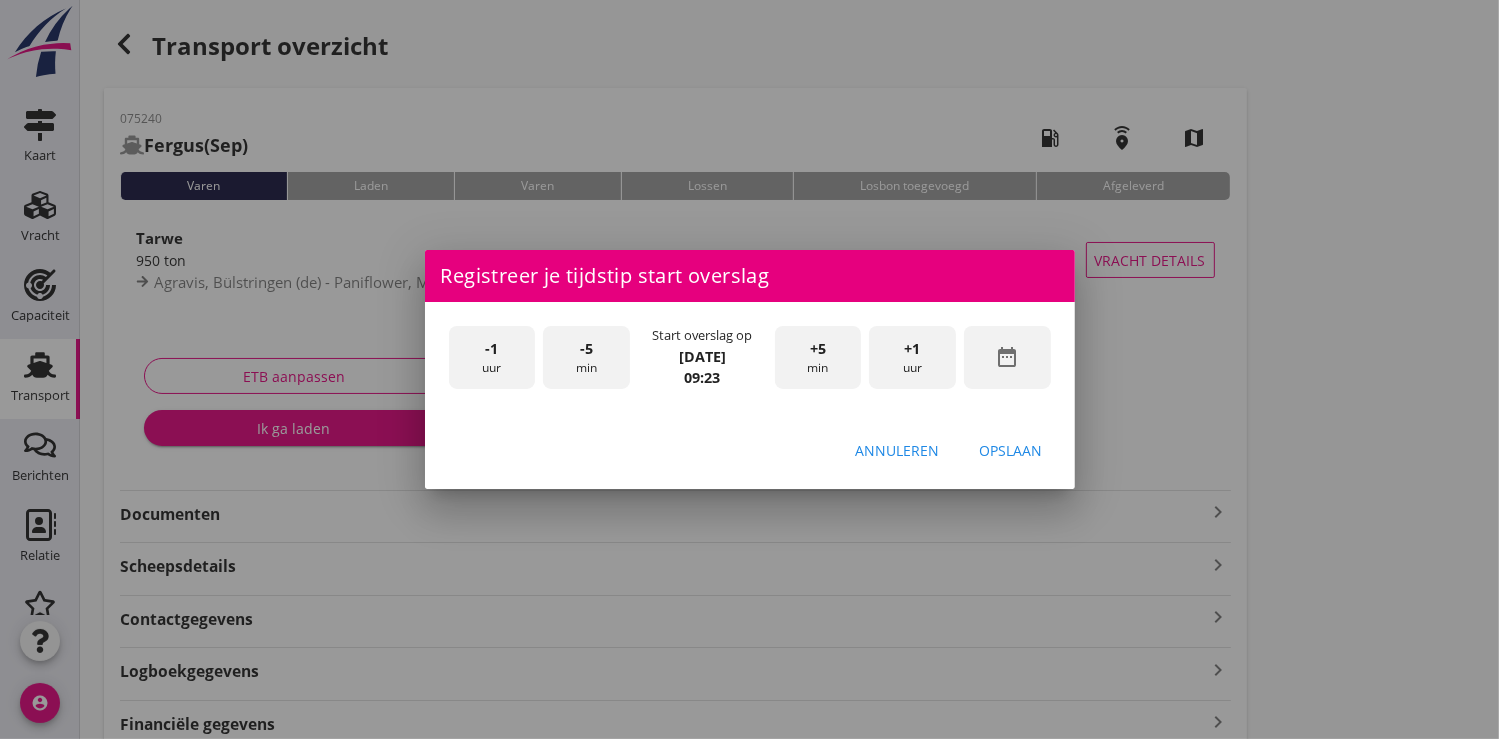 click on "-1" at bounding box center (491, 349) 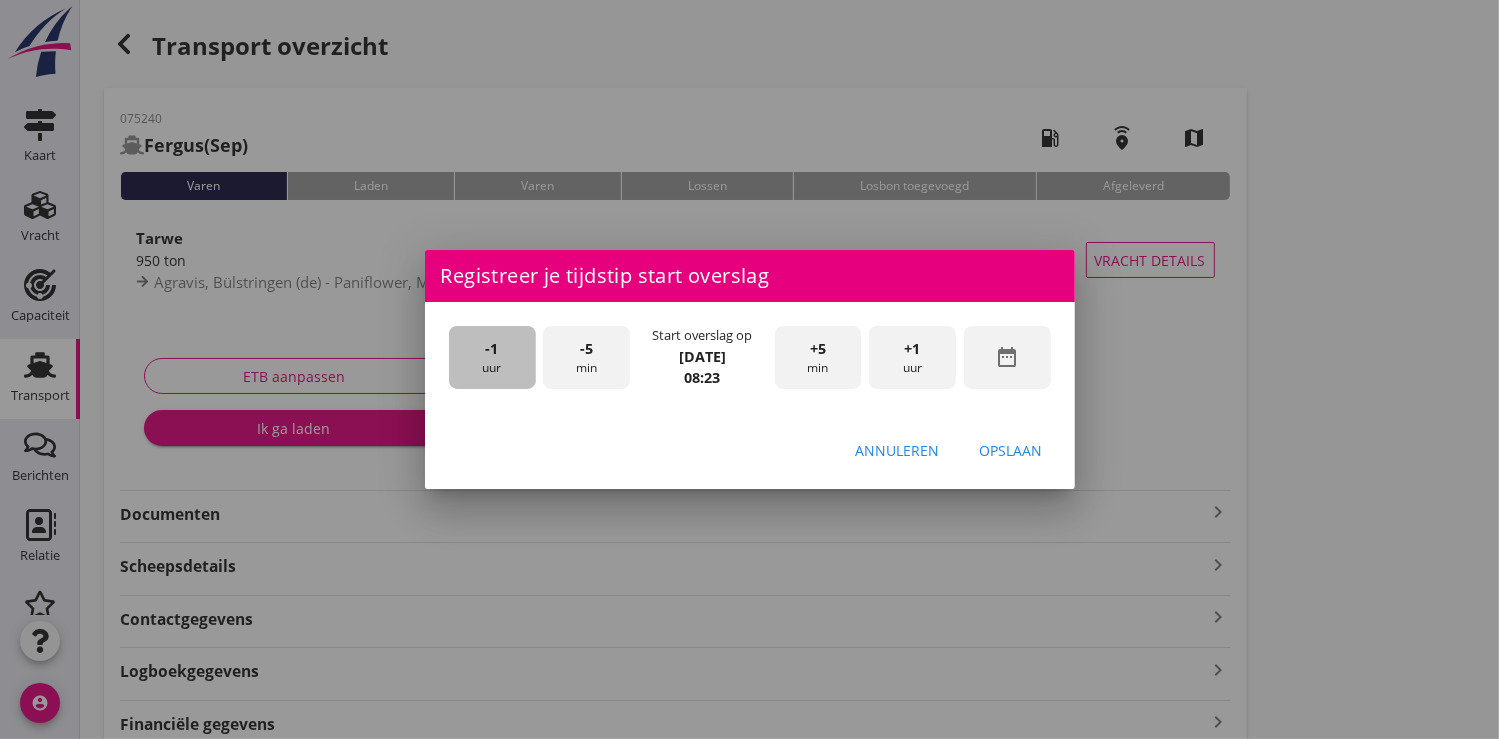 click on "-1" at bounding box center (491, 349) 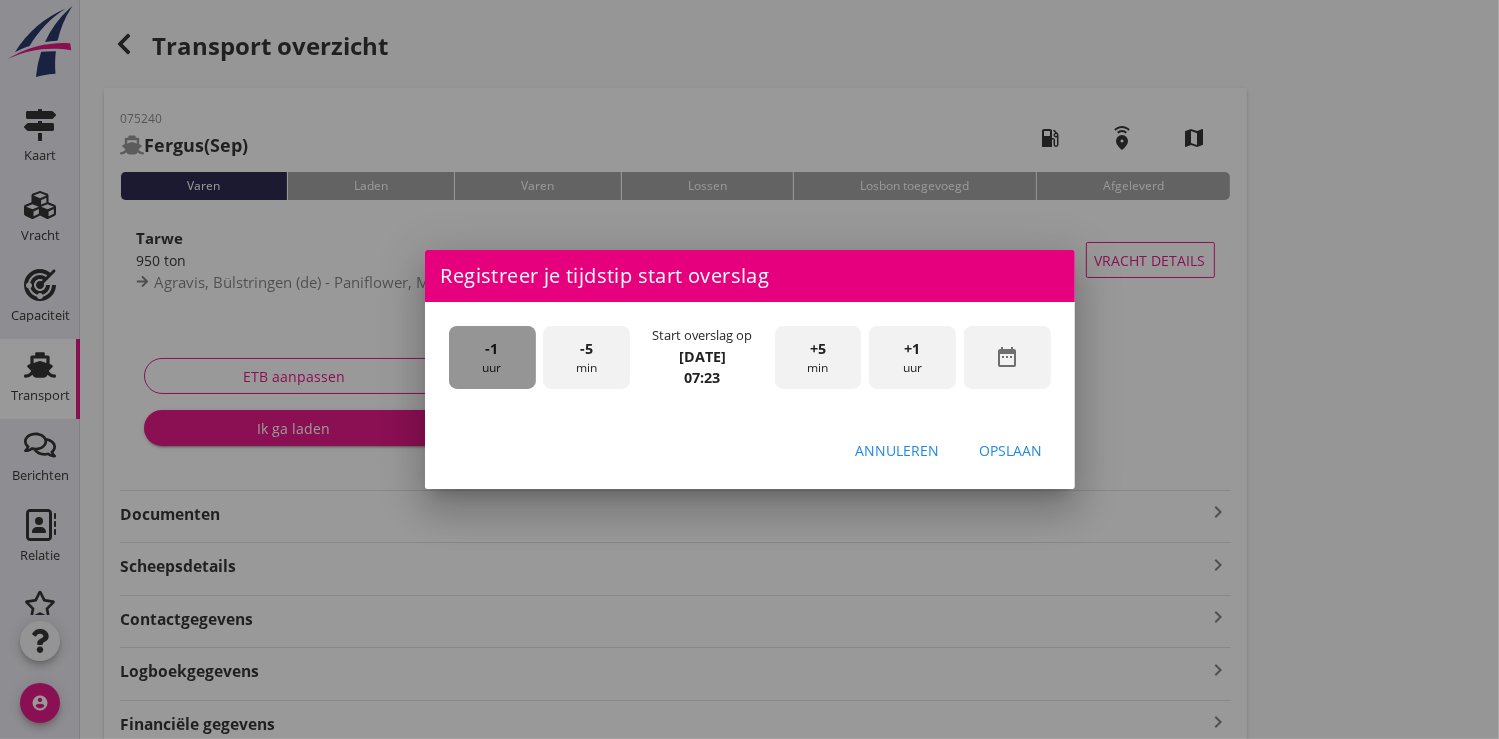 click on "-1" at bounding box center [491, 349] 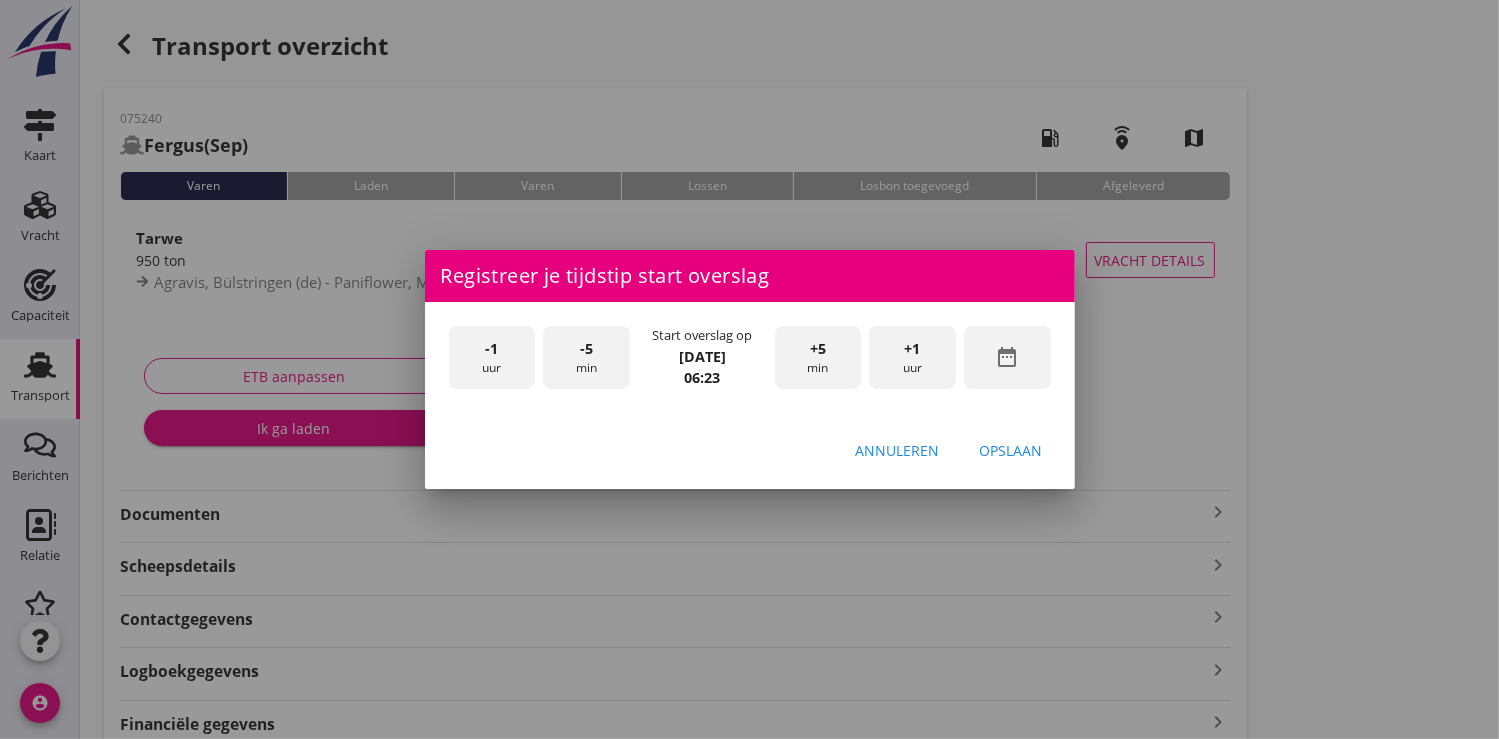 click on "-5  min" at bounding box center [586, 357] 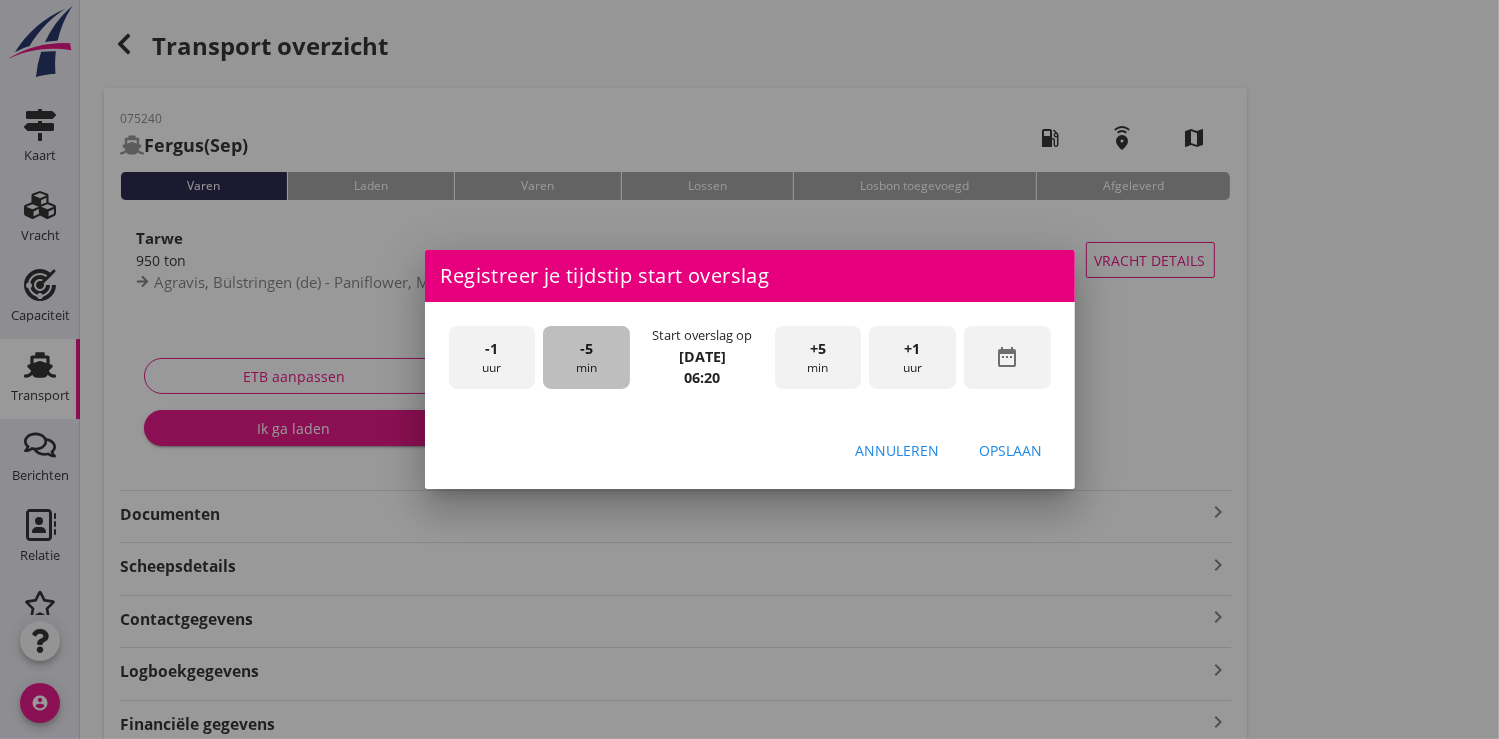 click on "-5  min" at bounding box center (586, 357) 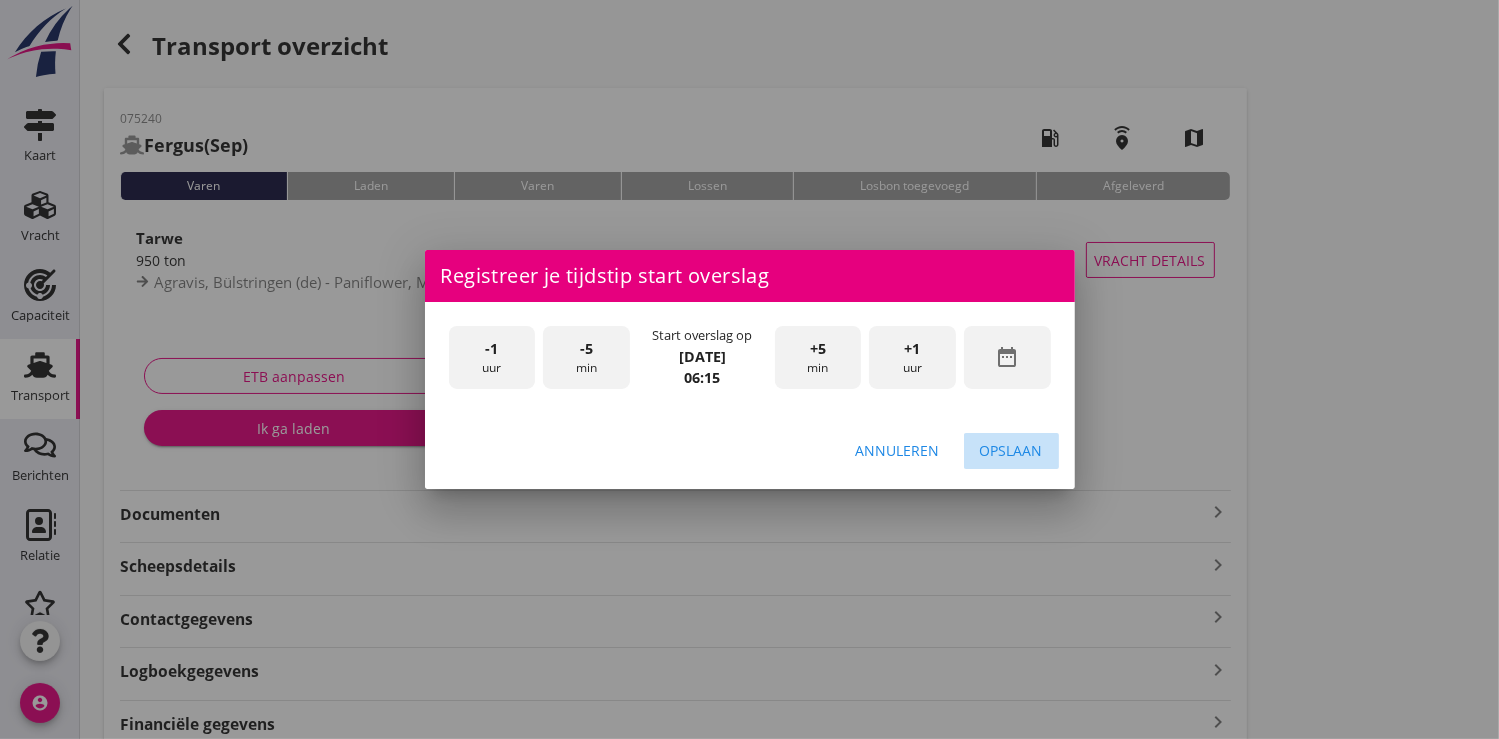 click on "Opslaan" at bounding box center (1011, 450) 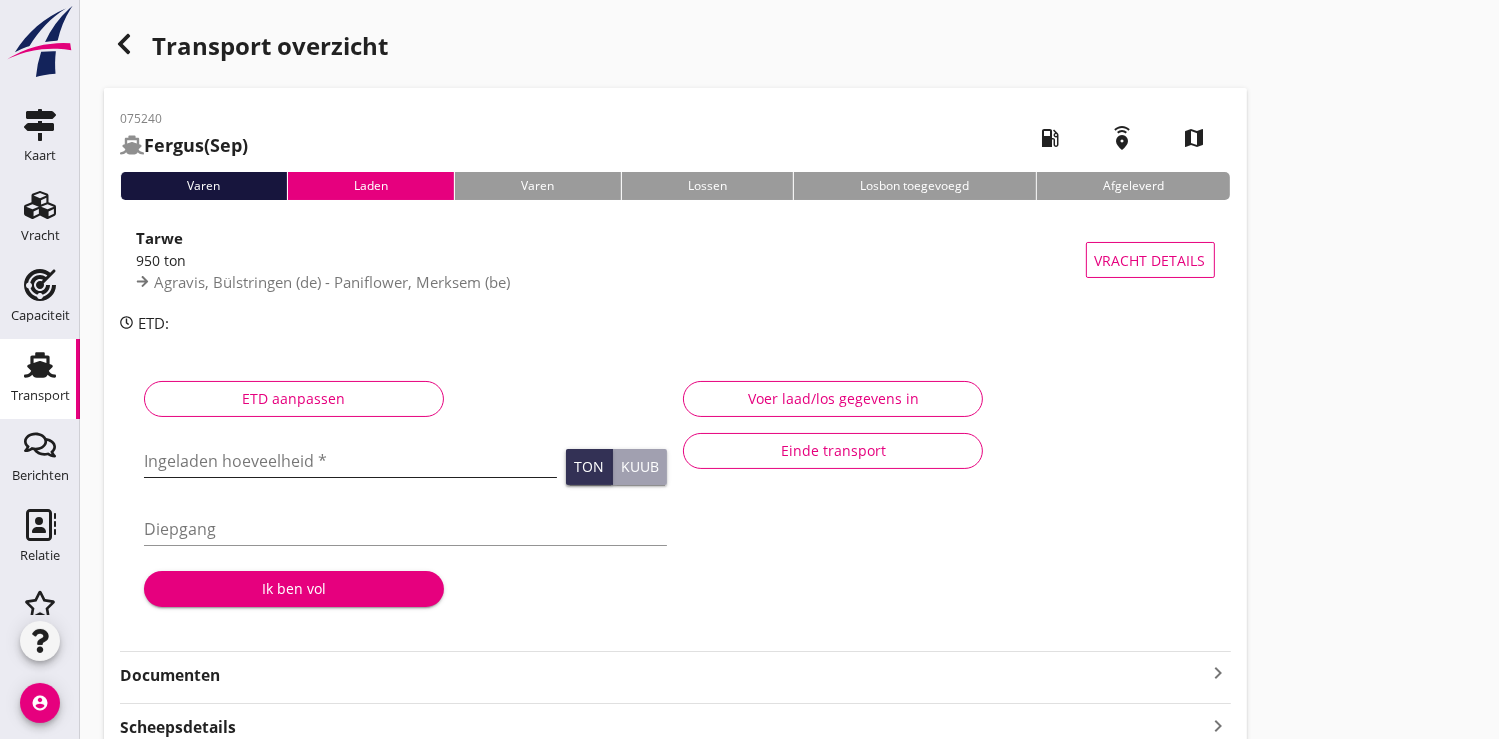 click at bounding box center [350, 461] 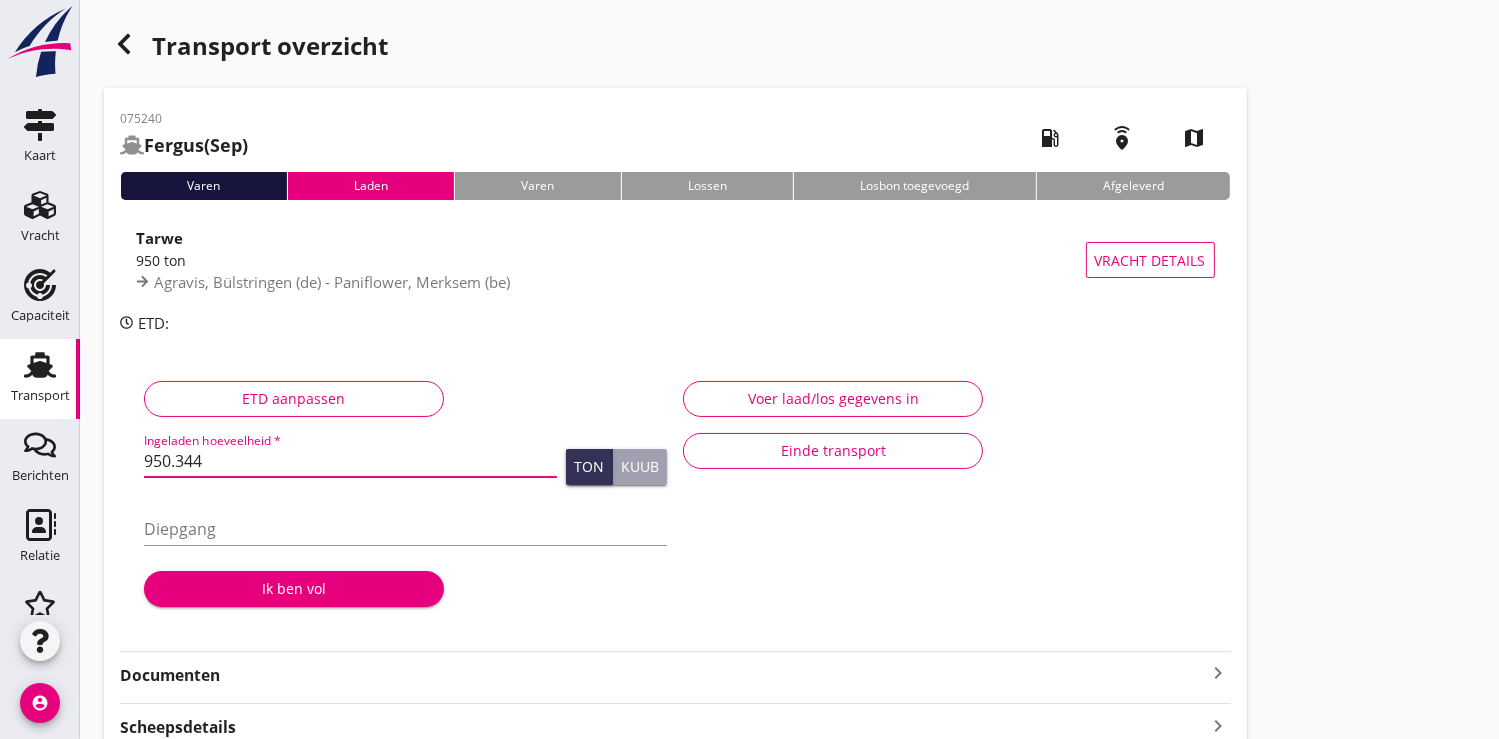 type on "950.344" 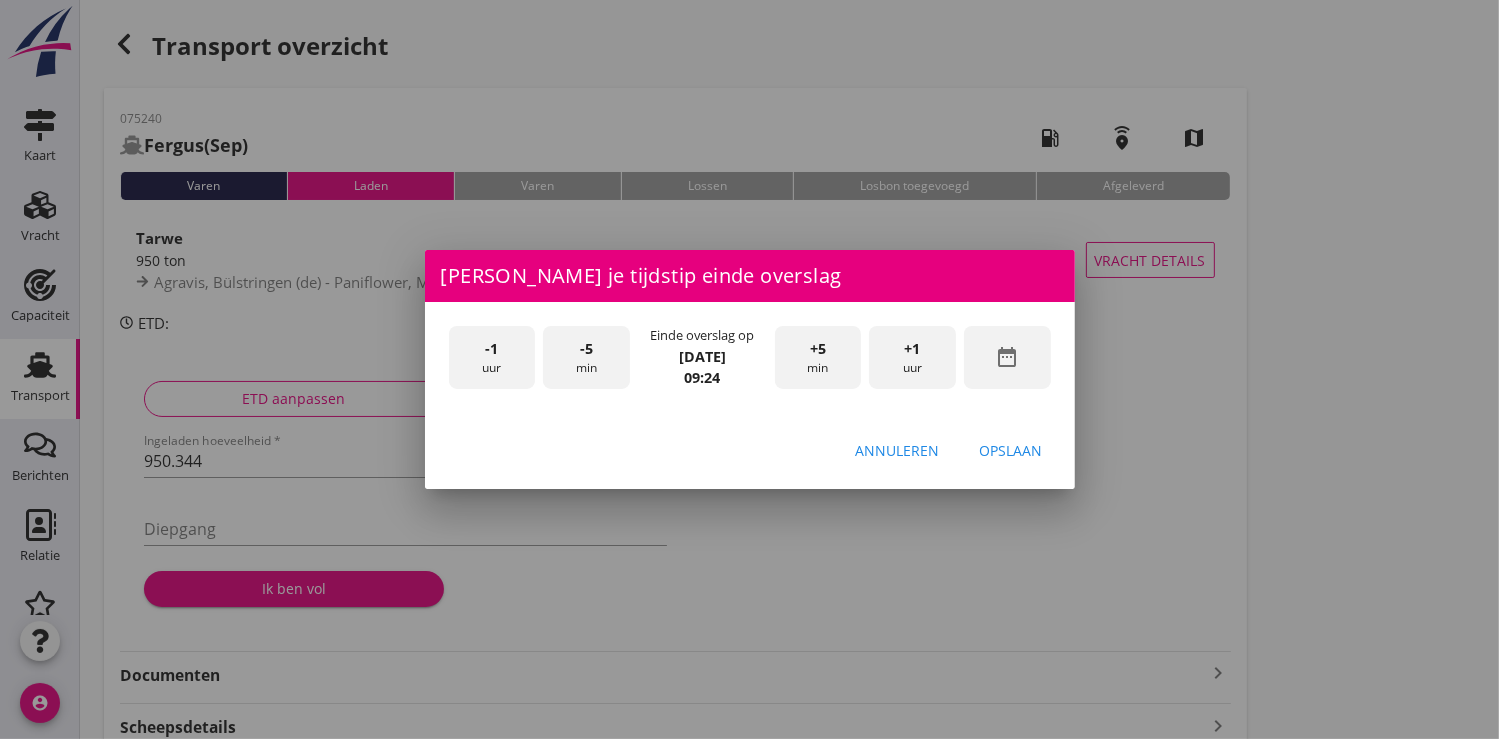 click on "-5  min" at bounding box center [586, 357] 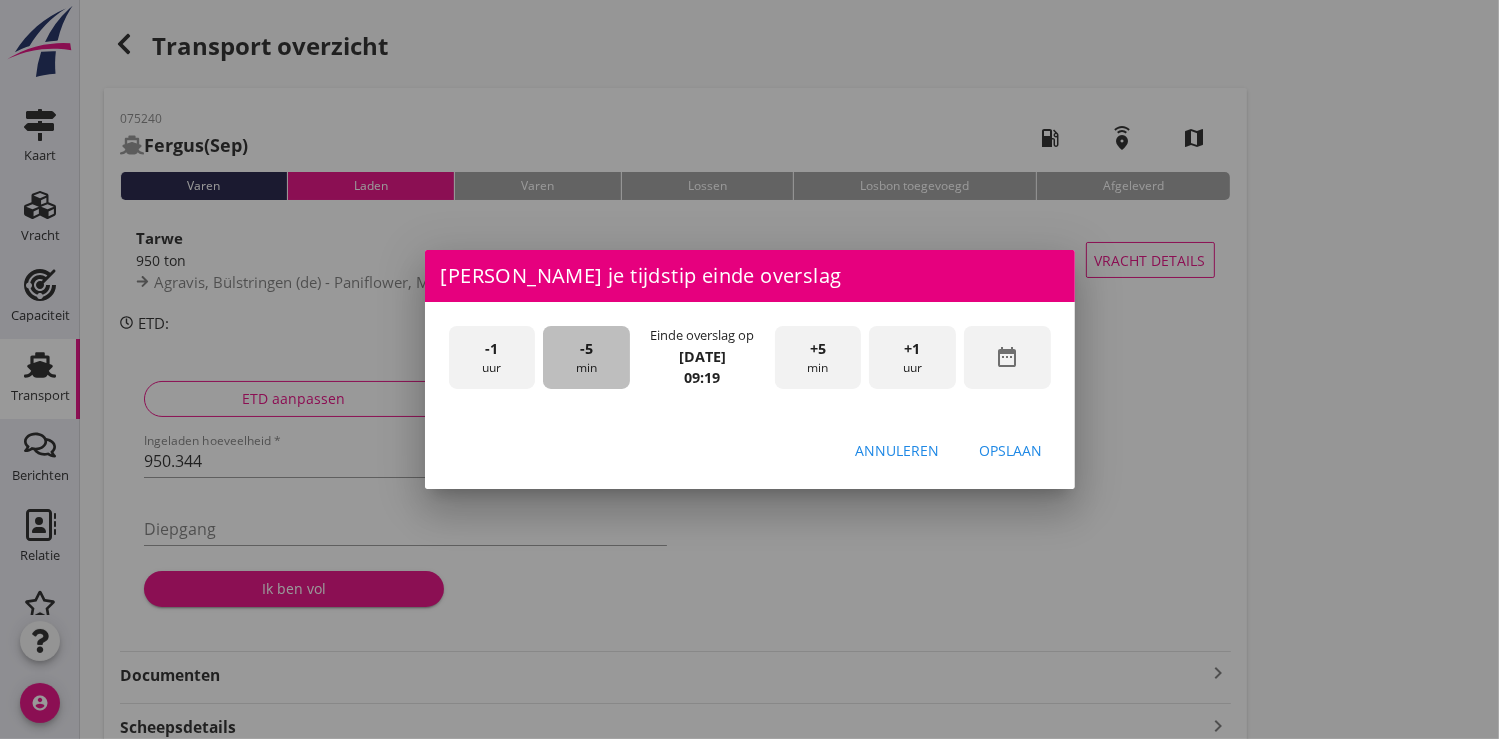 click on "-5  min" at bounding box center [586, 357] 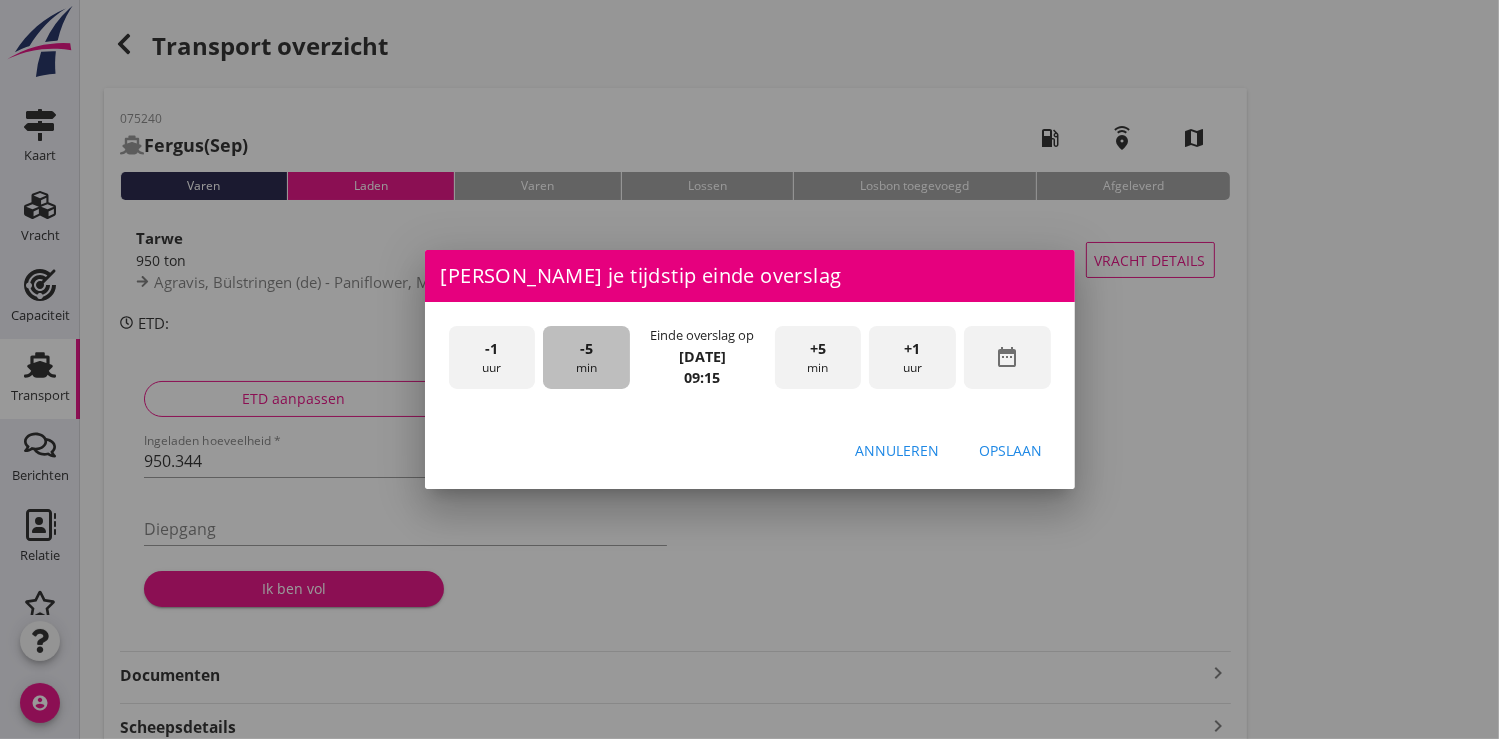 click on "-5  min" at bounding box center (586, 357) 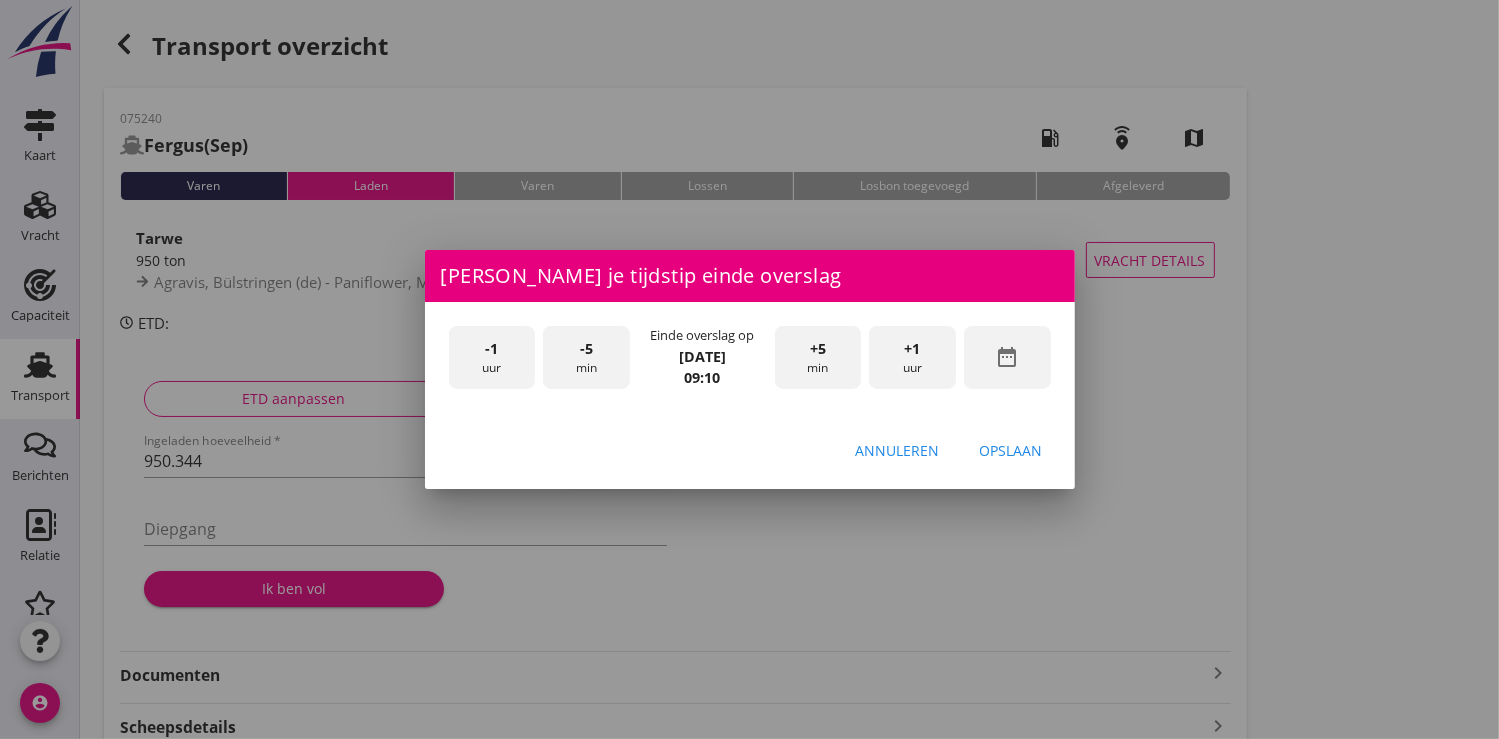 click on "Opslaan" at bounding box center [1011, 450] 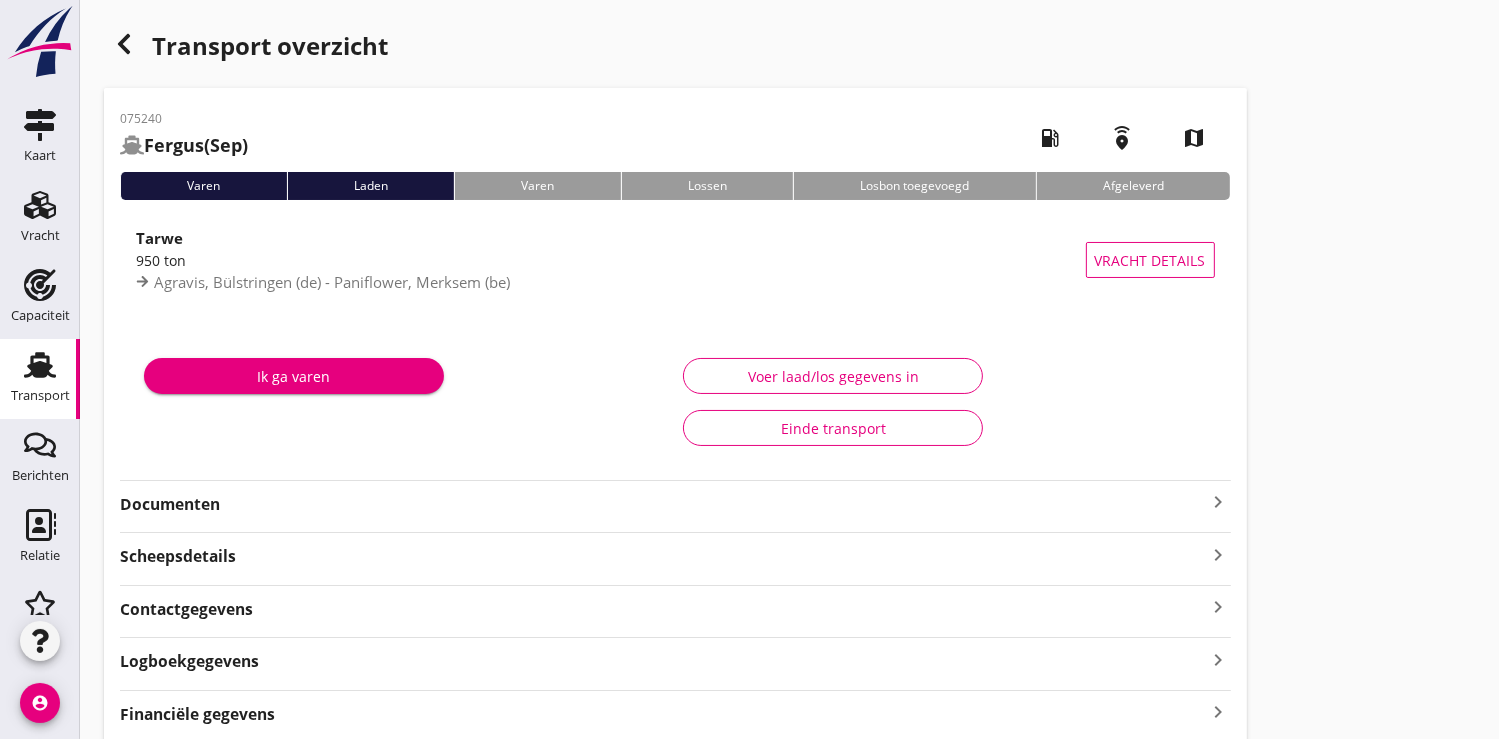 click on "Ik ga varen" at bounding box center [294, 376] 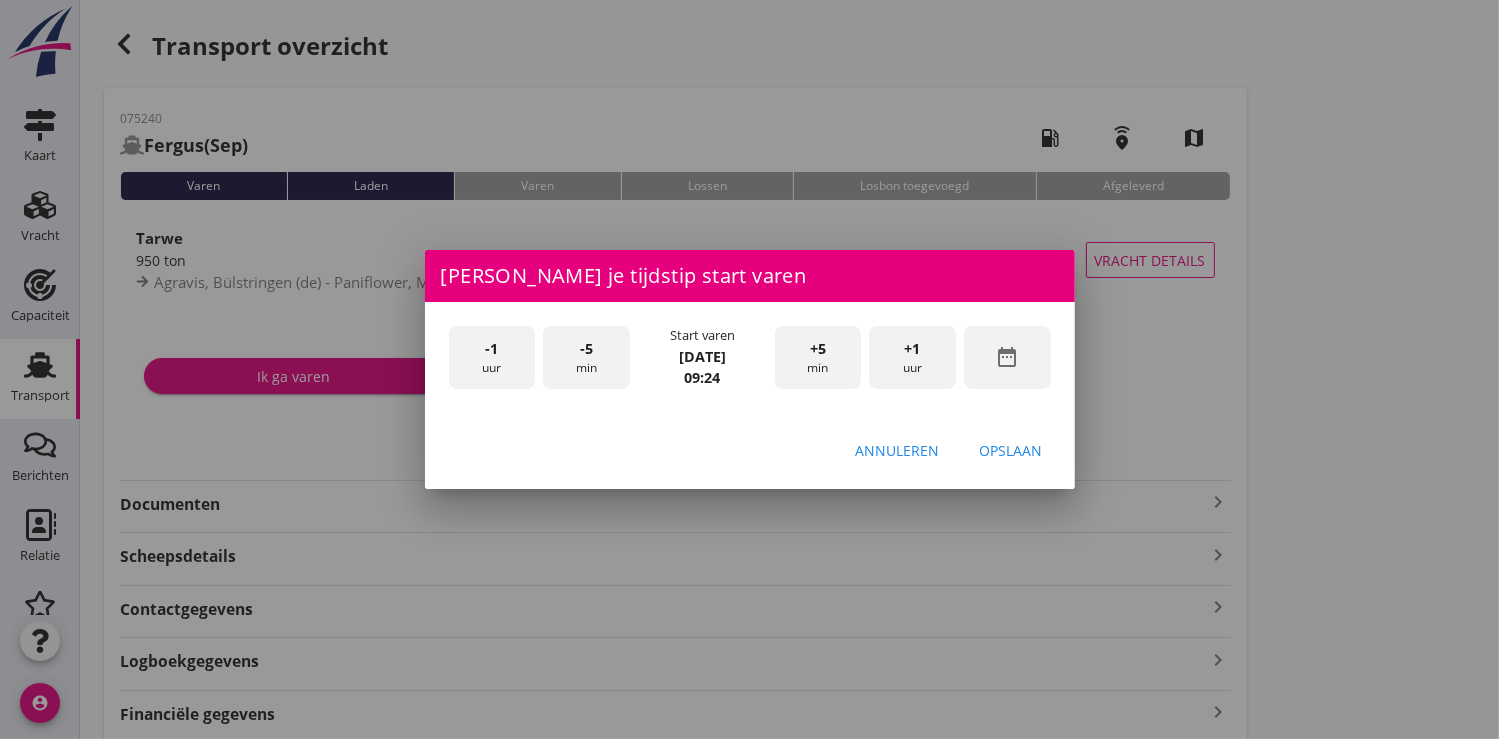 click on "-5  min" at bounding box center (586, 357) 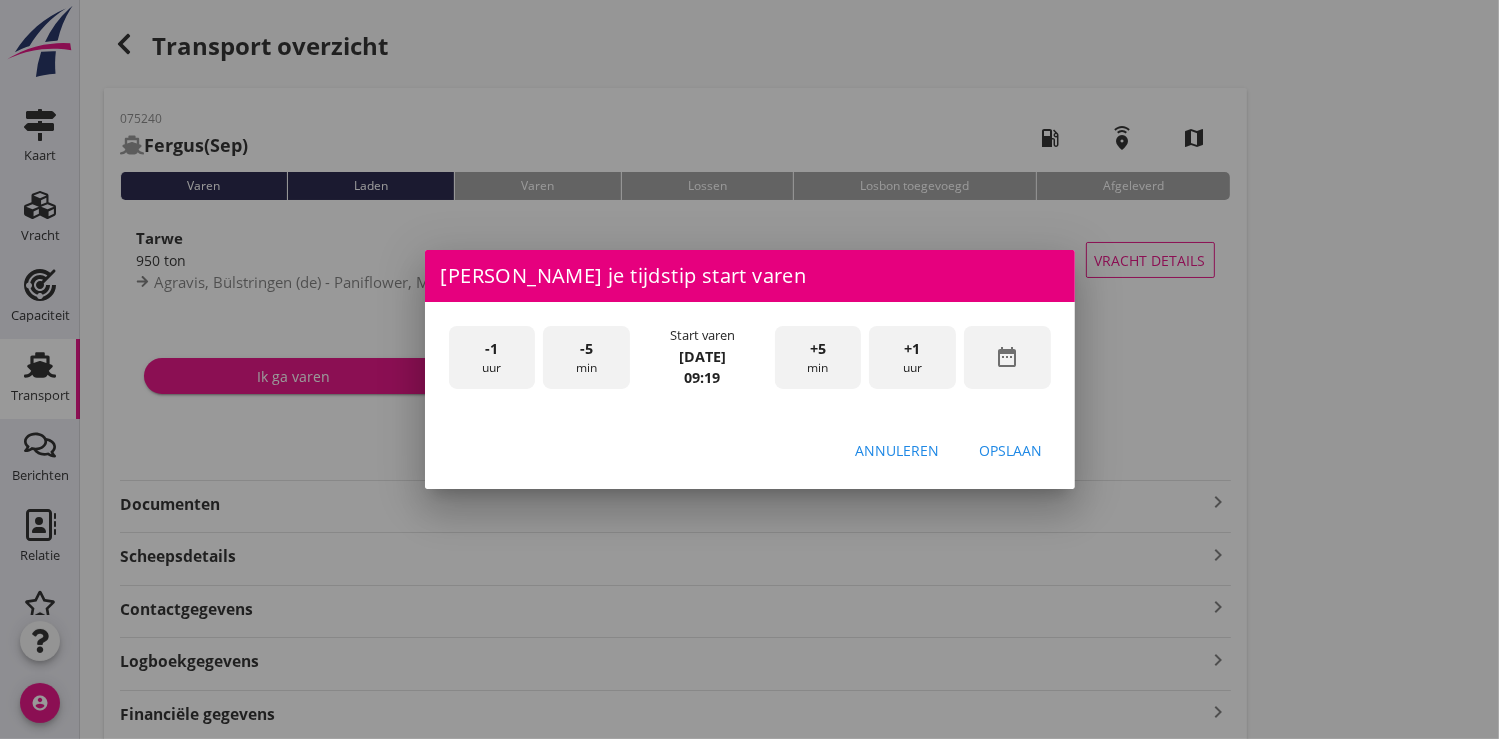 click on "-5  min" at bounding box center (586, 357) 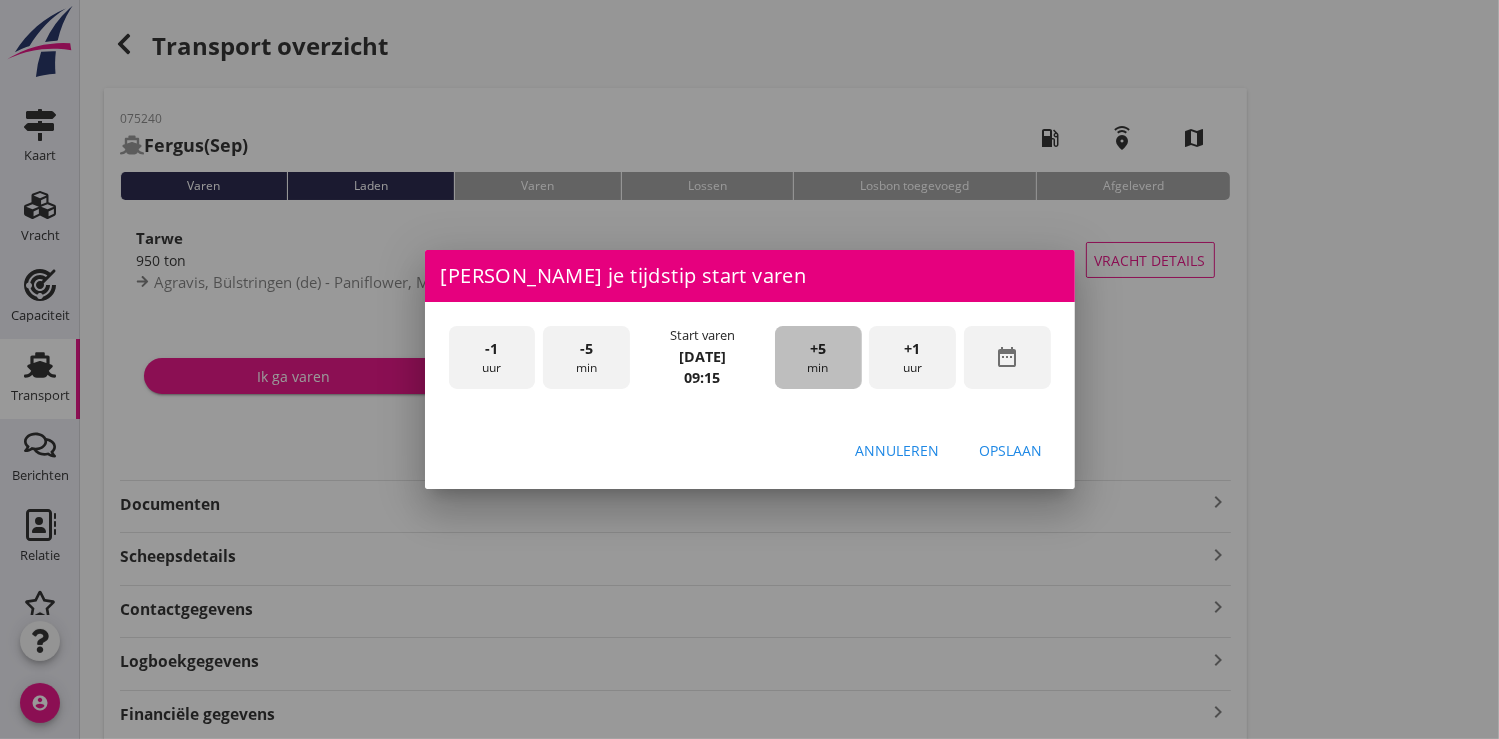 click on "+5  min" at bounding box center (818, 357) 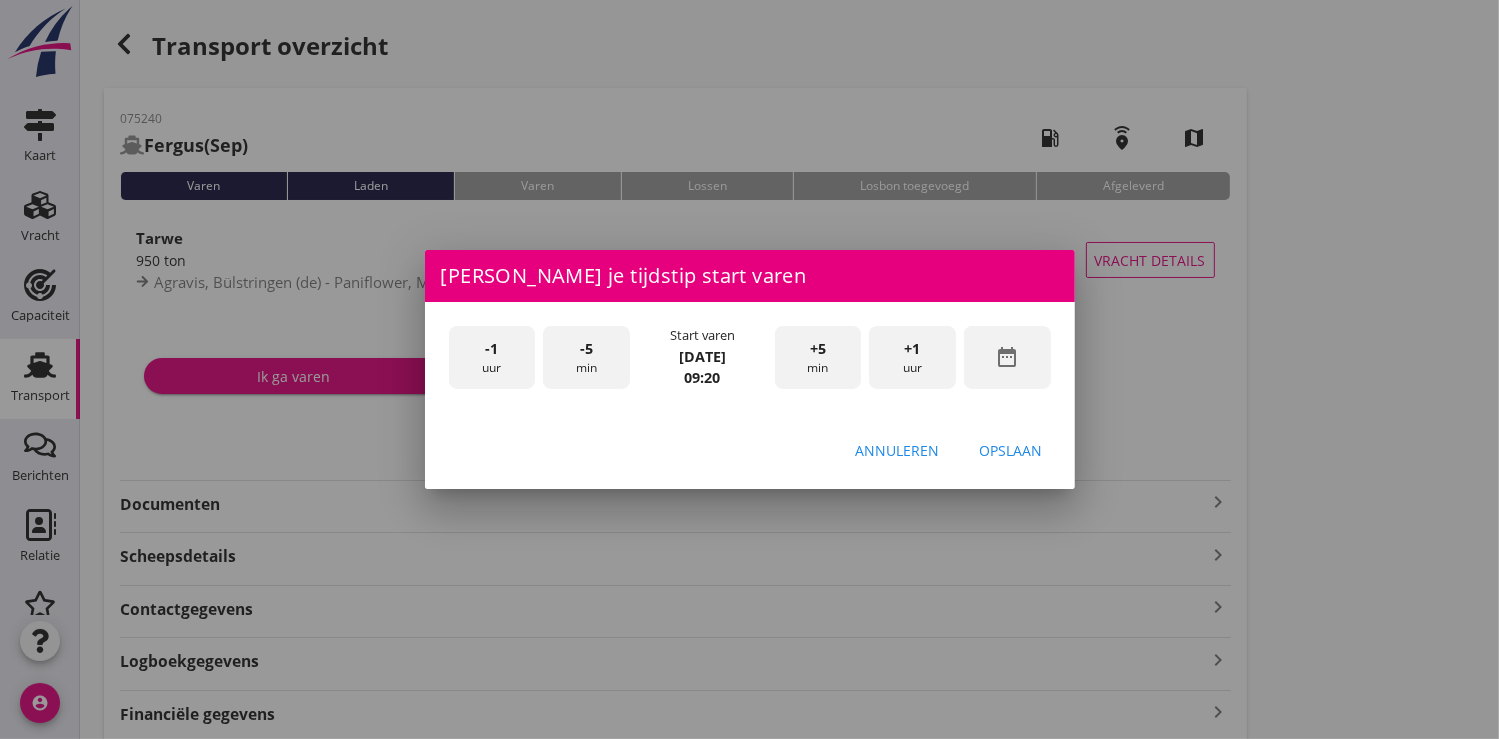 click on "Opslaan" at bounding box center (1011, 450) 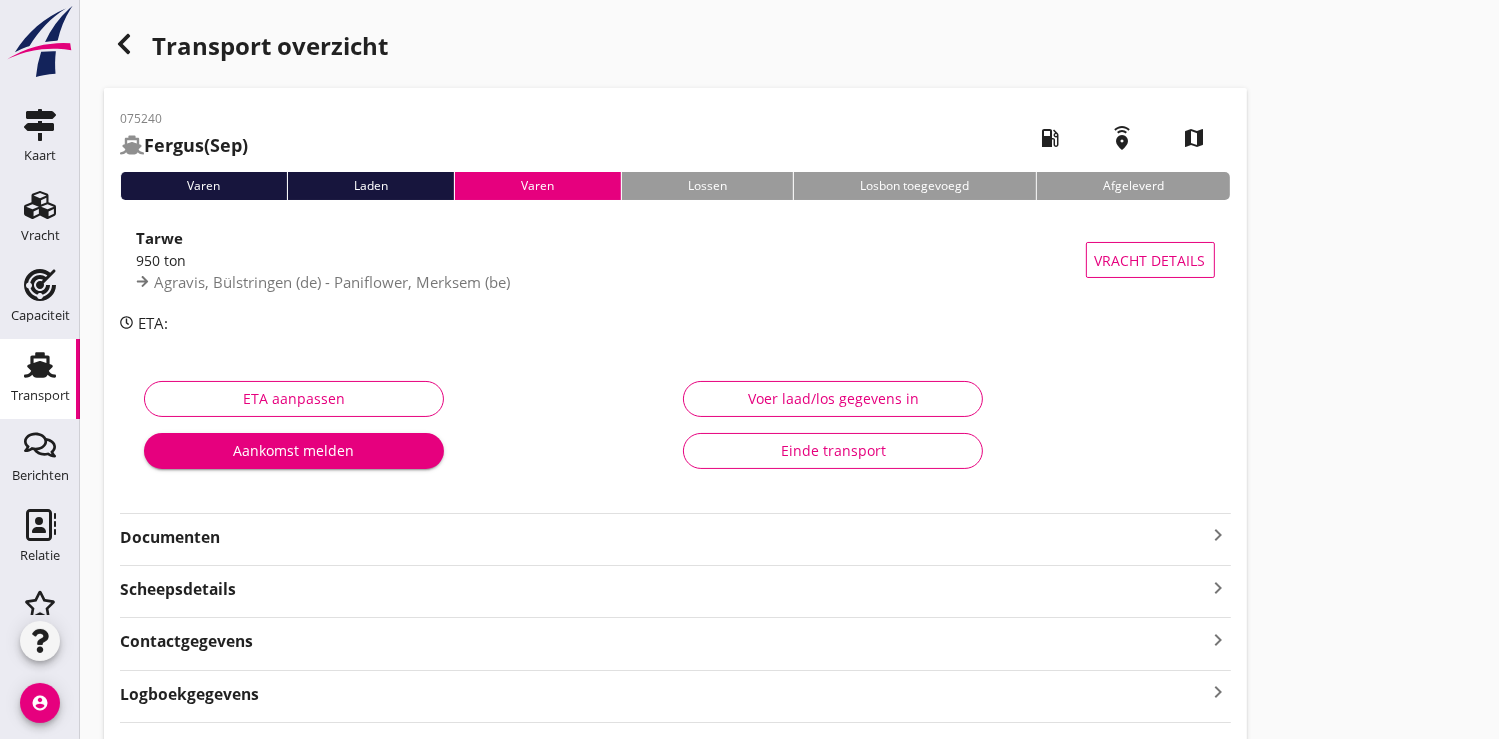 click 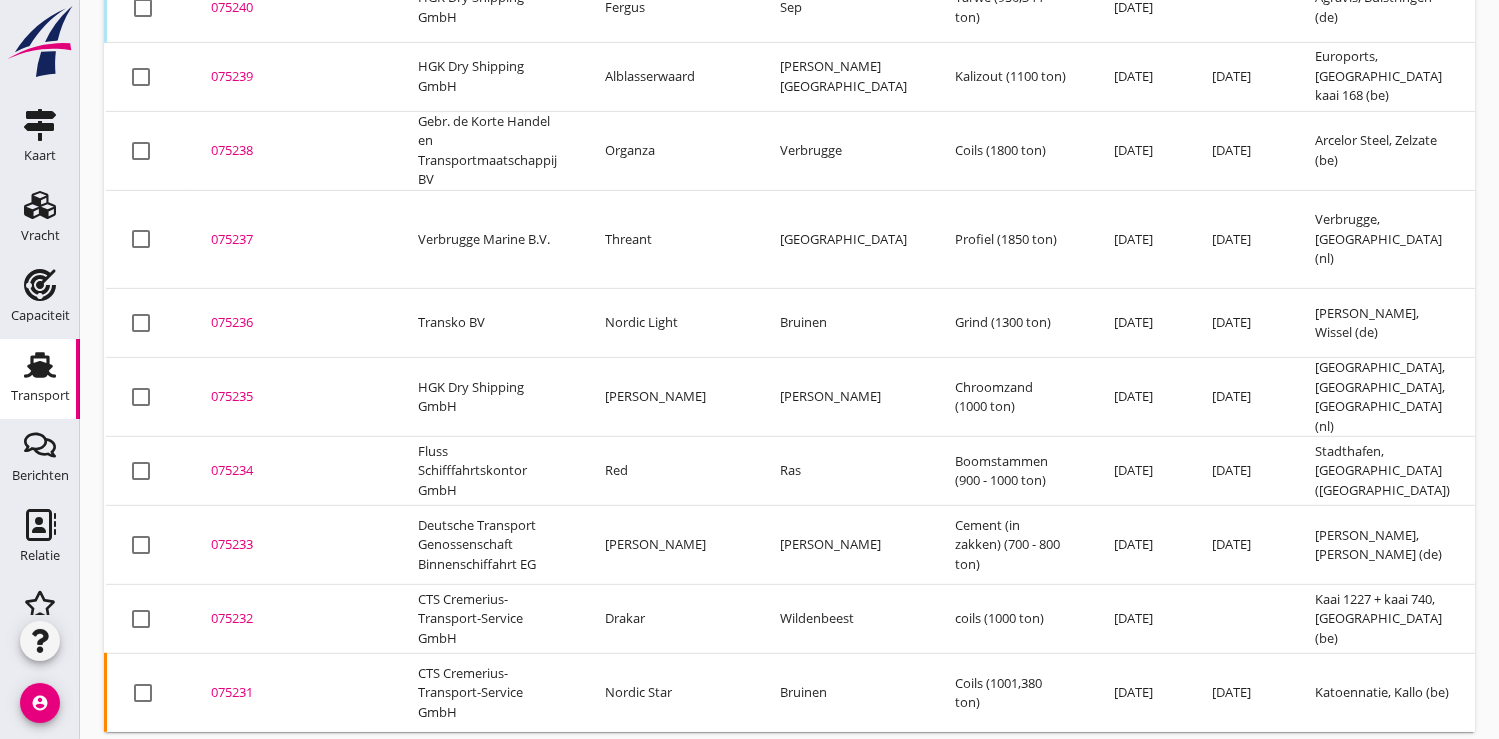 scroll, scrollTop: 953, scrollLeft: 0, axis: vertical 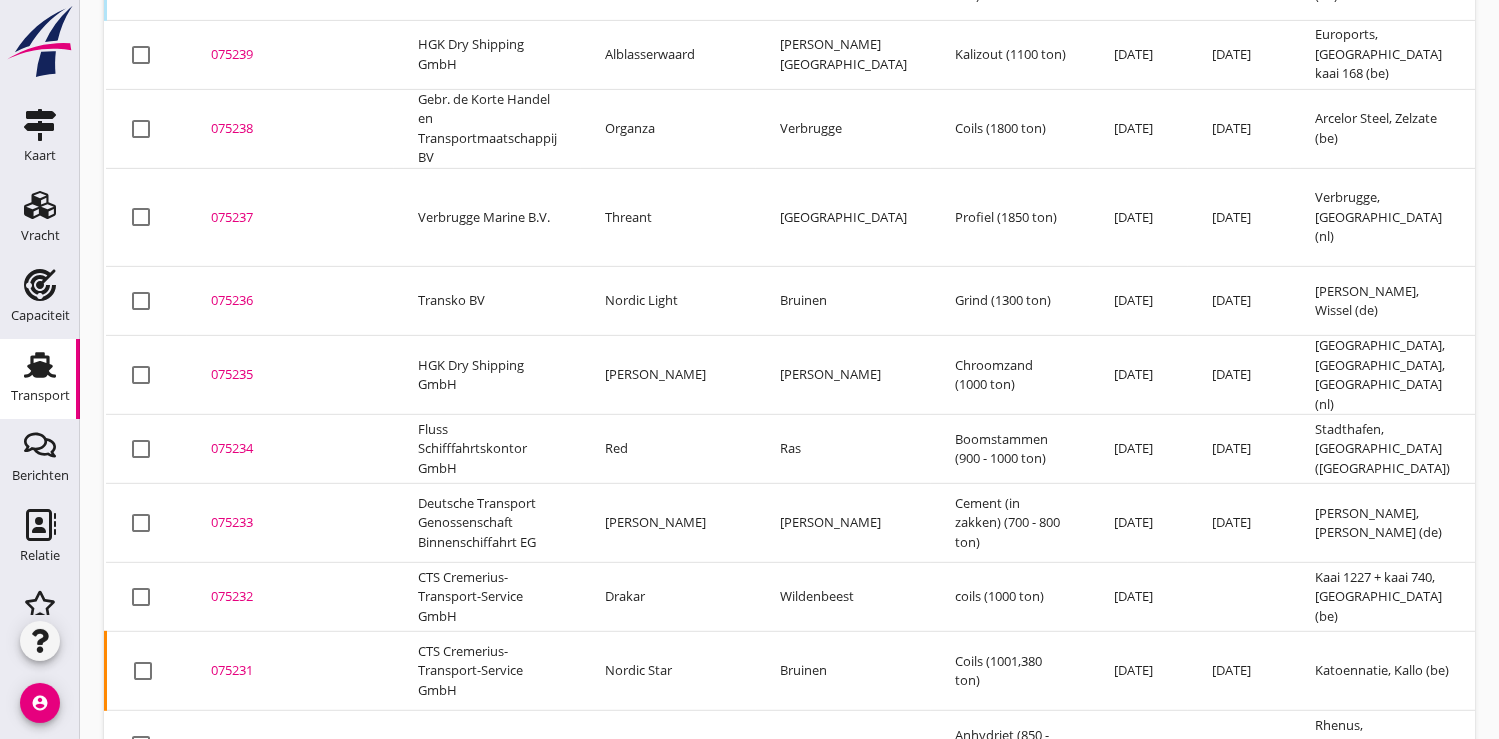 click on "075233" at bounding box center [290, 523] 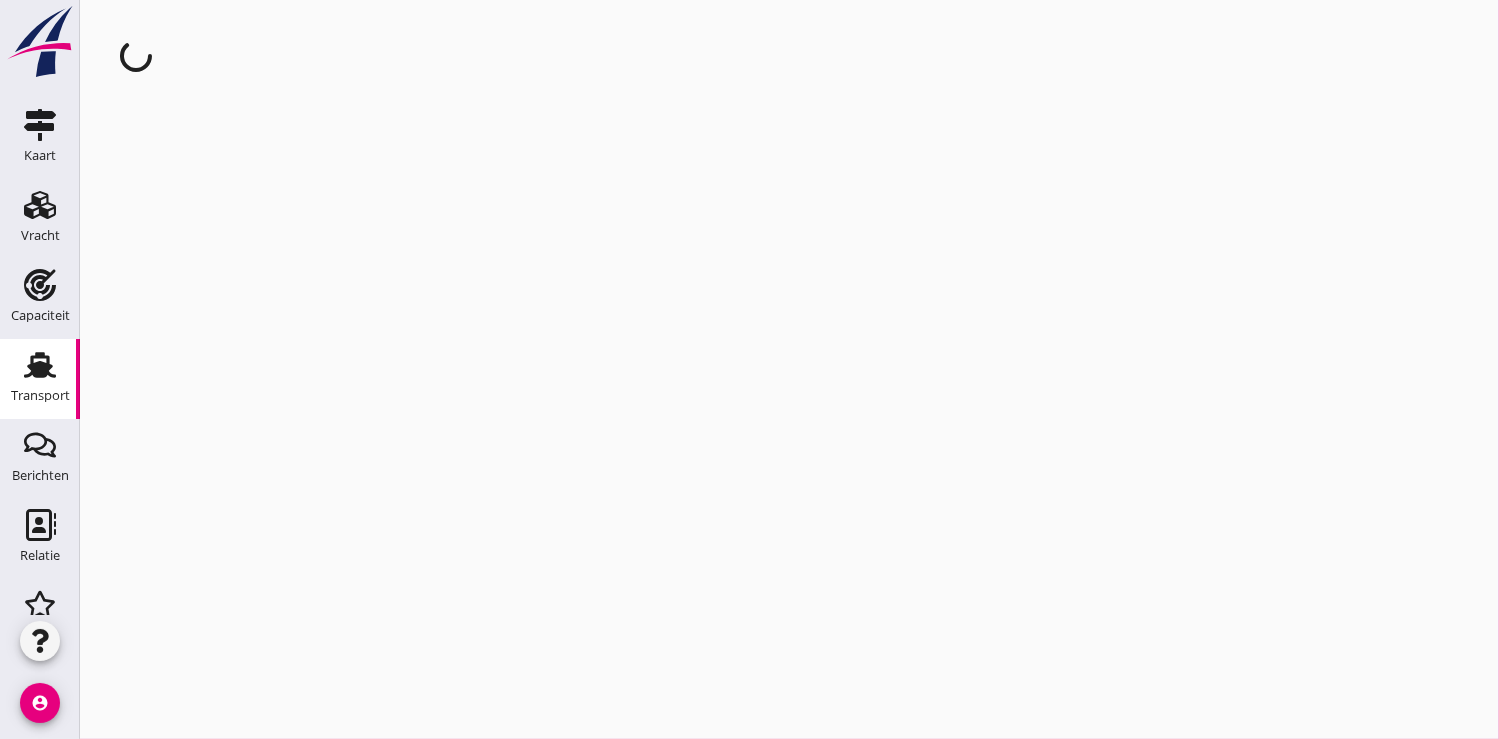 scroll, scrollTop: 0, scrollLeft: 0, axis: both 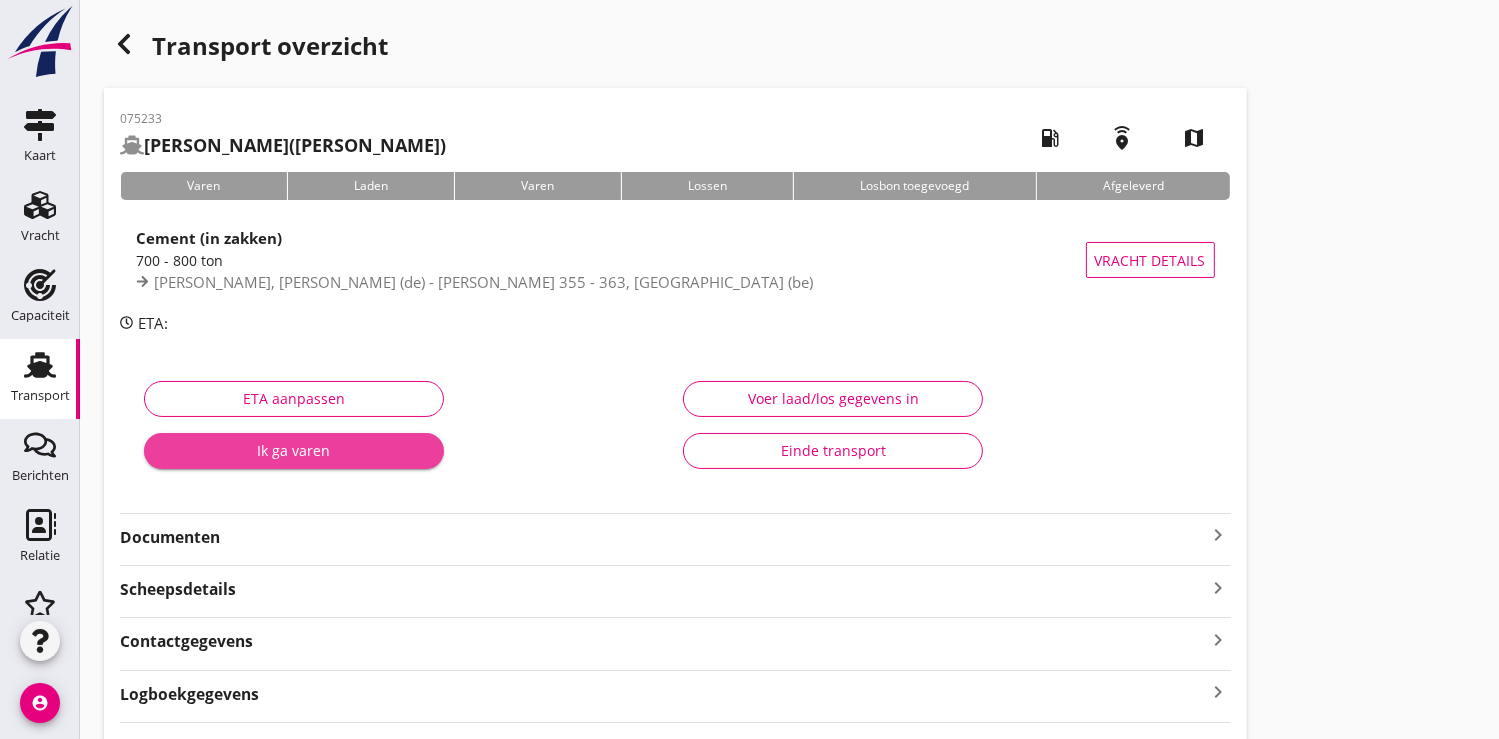 click on "Ik ga varen" at bounding box center [294, 450] 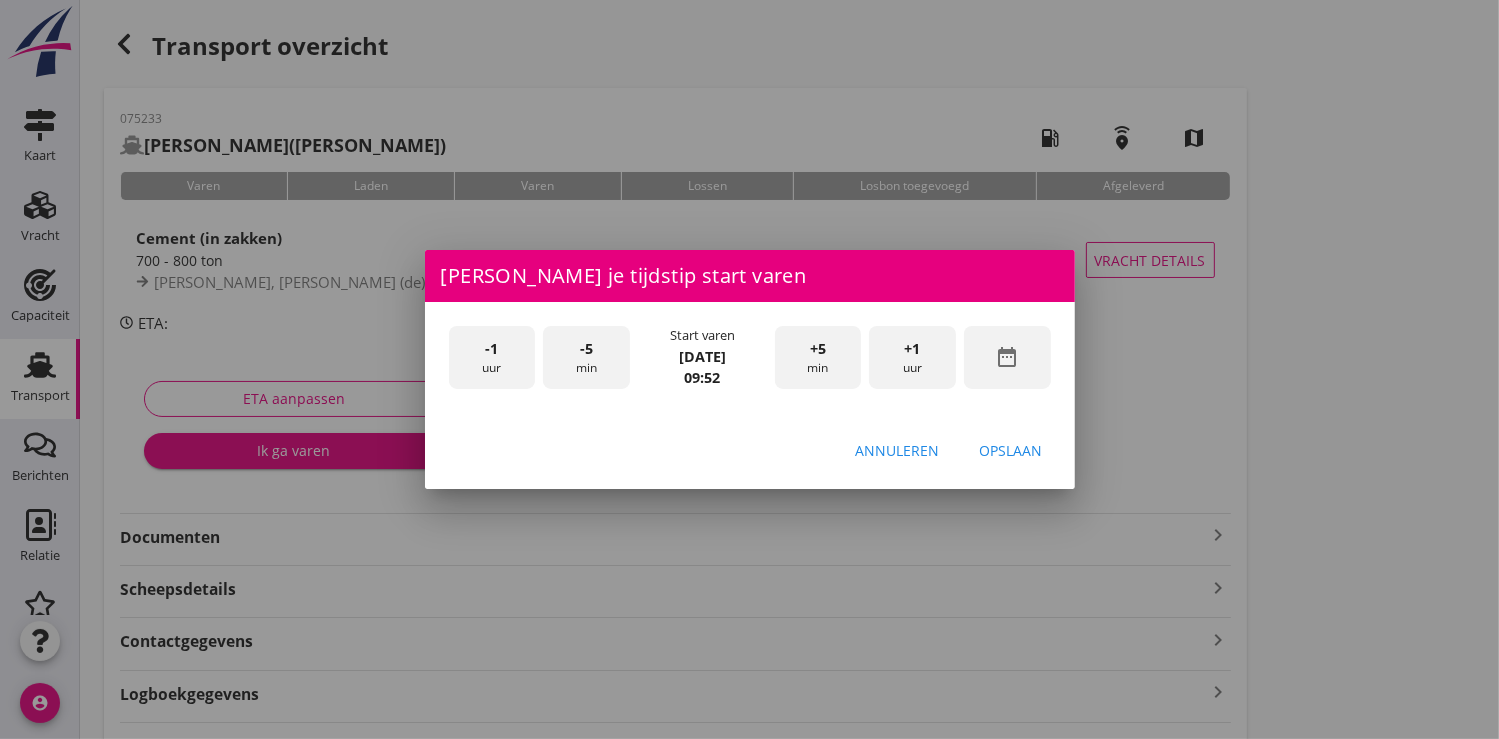 click on "date_range" at bounding box center (1007, 357) 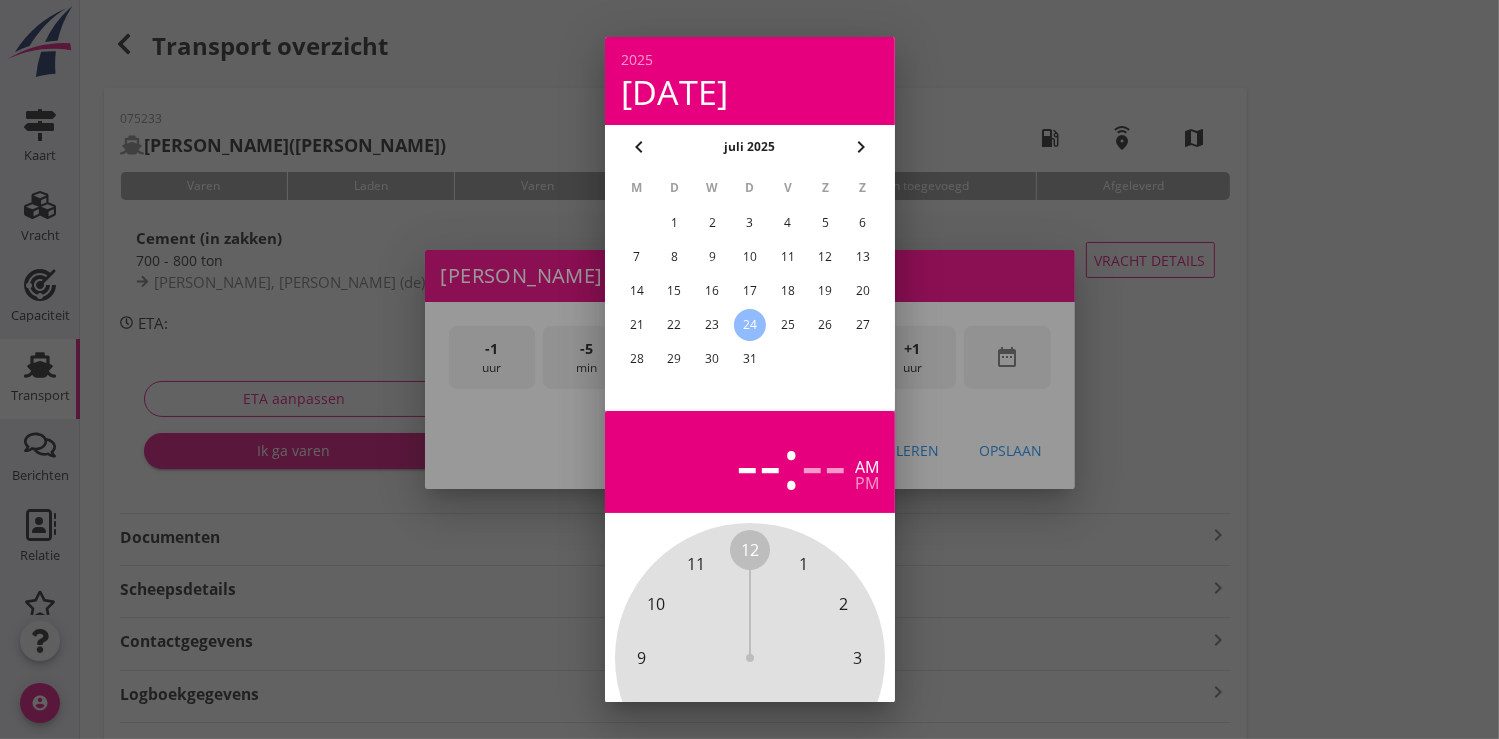 click on "22" at bounding box center (674, 325) 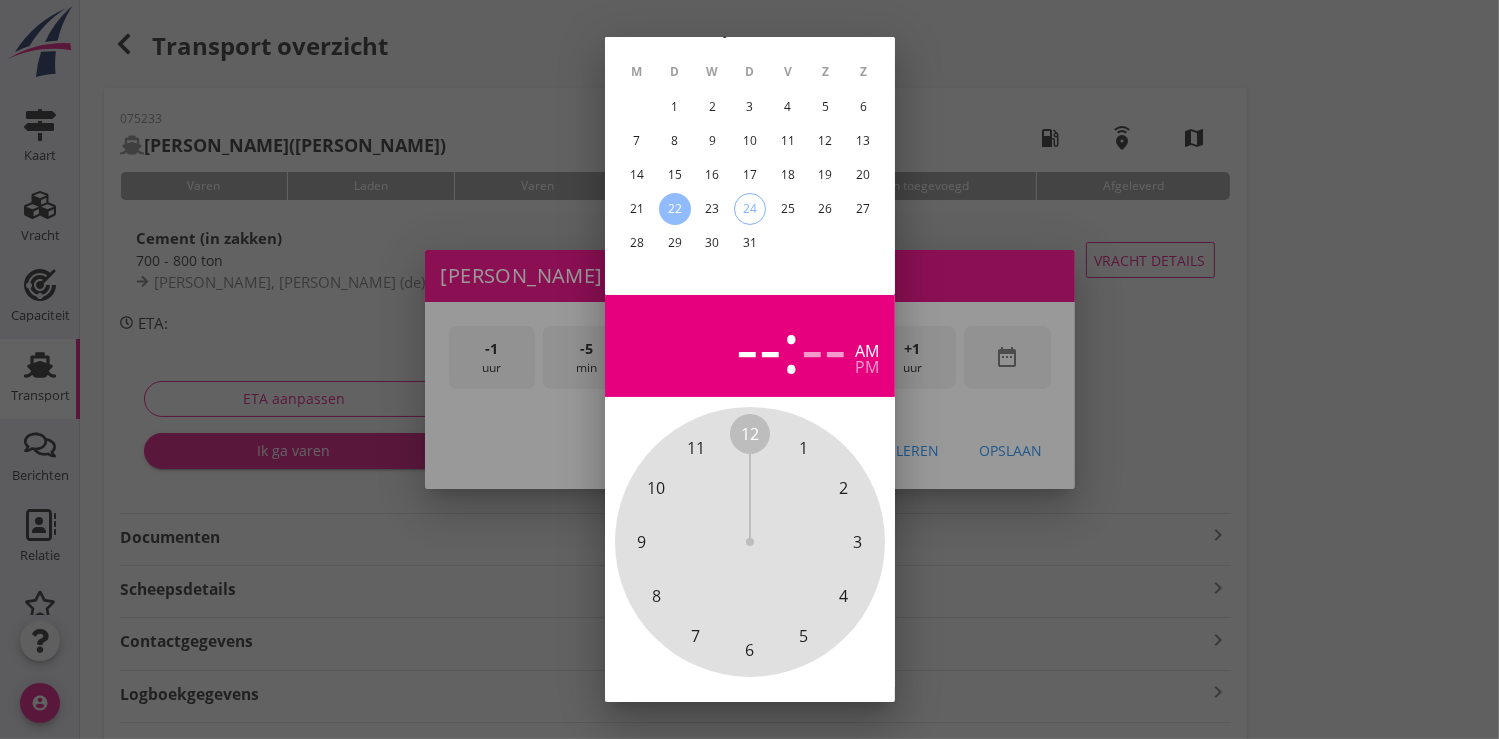 scroll, scrollTop: 185, scrollLeft: 0, axis: vertical 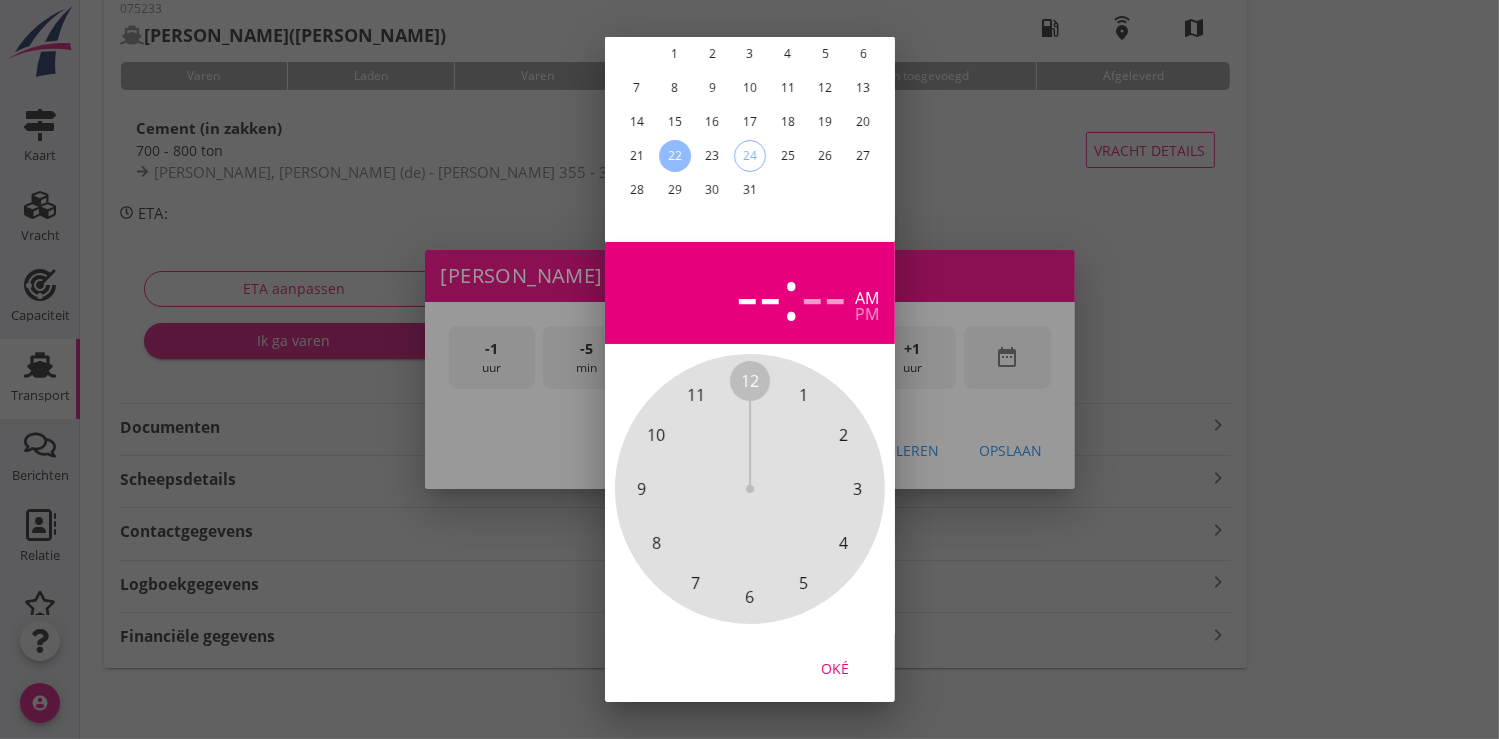 click on "Oké" at bounding box center [835, 667] 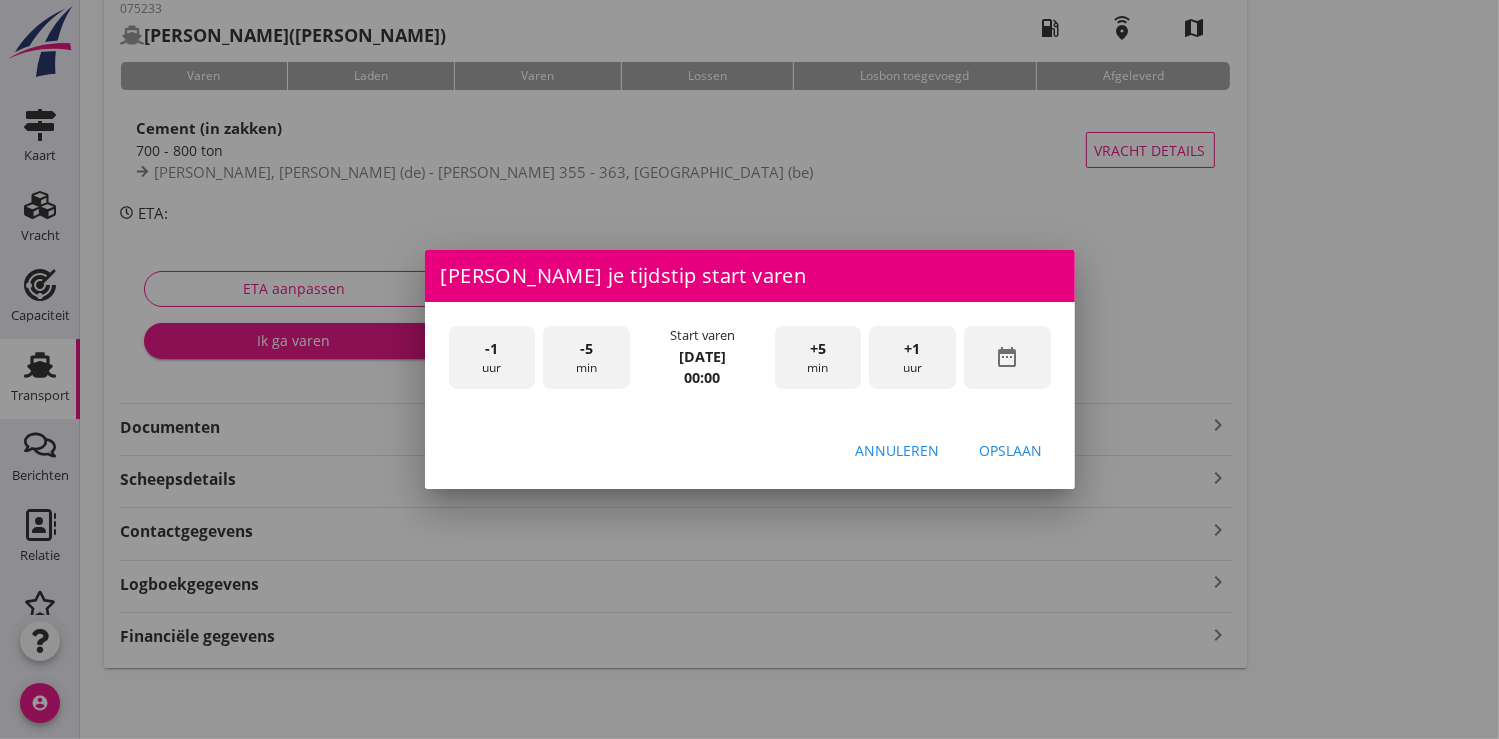 click on "+1  uur" at bounding box center [912, 357] 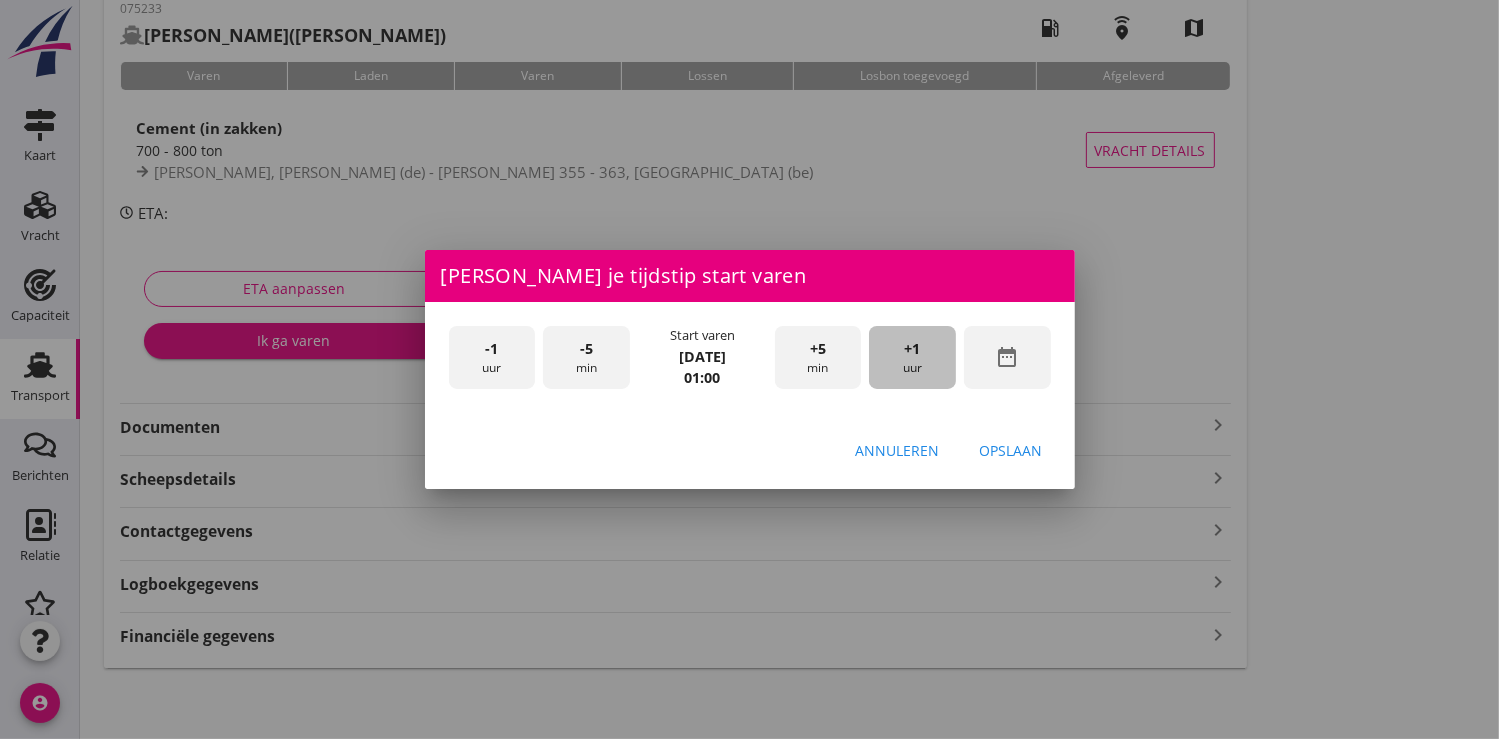 click on "+1  uur" at bounding box center [912, 357] 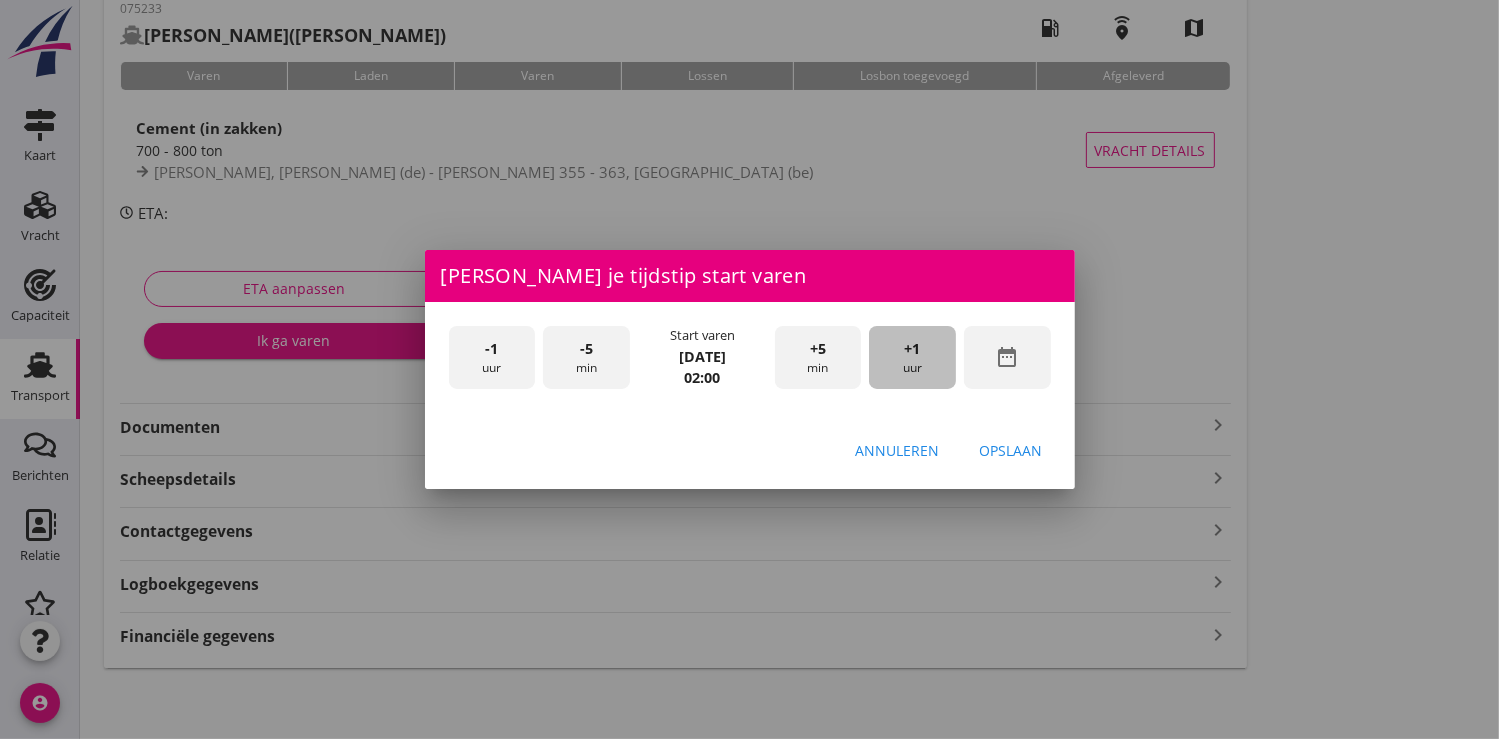 click on "+1  uur" at bounding box center [912, 357] 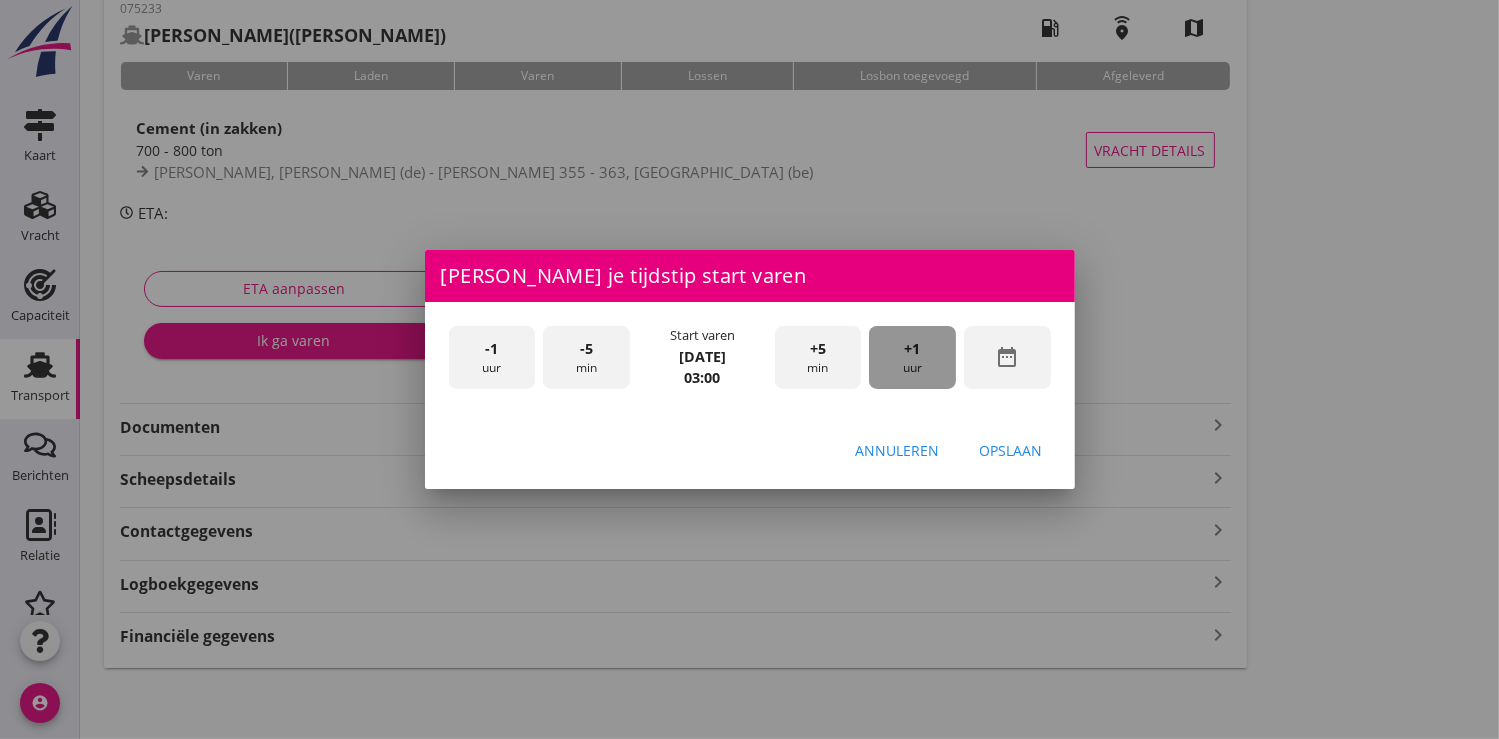 click on "+1  uur" at bounding box center (912, 357) 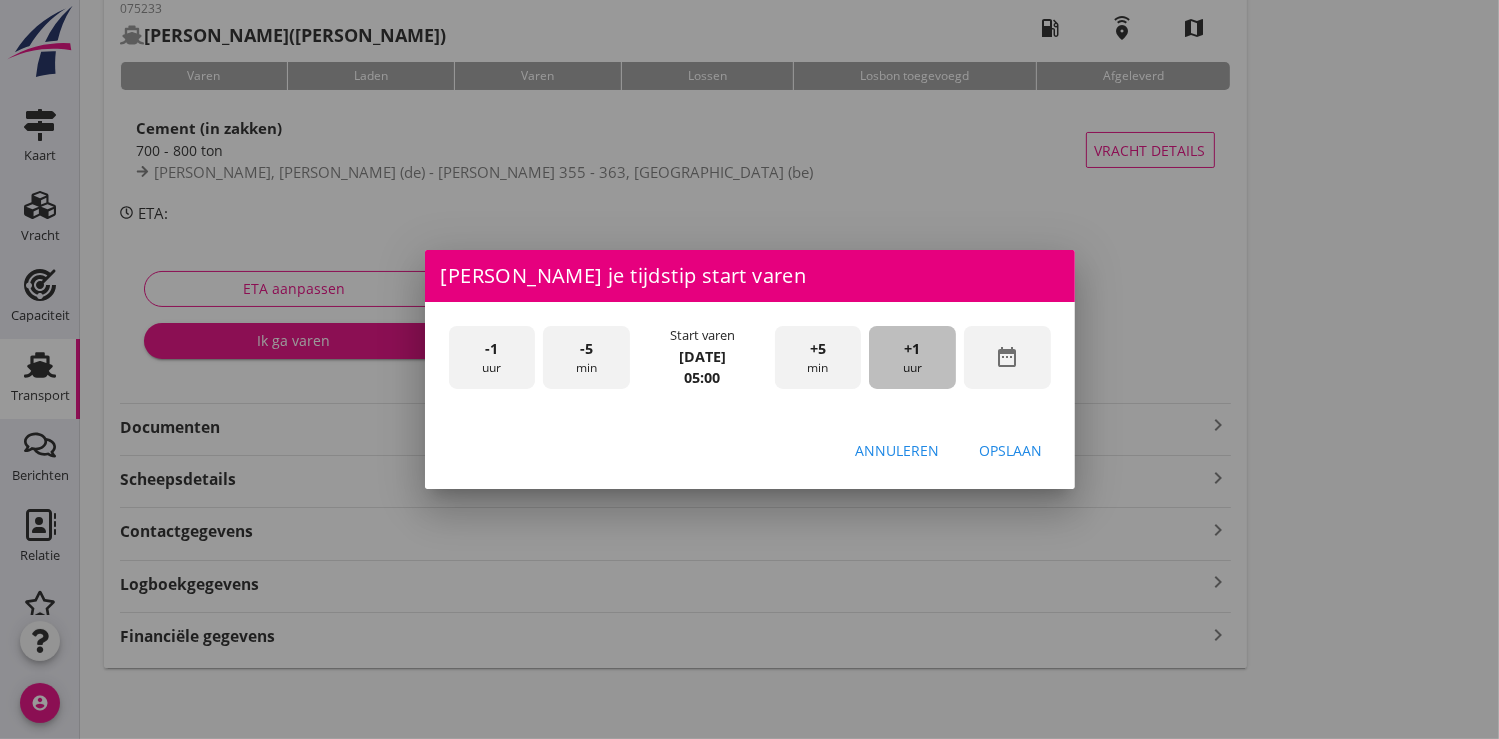 click on "+1  uur" at bounding box center (912, 357) 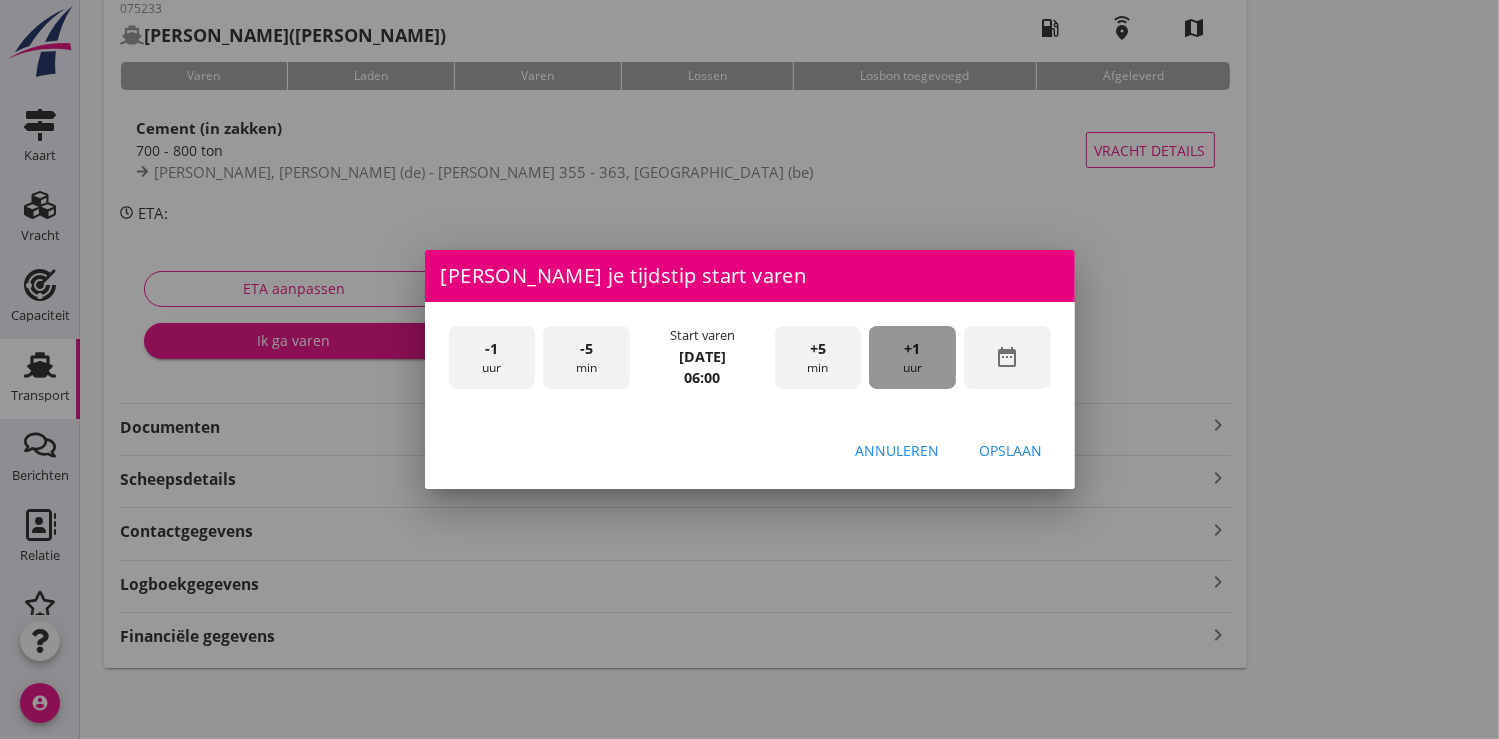 click on "+1  uur" at bounding box center (912, 357) 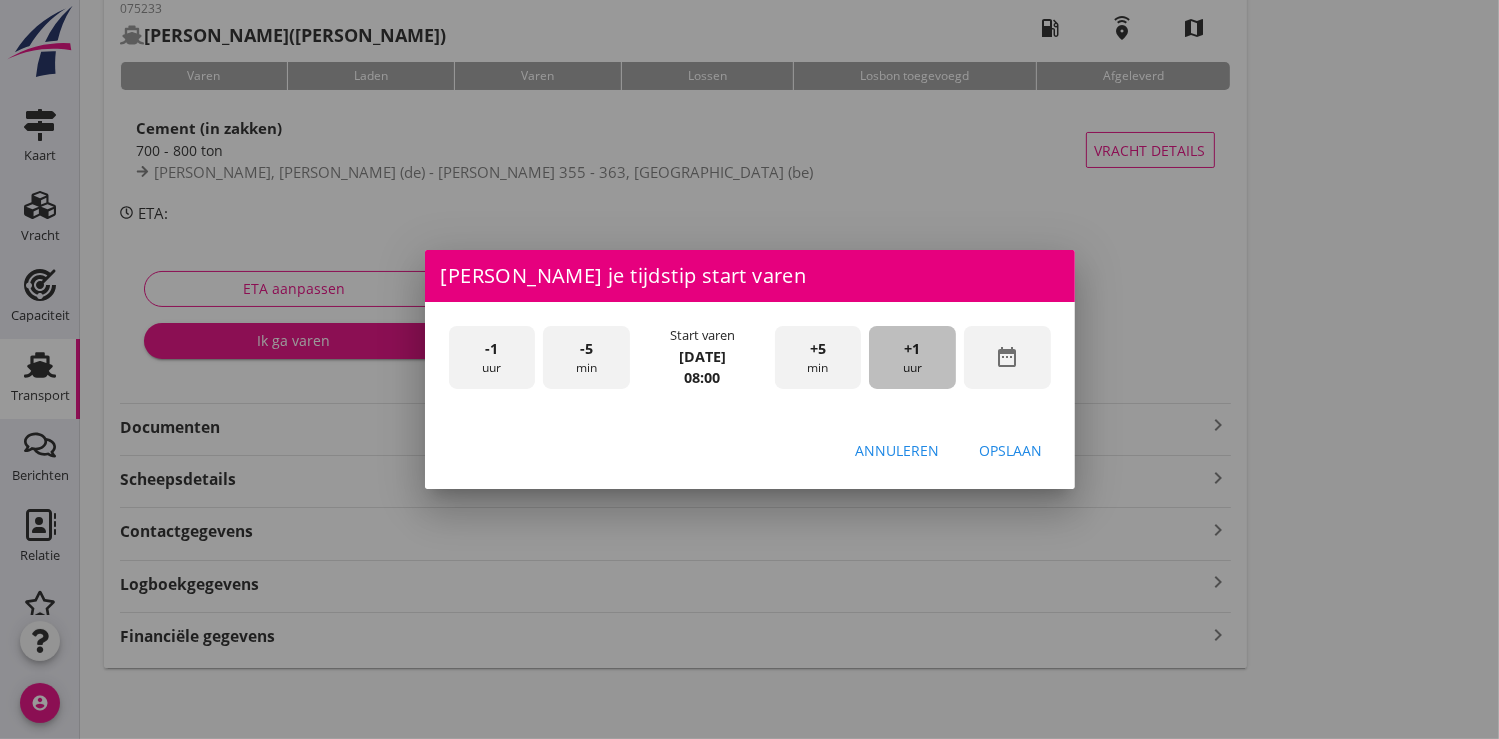 click on "+1  uur" at bounding box center (912, 357) 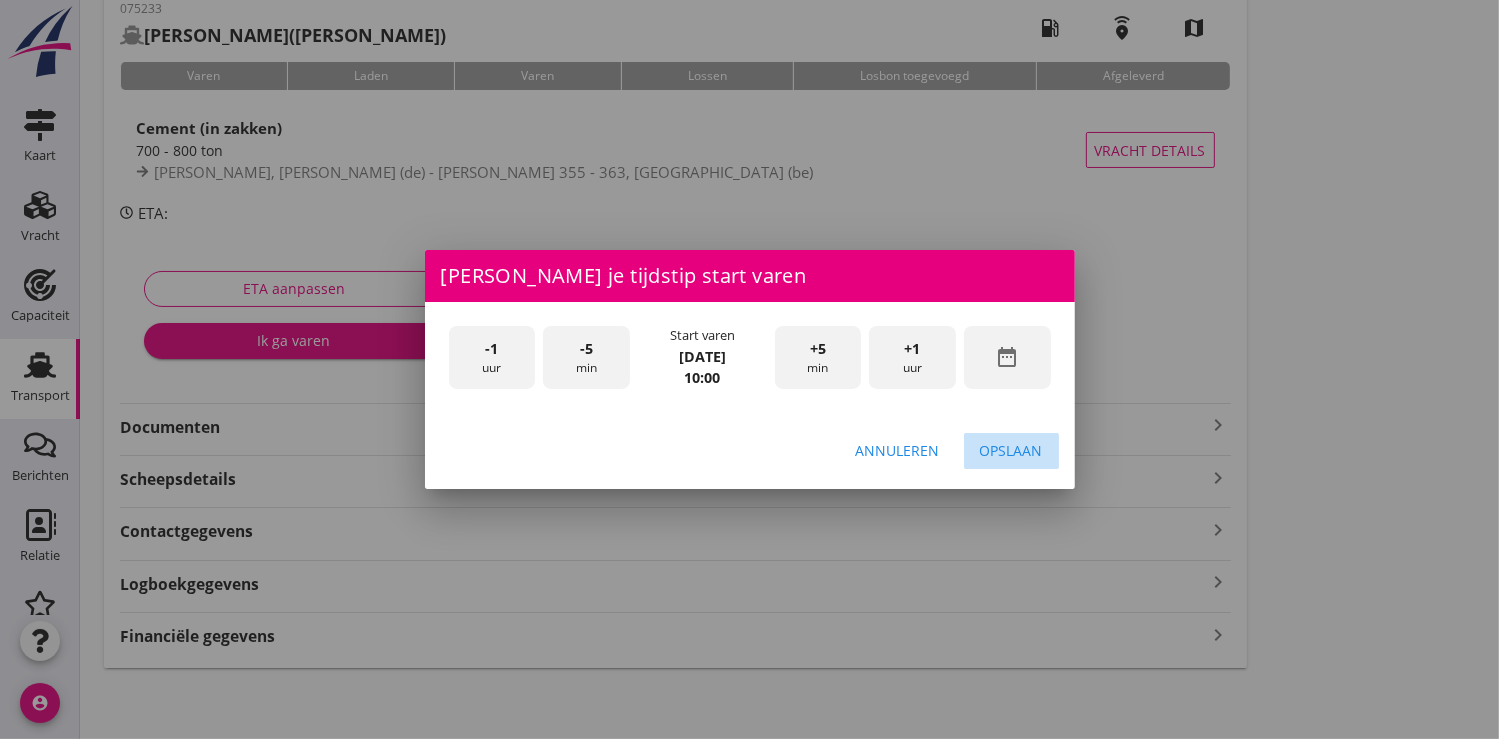 click on "Opslaan" at bounding box center [1011, 450] 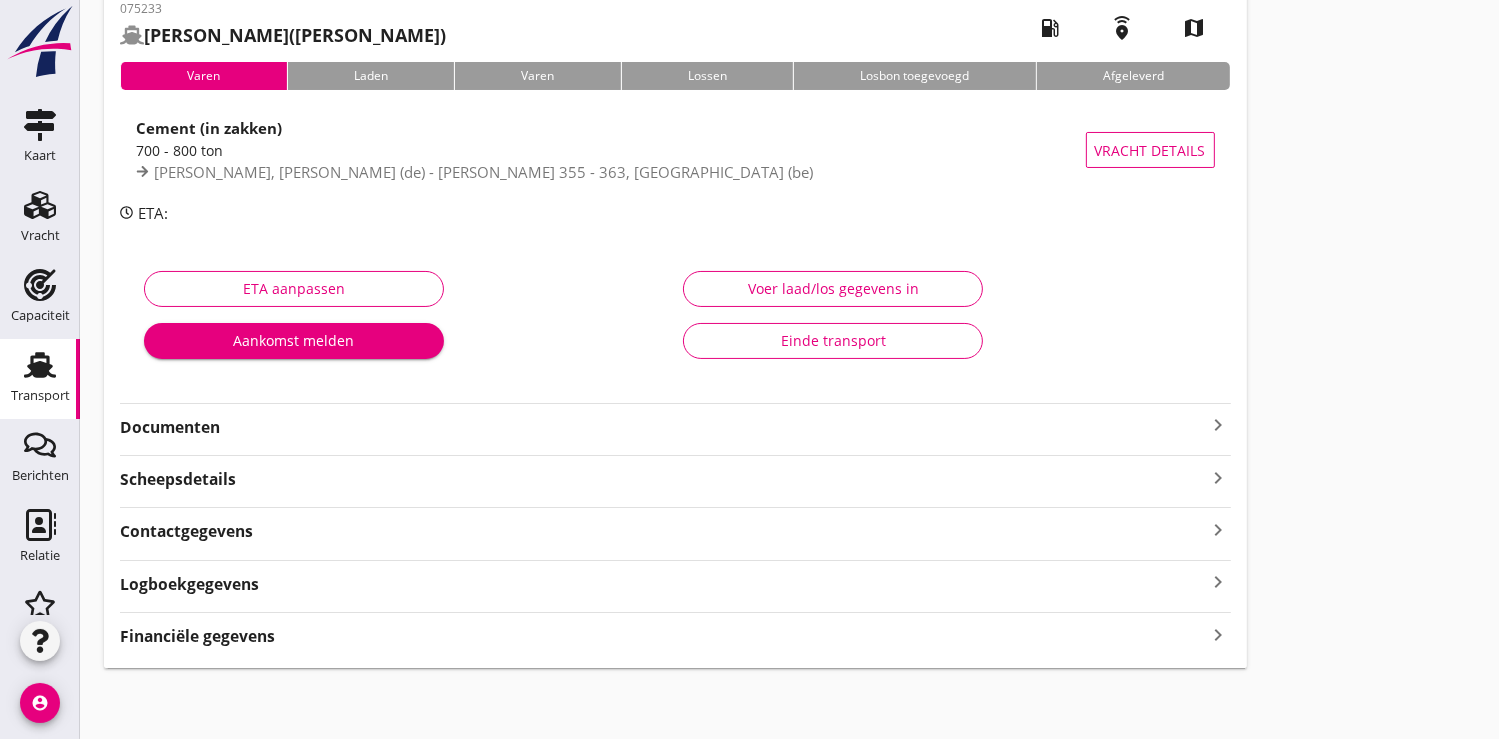 click on "Aankomst melden" at bounding box center [294, 340] 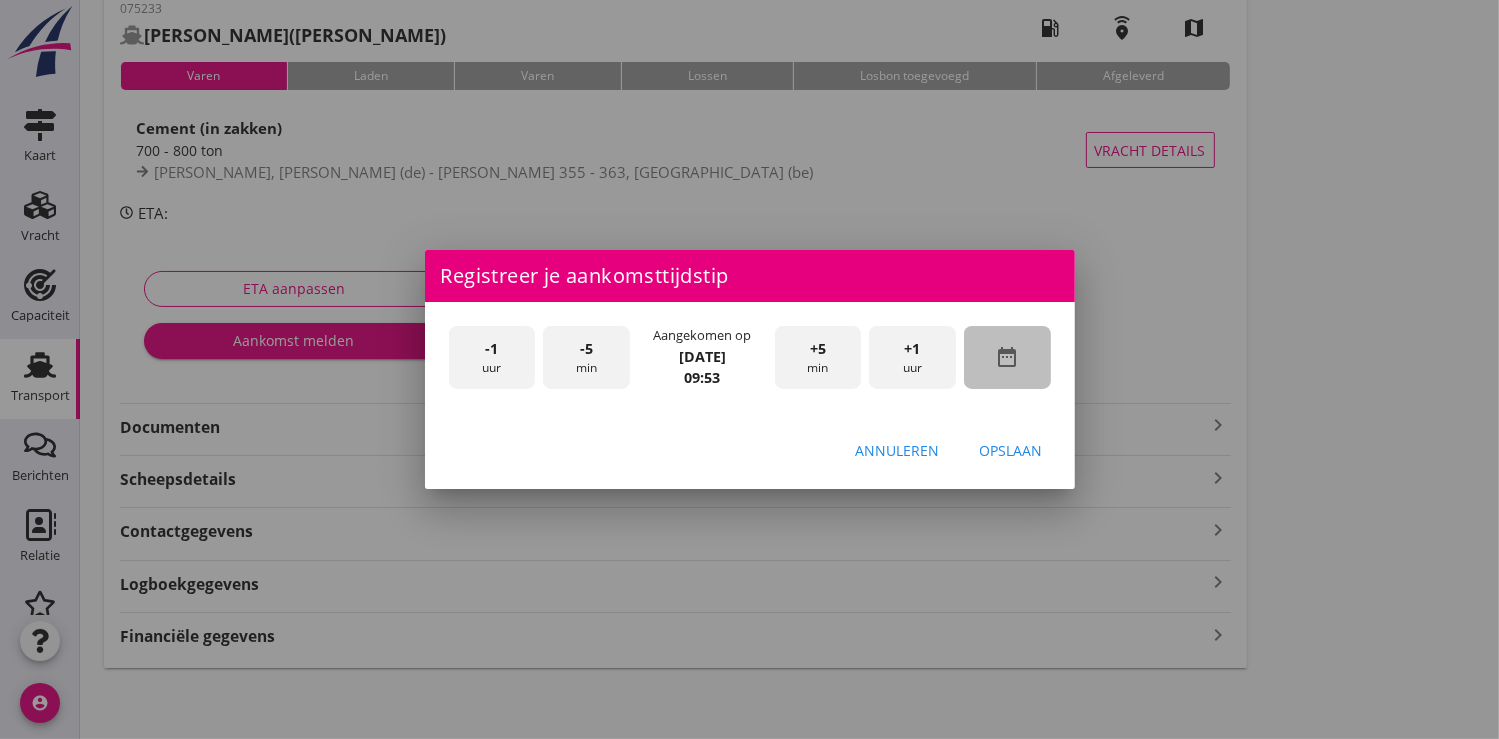 click on "date_range" at bounding box center [1007, 357] 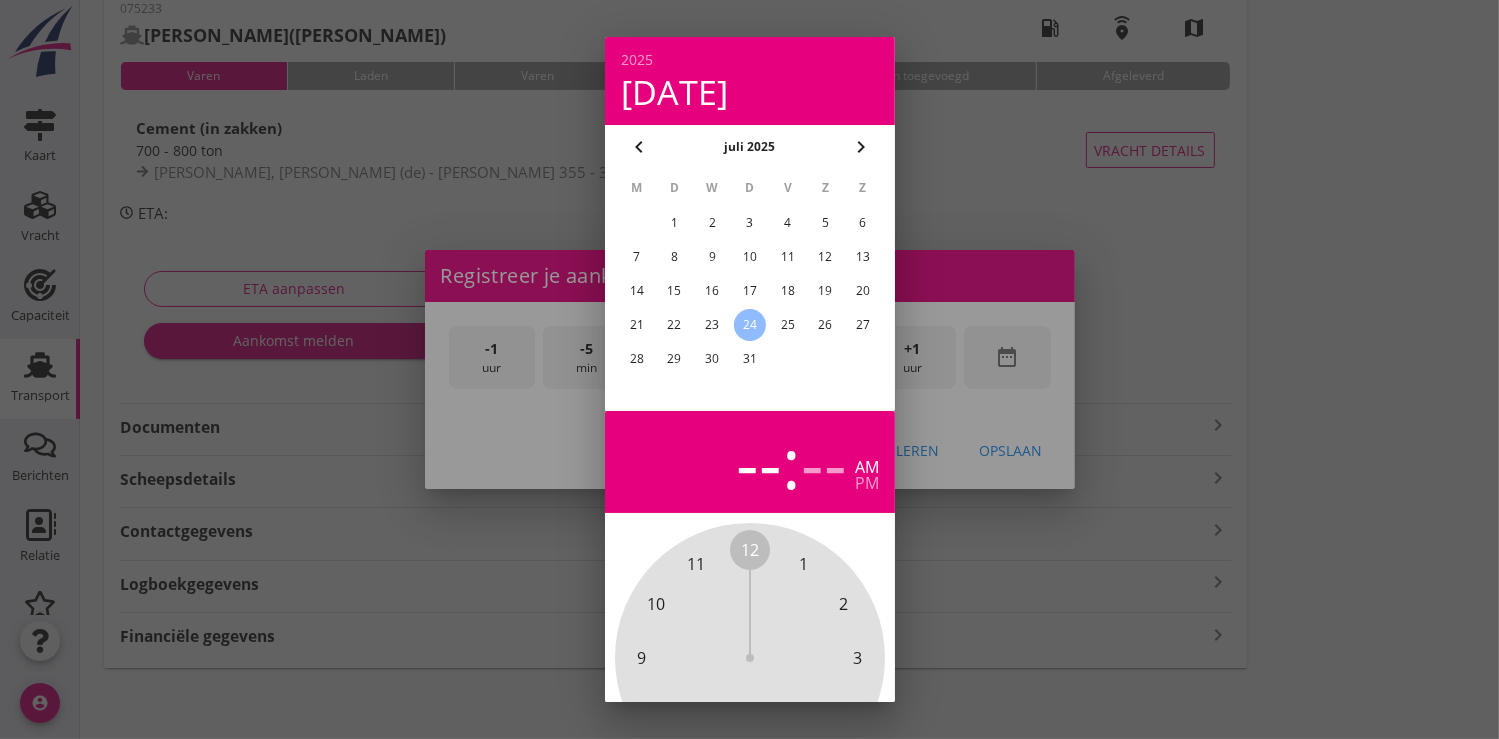 click on "22" at bounding box center (674, 325) 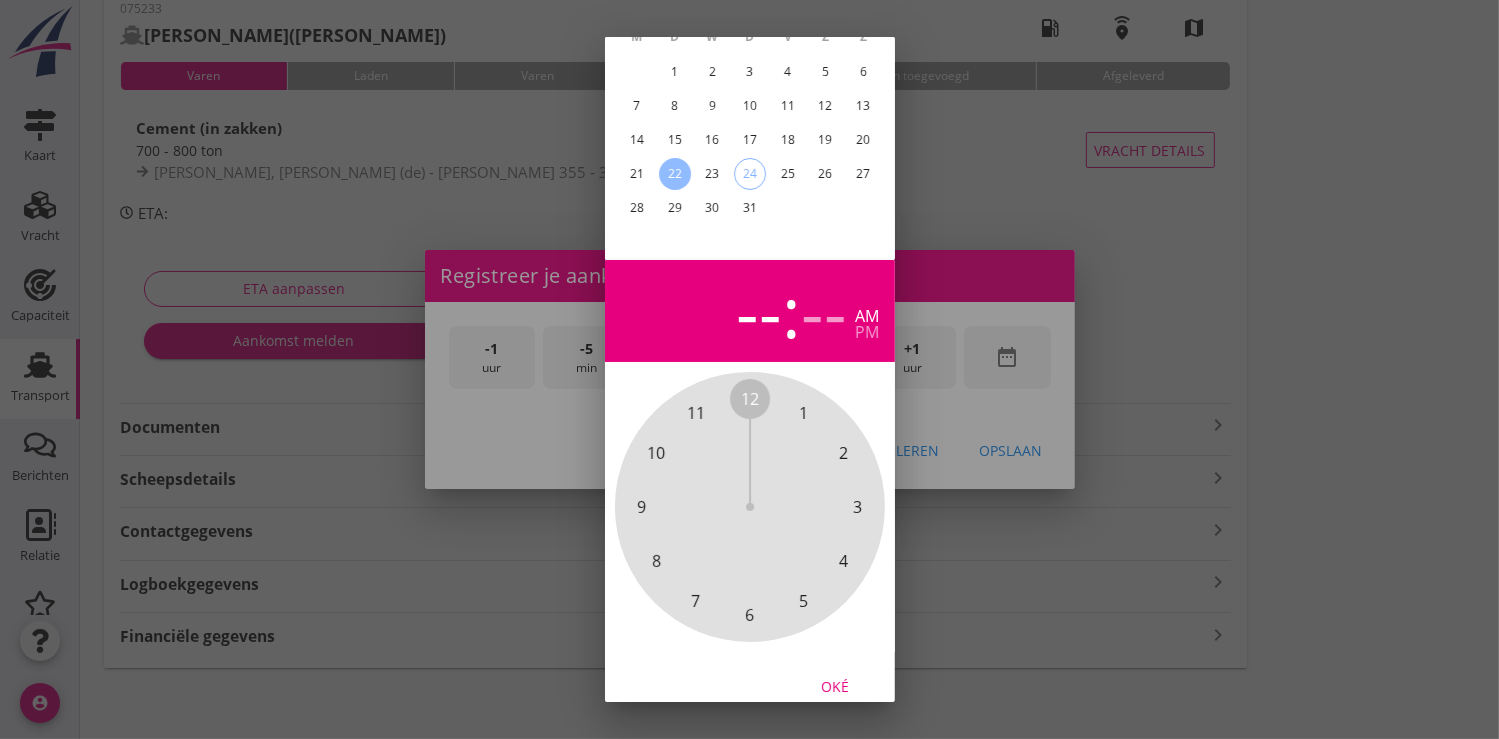 scroll, scrollTop: 185, scrollLeft: 0, axis: vertical 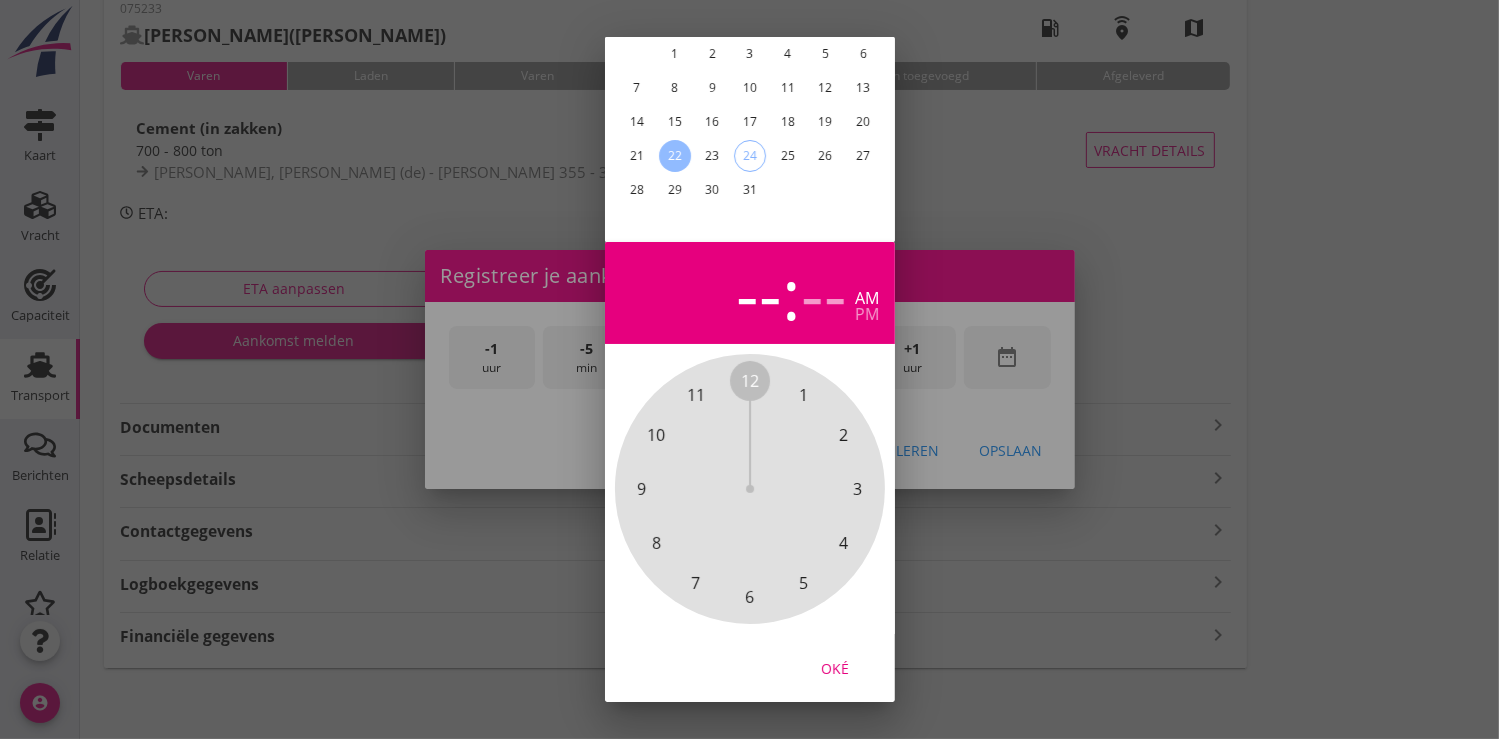 click on "Oké" at bounding box center (835, 667) 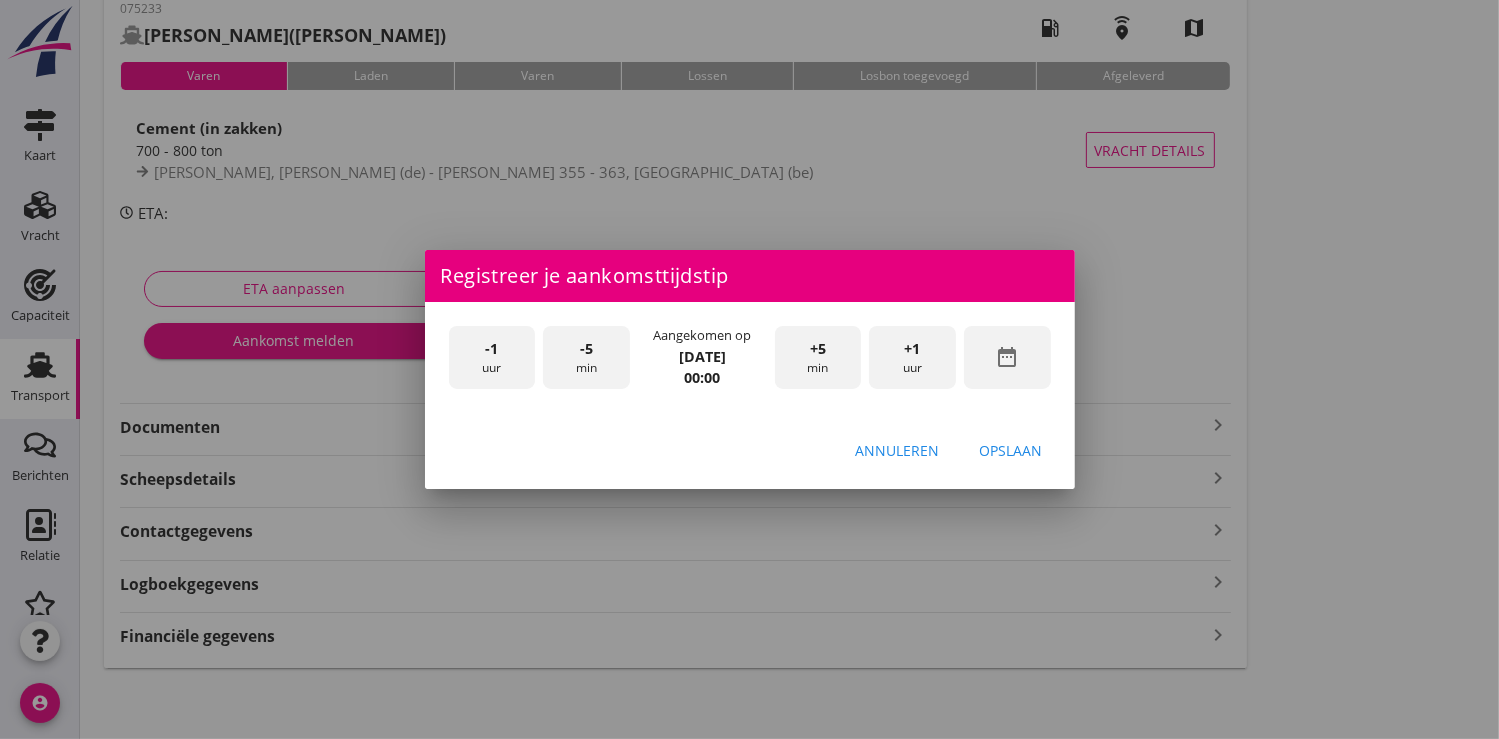 click on "+1" at bounding box center (913, 349) 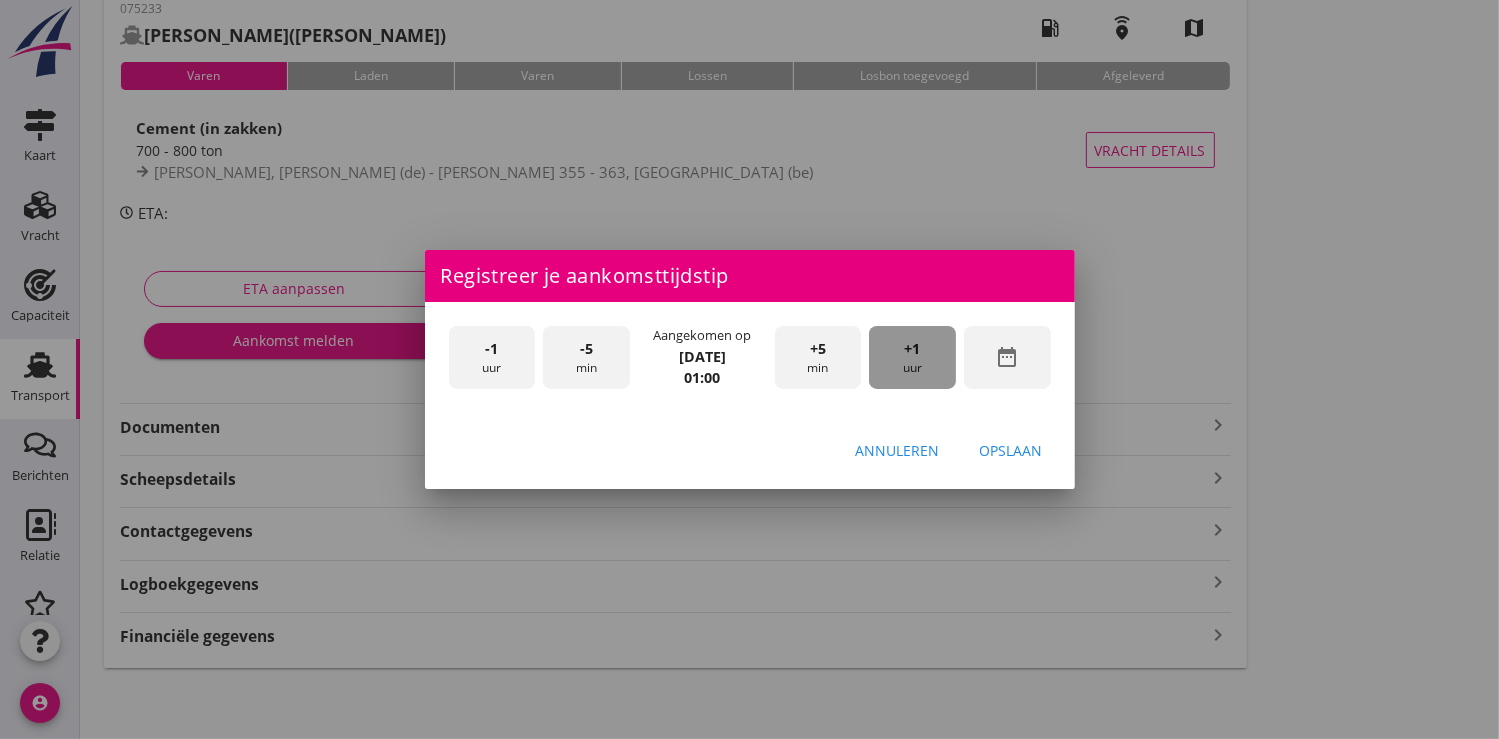 click on "+1" at bounding box center [913, 349] 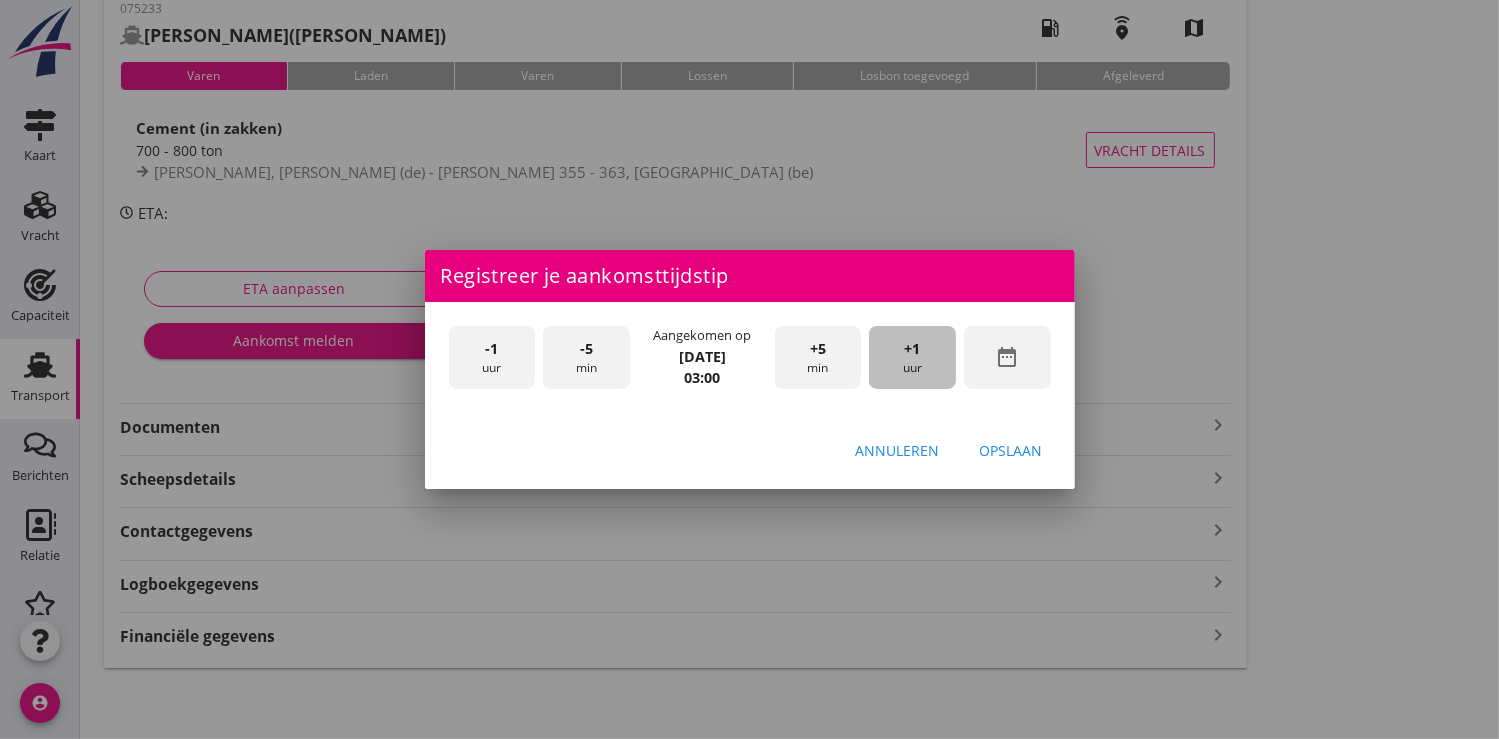 click on "+1" at bounding box center [913, 349] 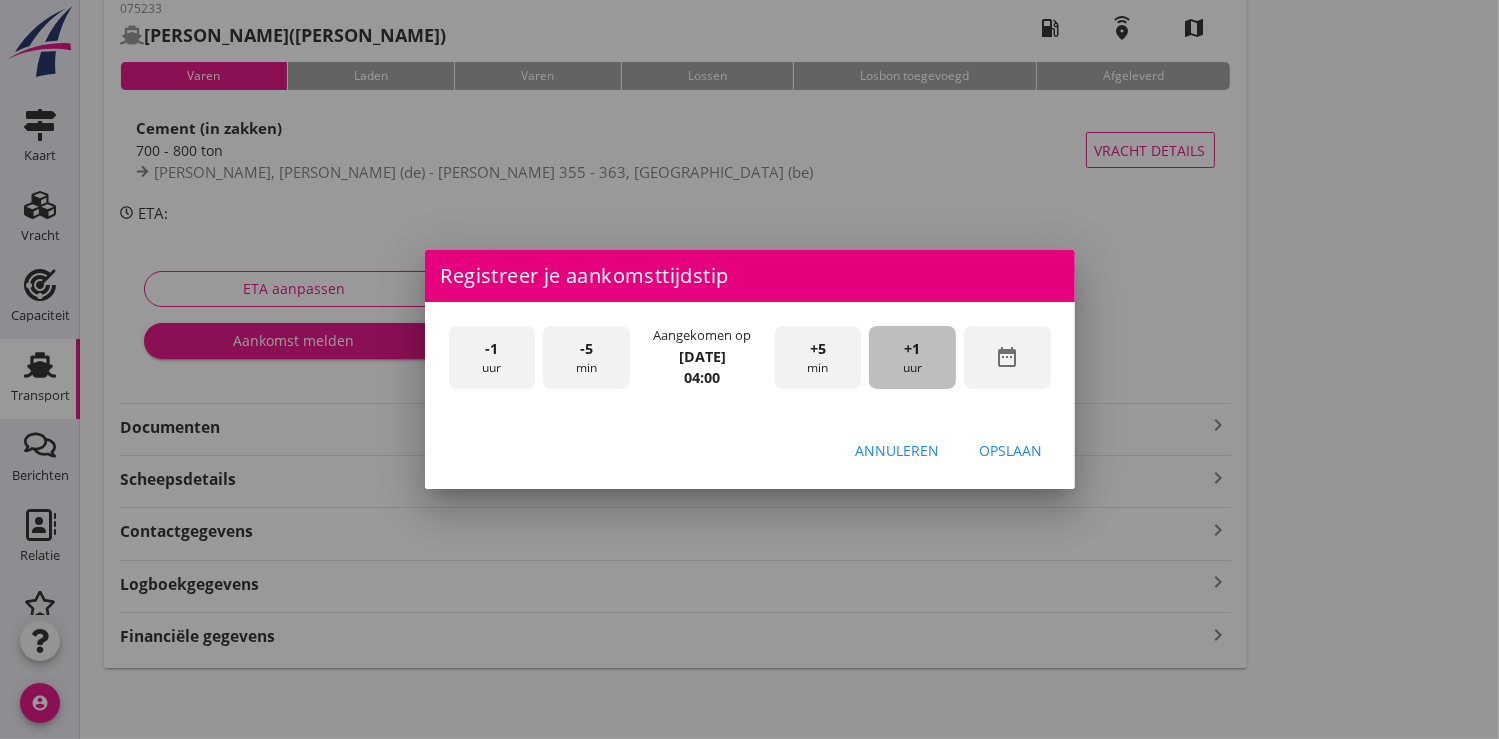 click on "+1" at bounding box center [913, 349] 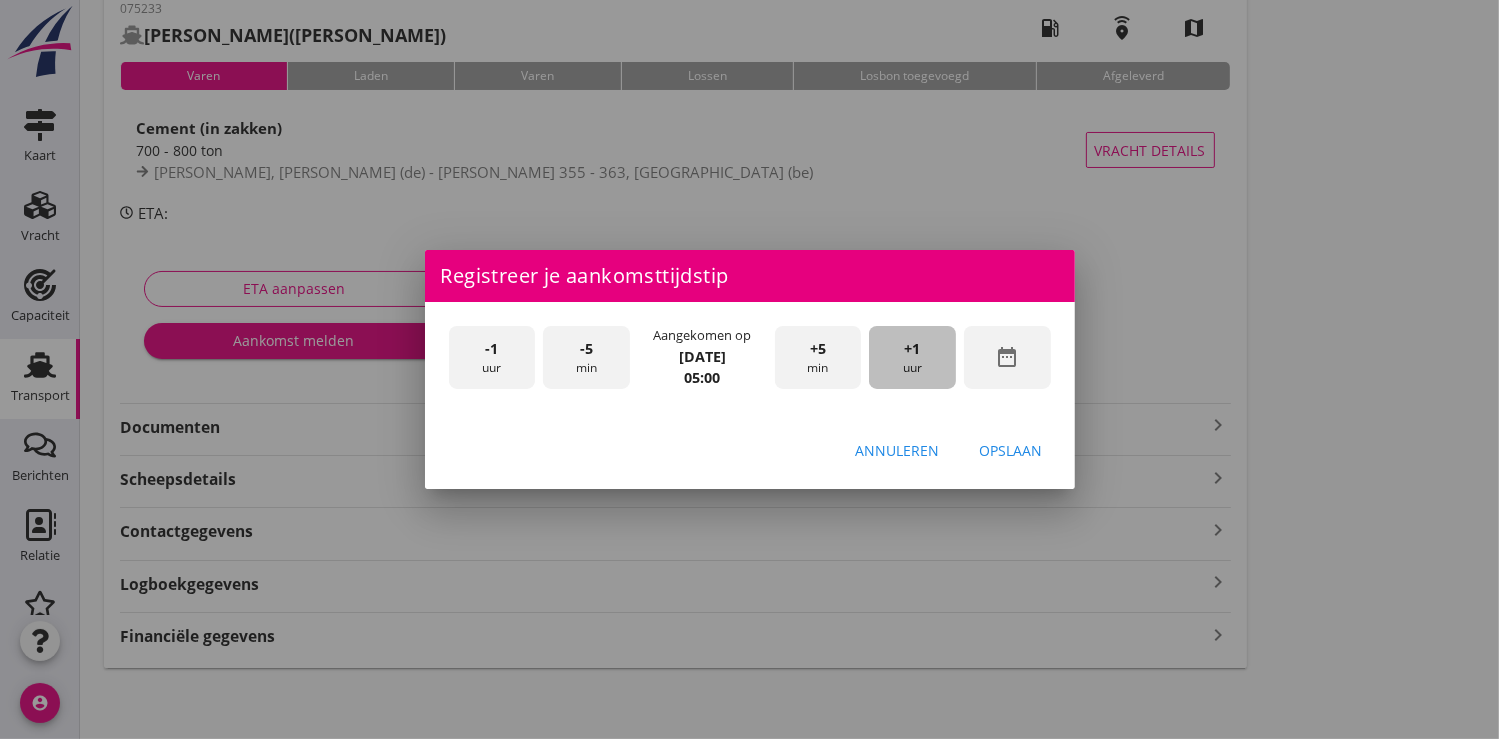 click on "+1" at bounding box center (913, 349) 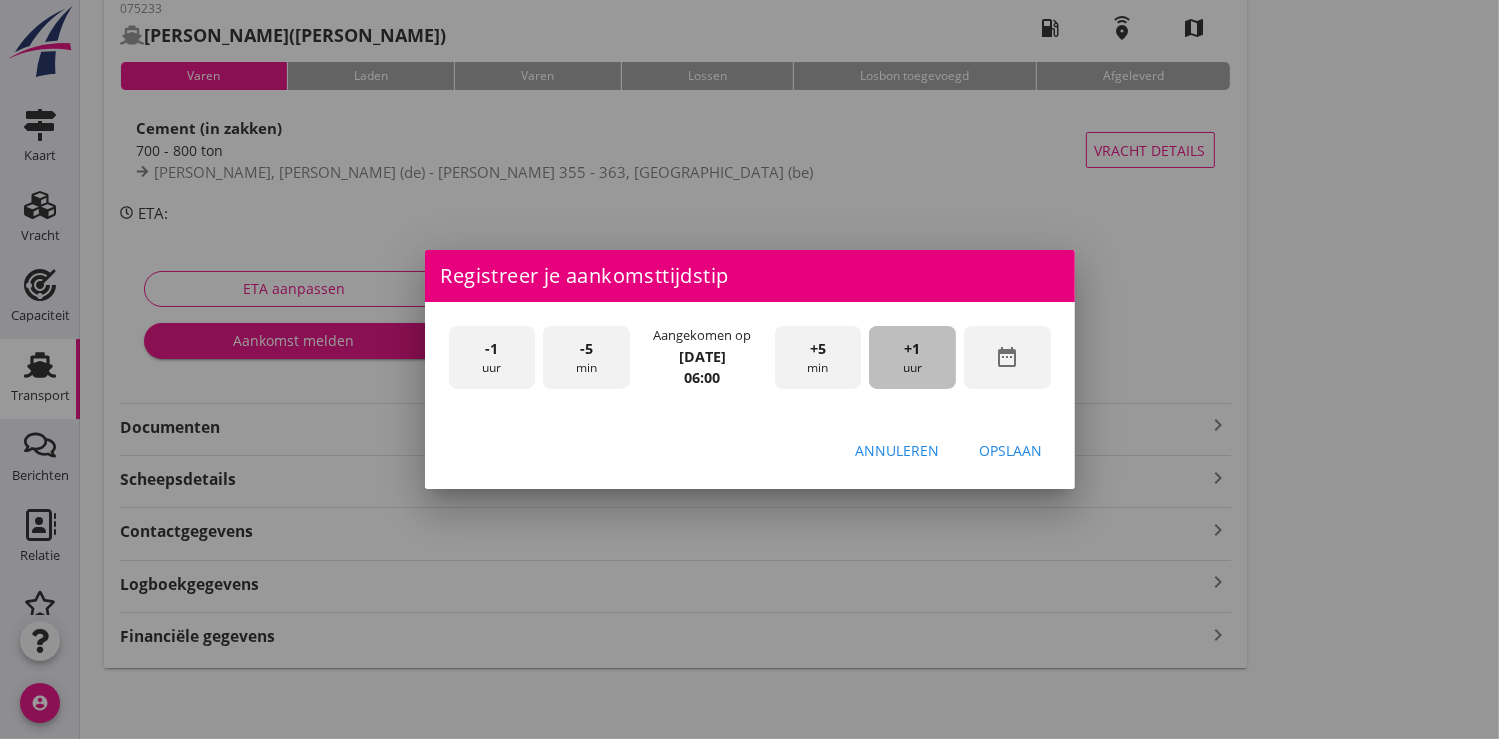 click on "+1" at bounding box center [913, 349] 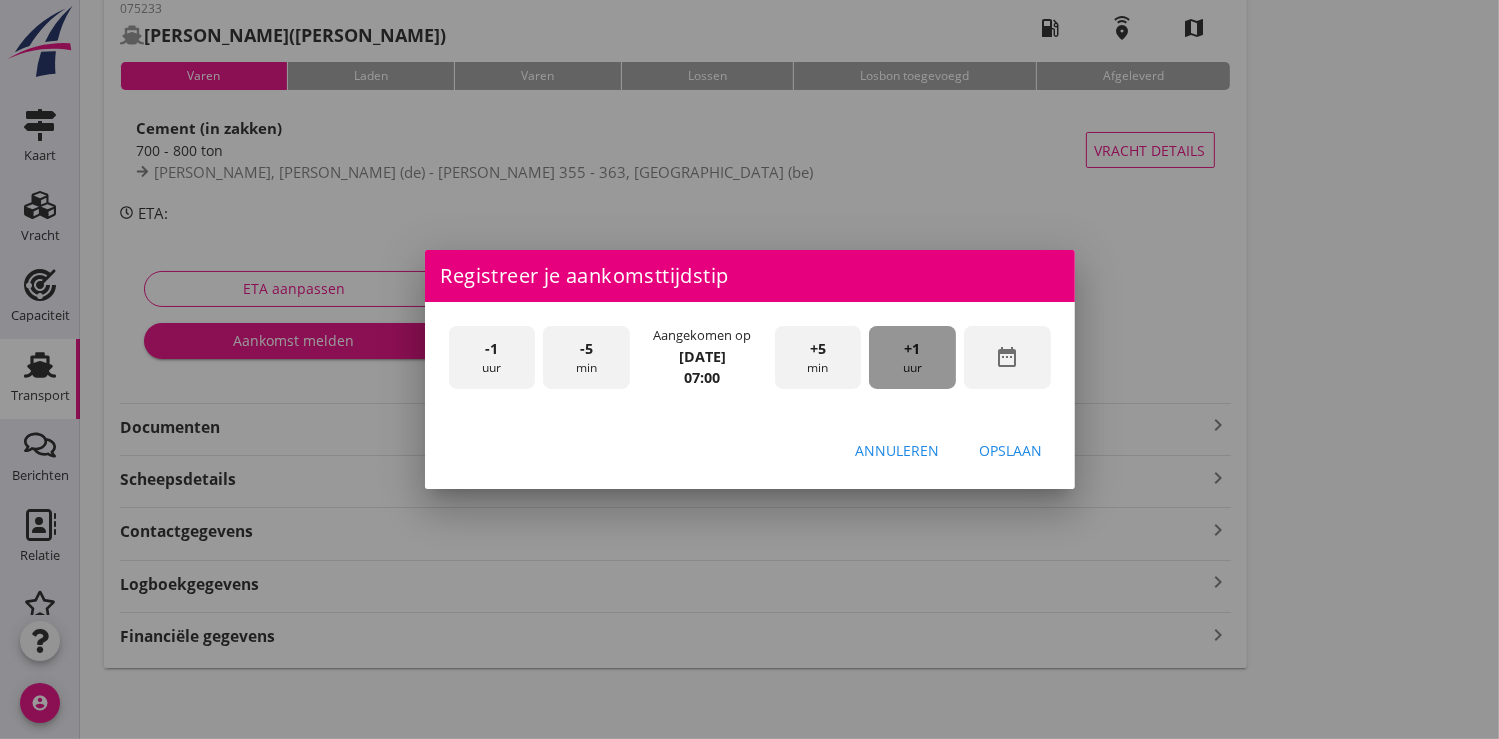 click on "+1" at bounding box center (913, 349) 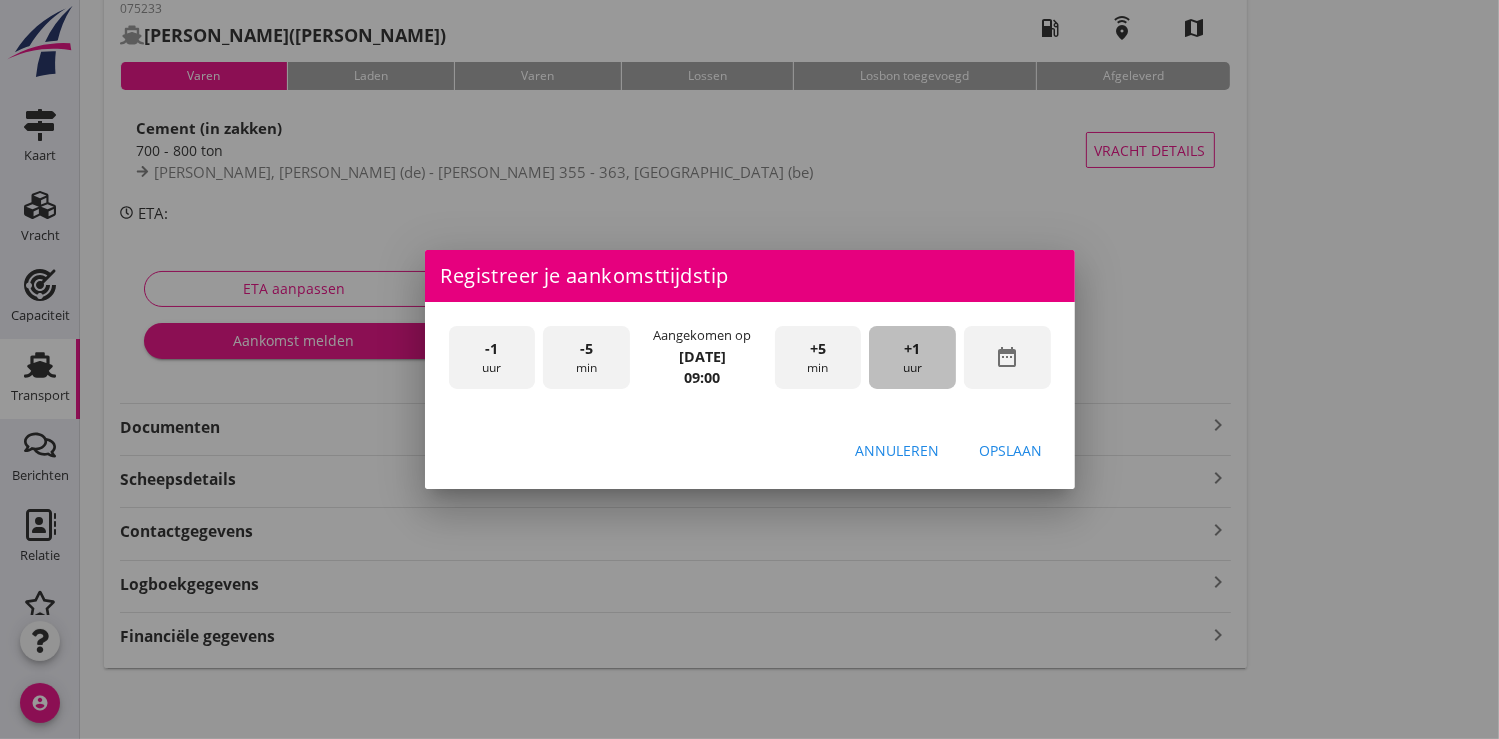 click on "+1" at bounding box center (913, 349) 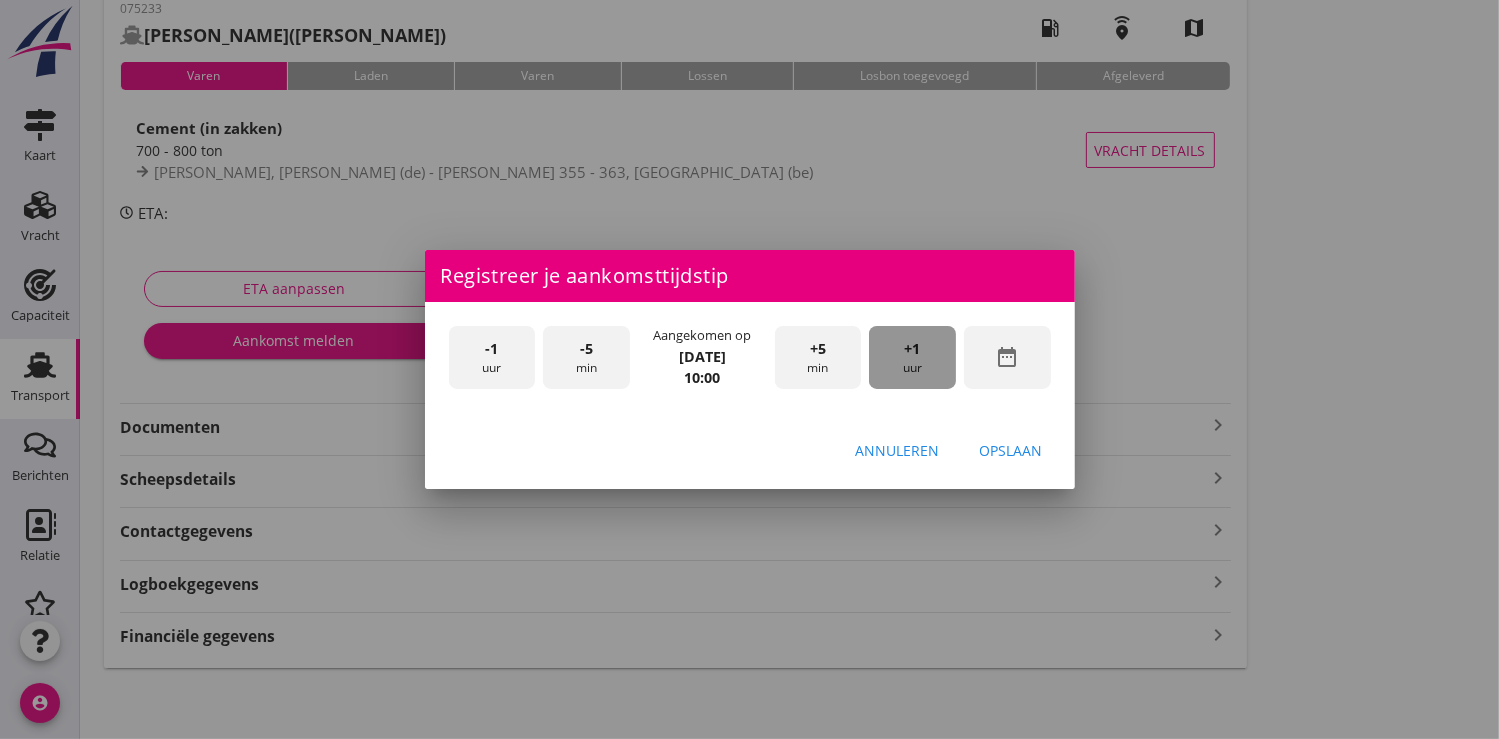click on "+1" at bounding box center [913, 349] 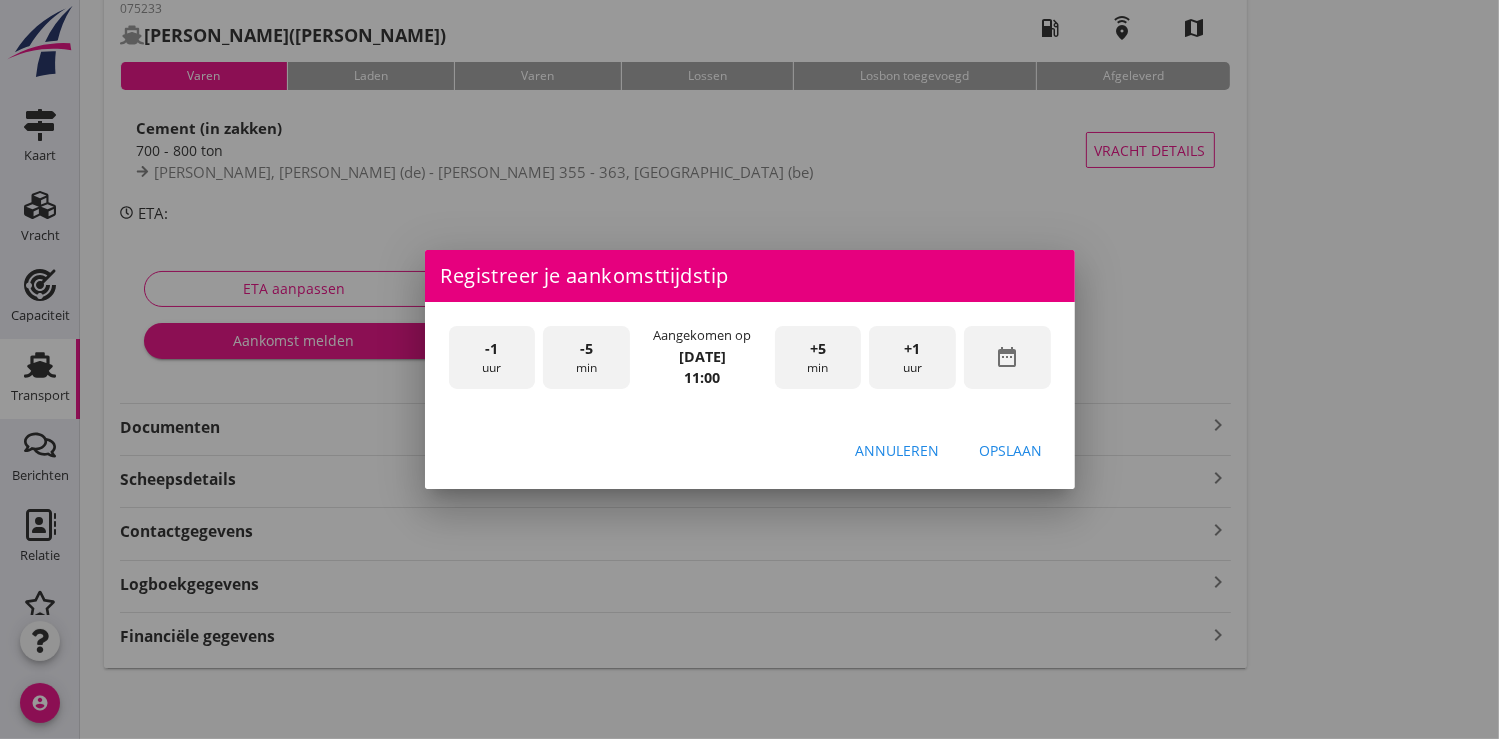 click on "+1" at bounding box center (913, 349) 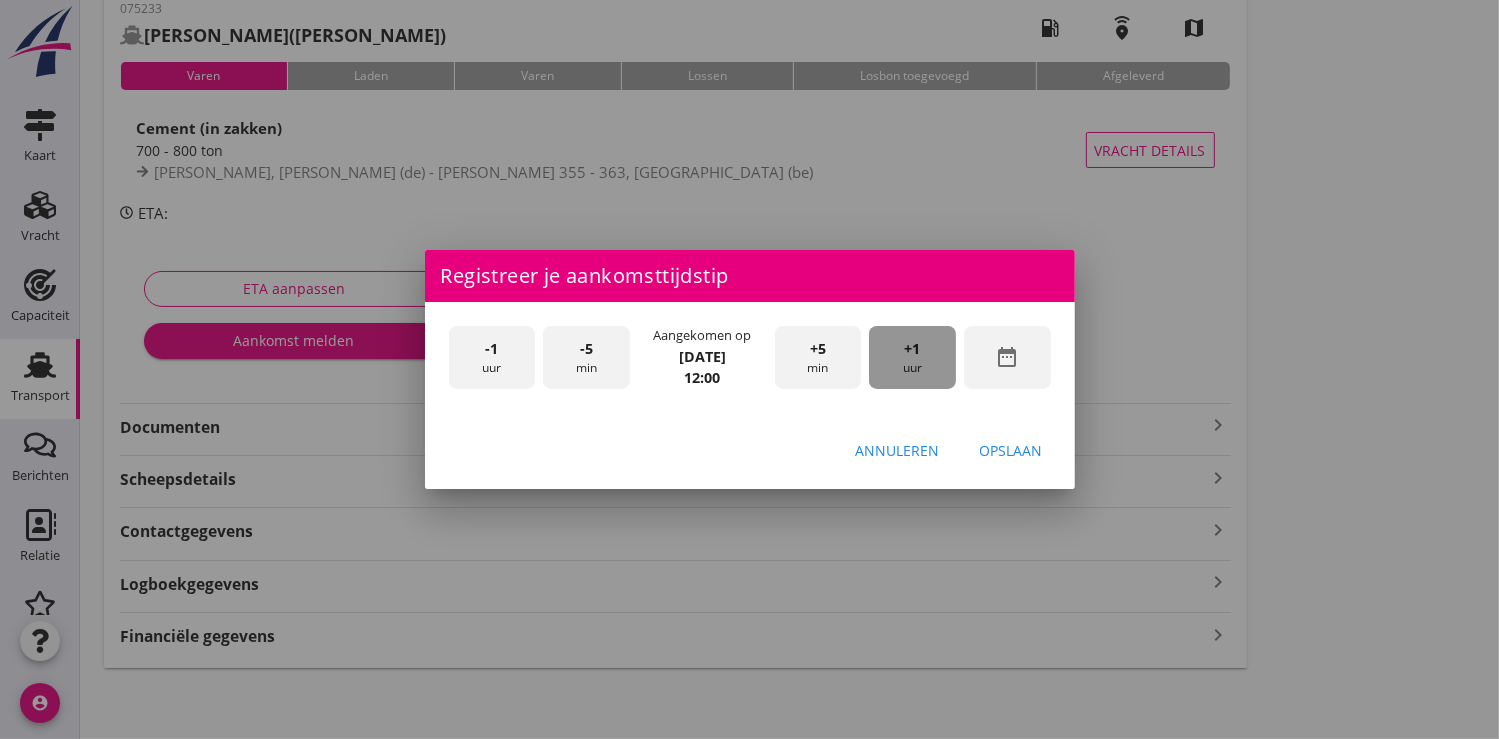 click on "+1" at bounding box center (913, 349) 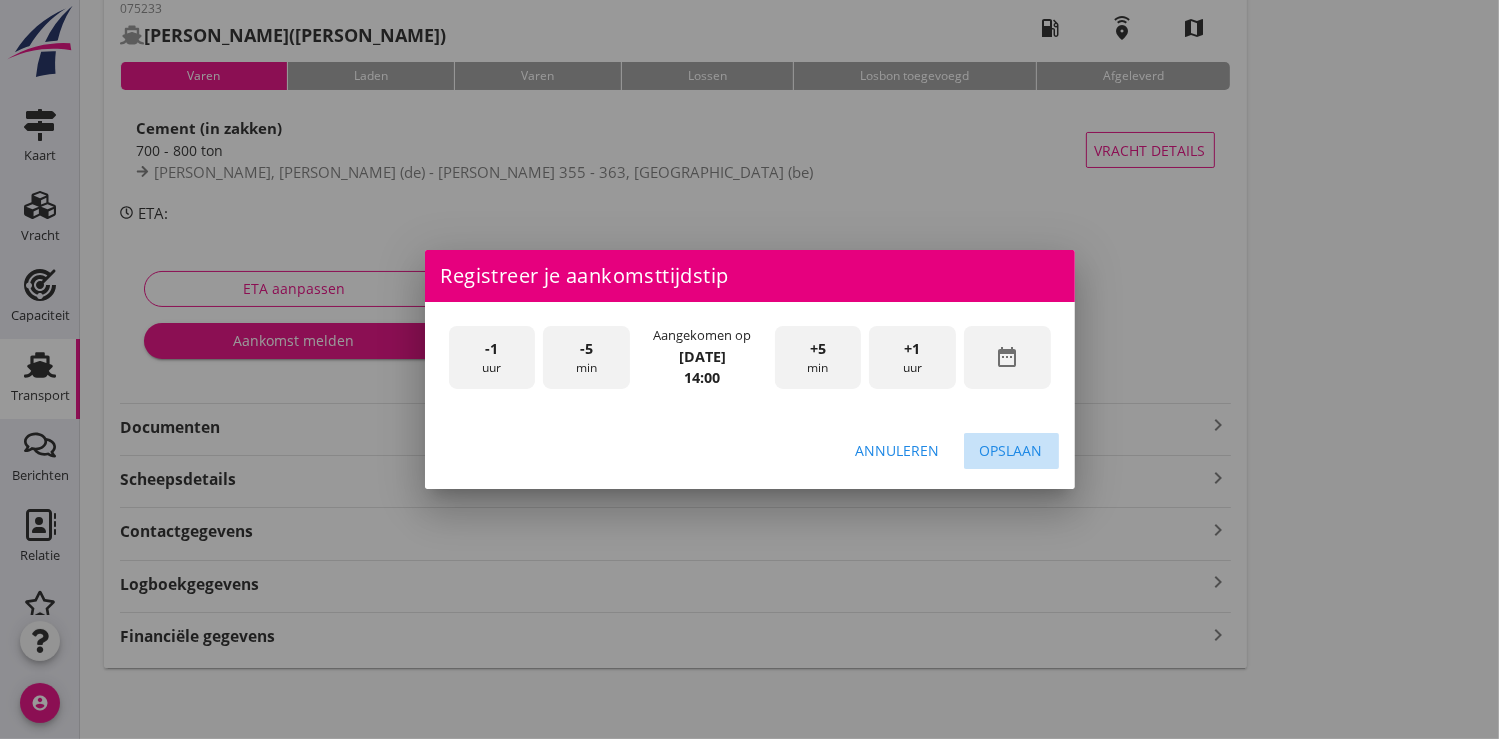 click on "Opslaan" at bounding box center (1011, 450) 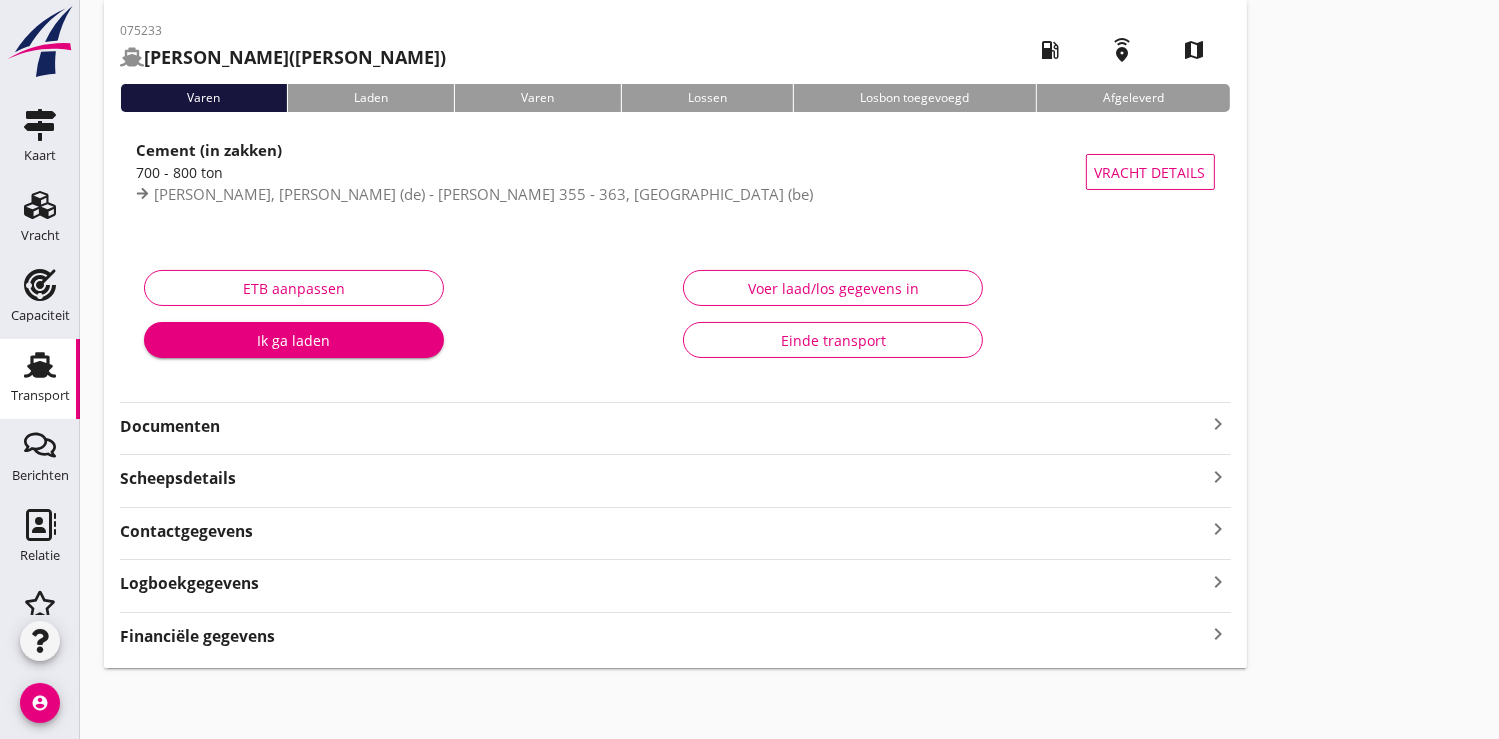 click on "Ik ga laden" at bounding box center [294, 340] 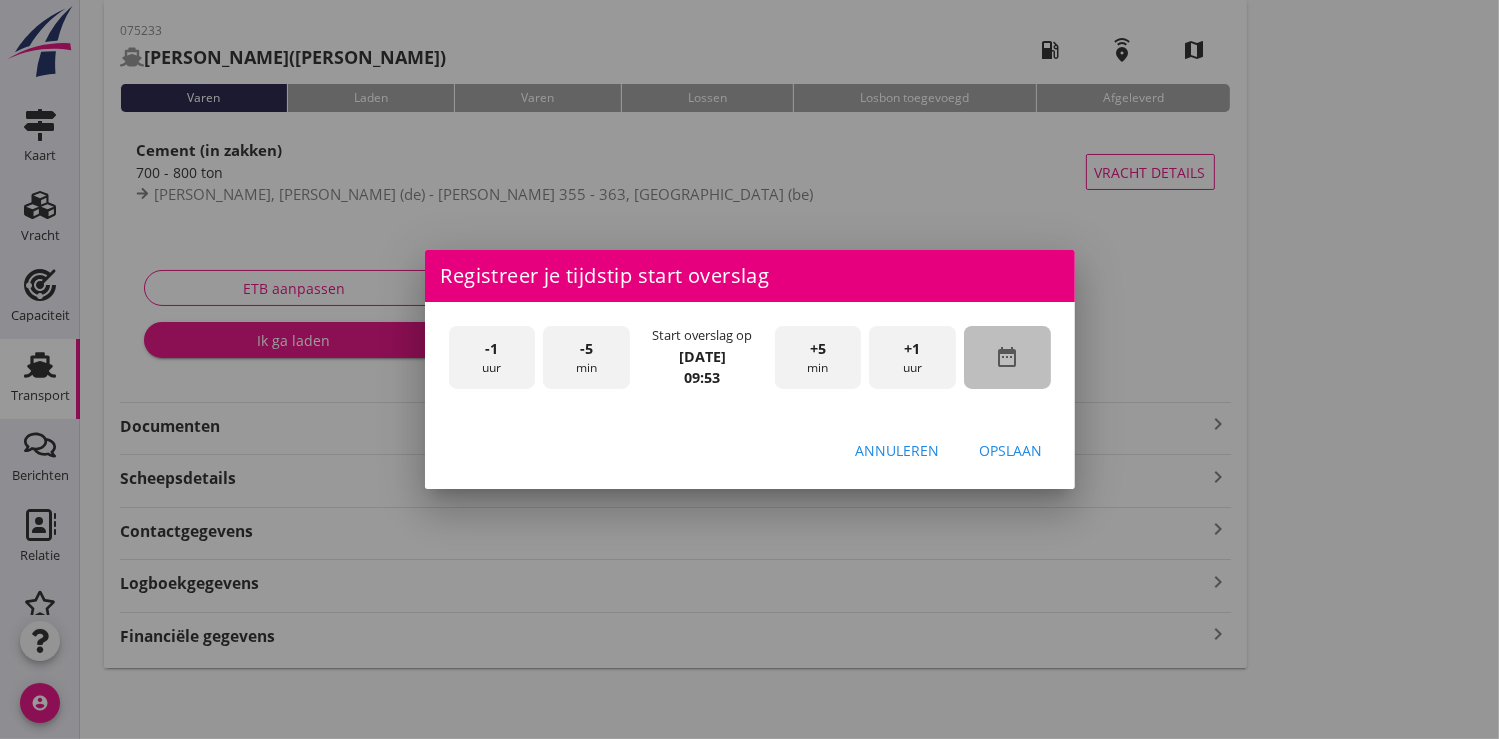 click on "date_range" at bounding box center [1007, 357] 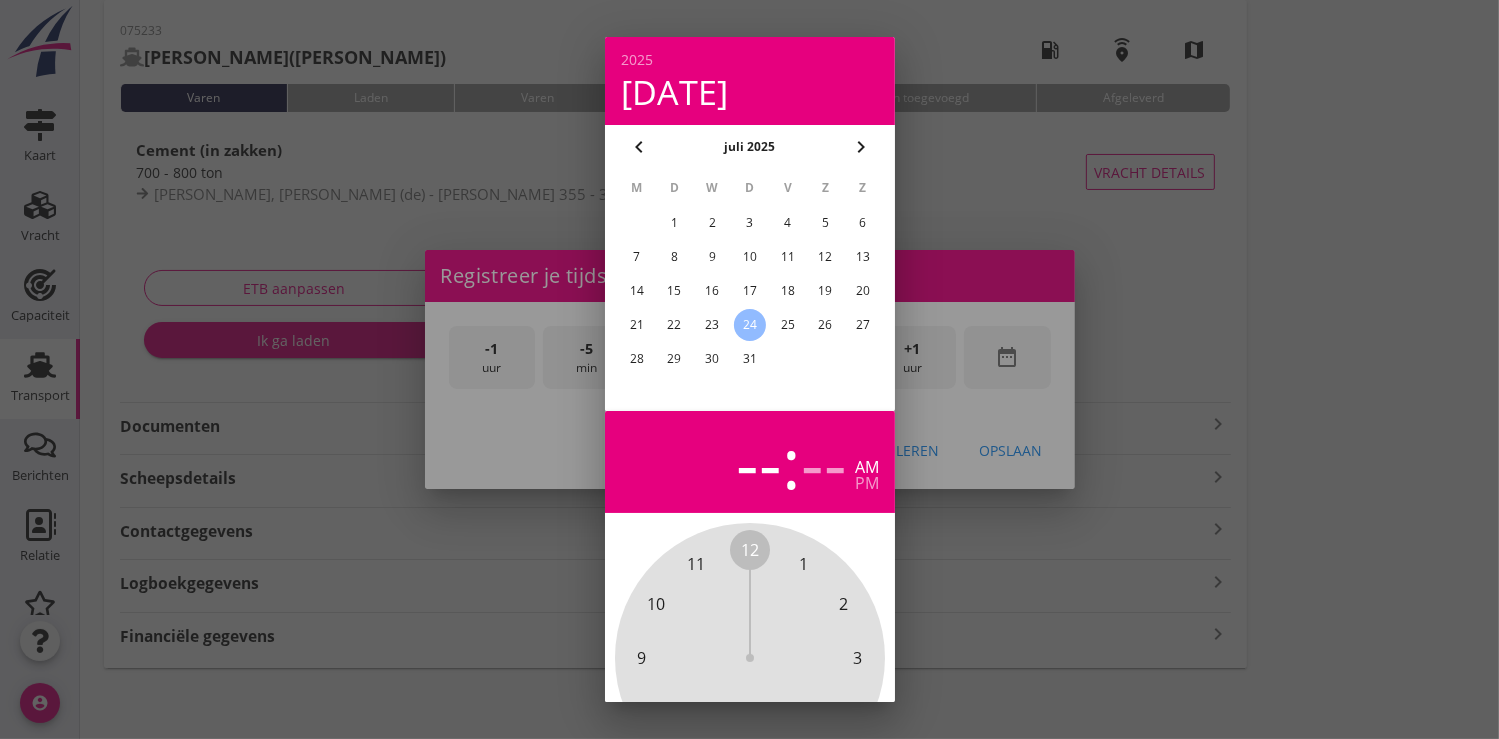 click on "23" at bounding box center [712, 325] 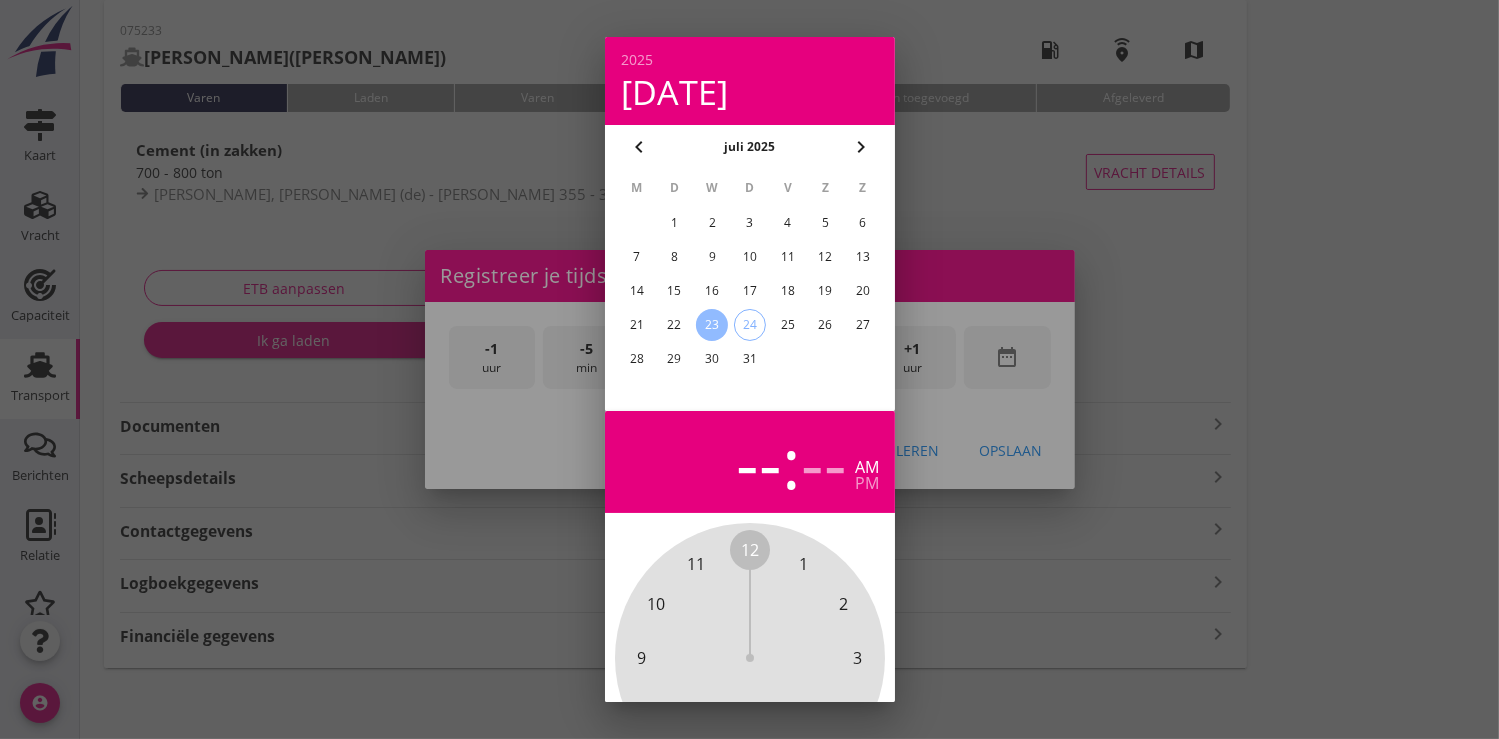 scroll, scrollTop: 185, scrollLeft: 0, axis: vertical 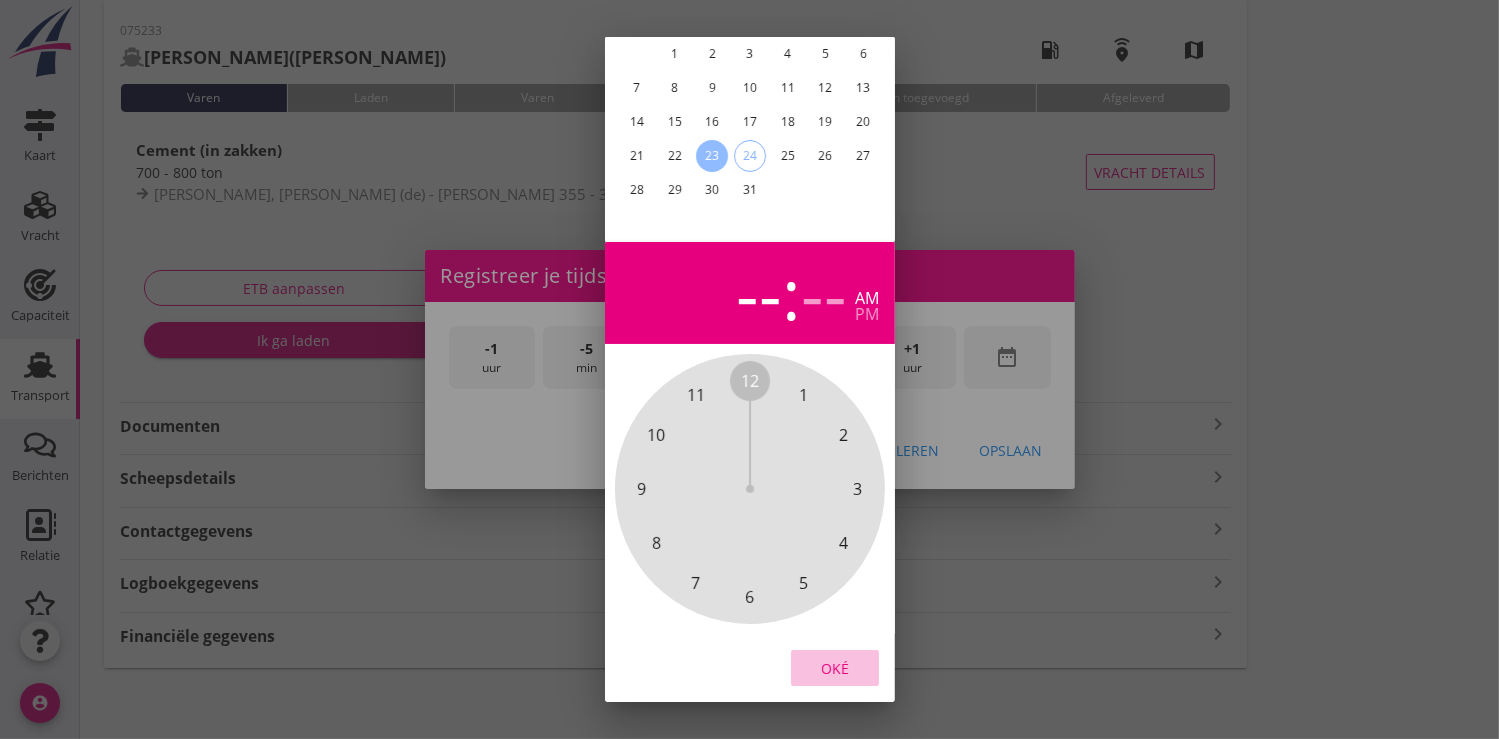 click on "Oké" at bounding box center [835, 667] 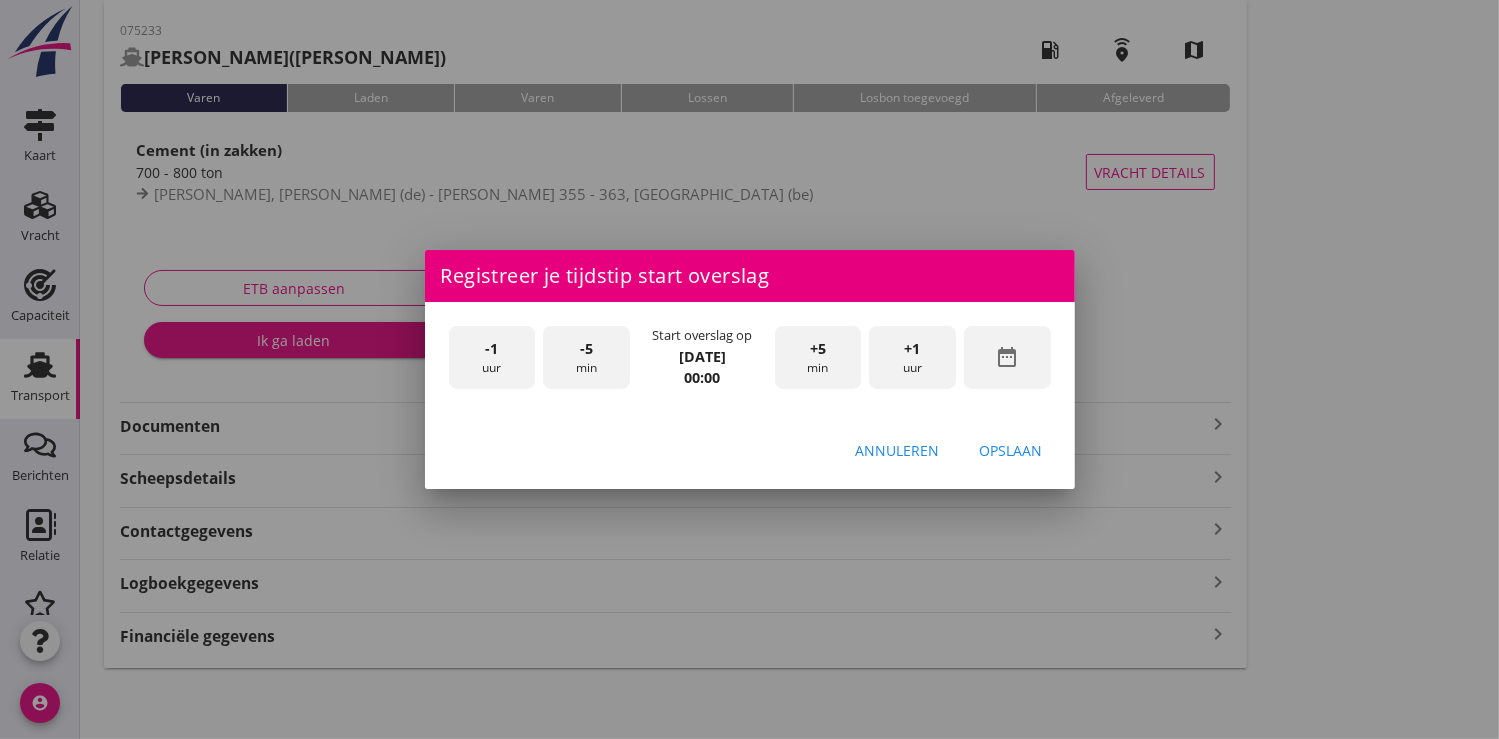 click on "+1" at bounding box center [913, 349] 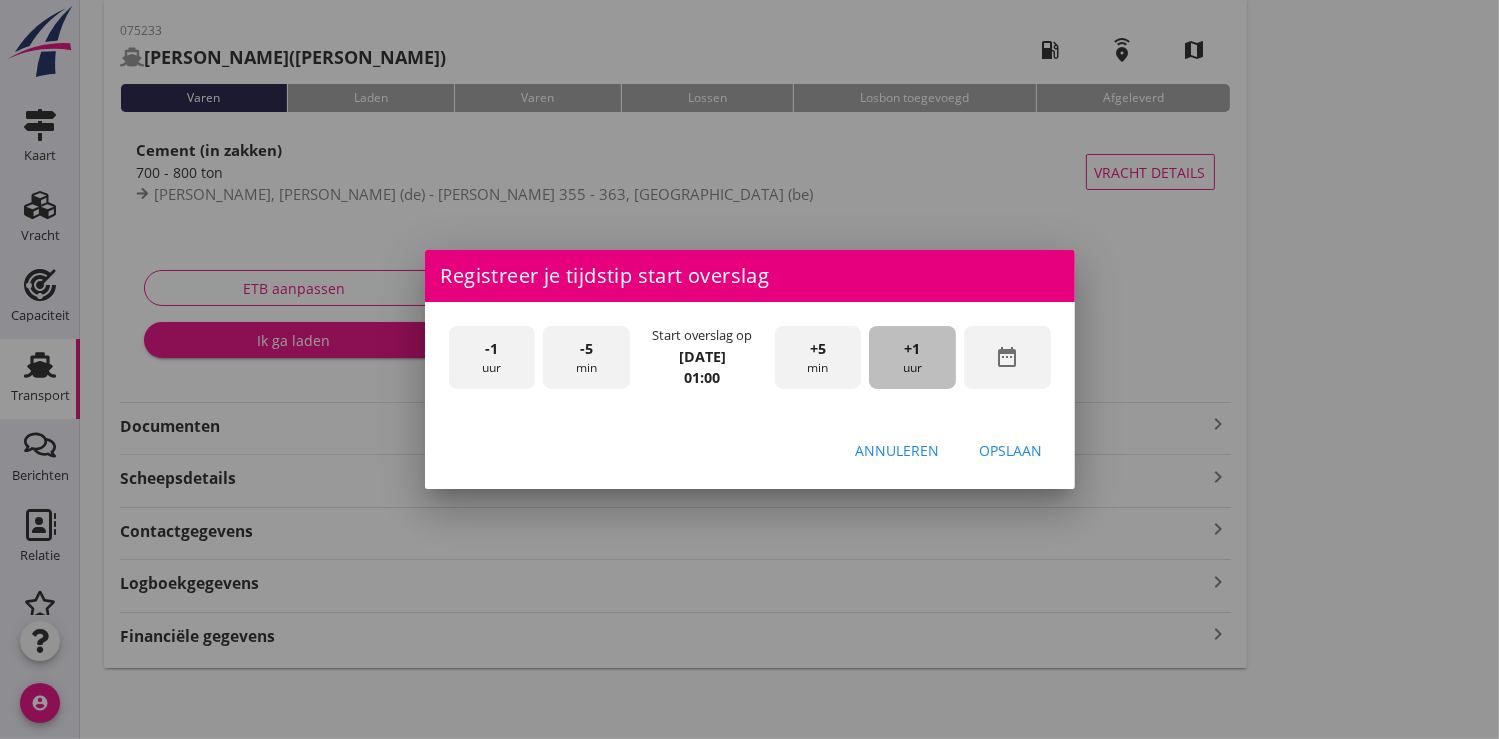 click on "+1" at bounding box center (913, 349) 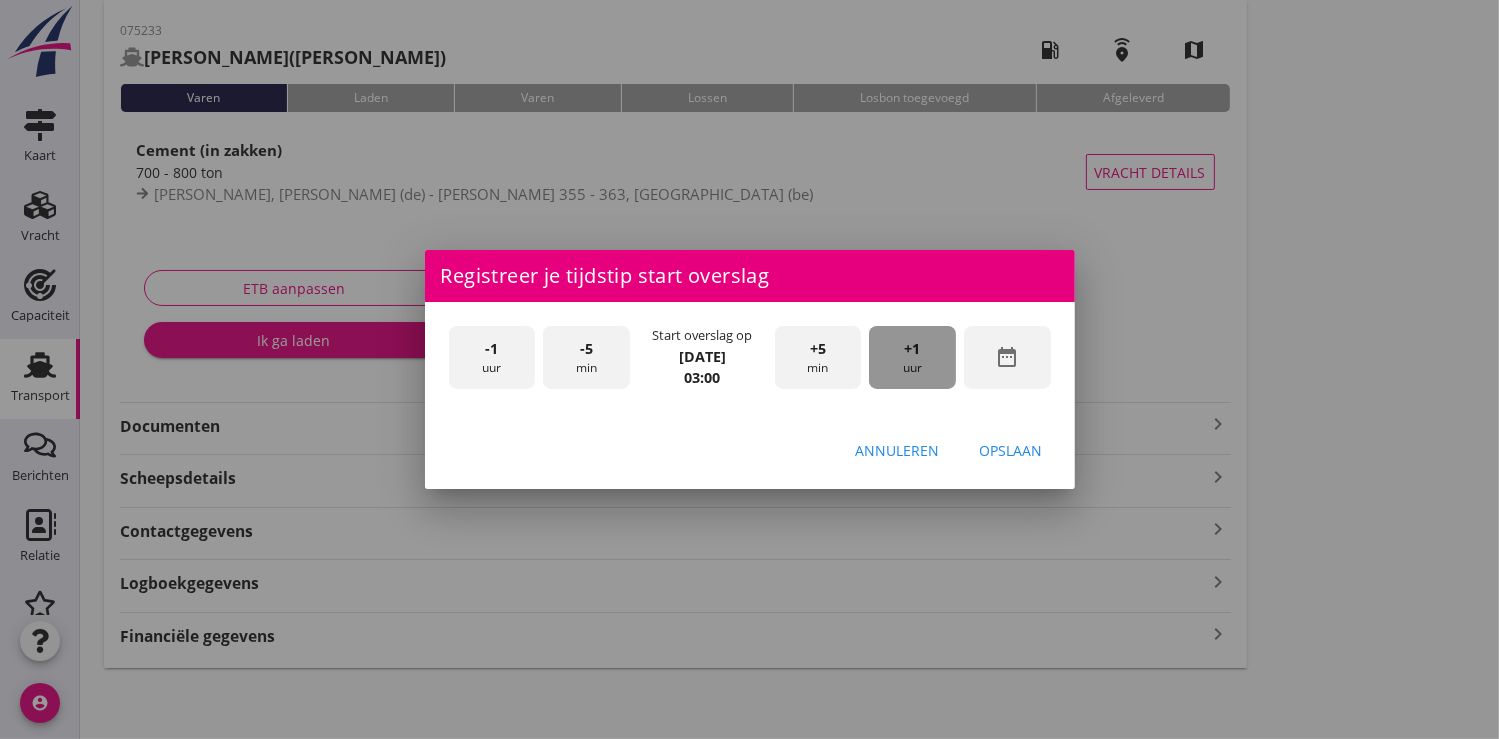 click on "+1" at bounding box center [913, 349] 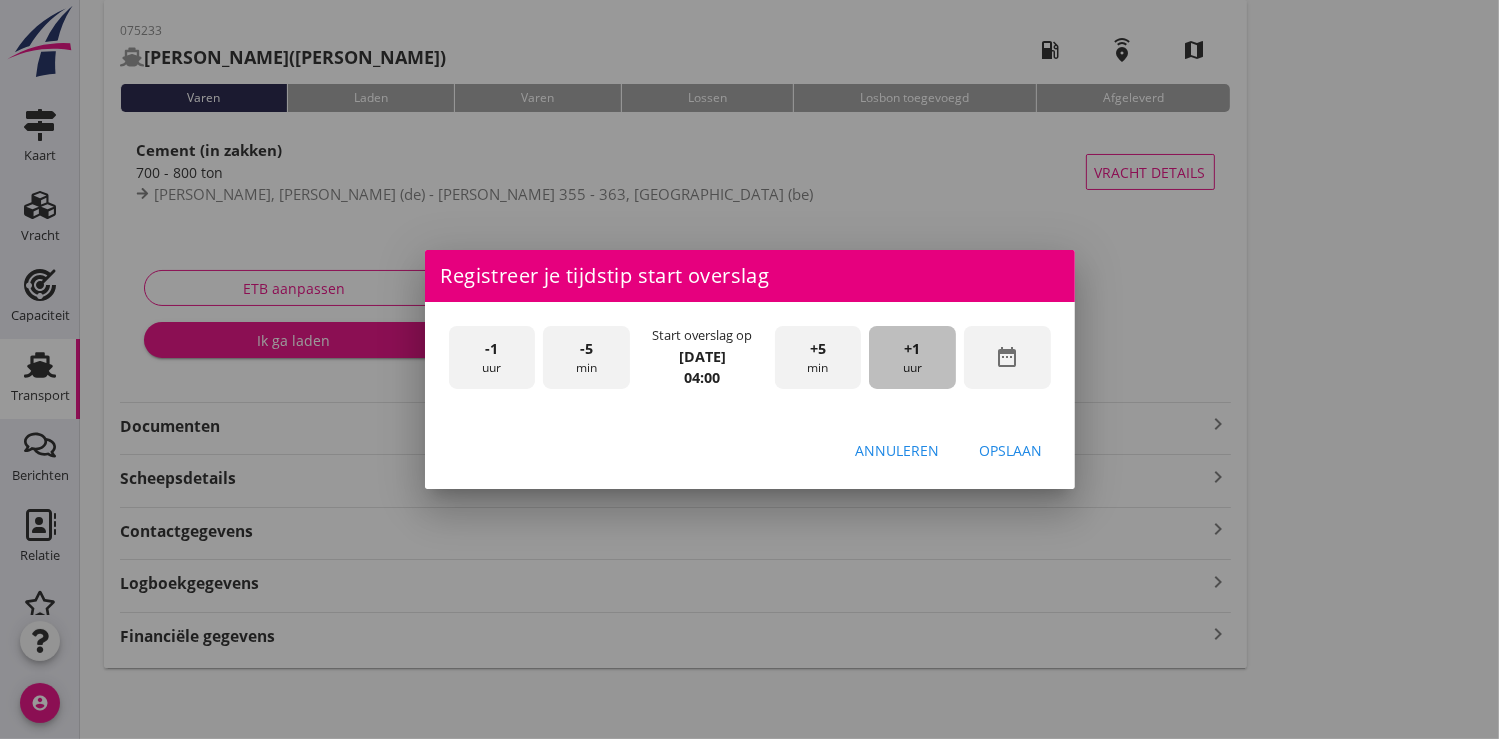 click on "+1" at bounding box center (913, 349) 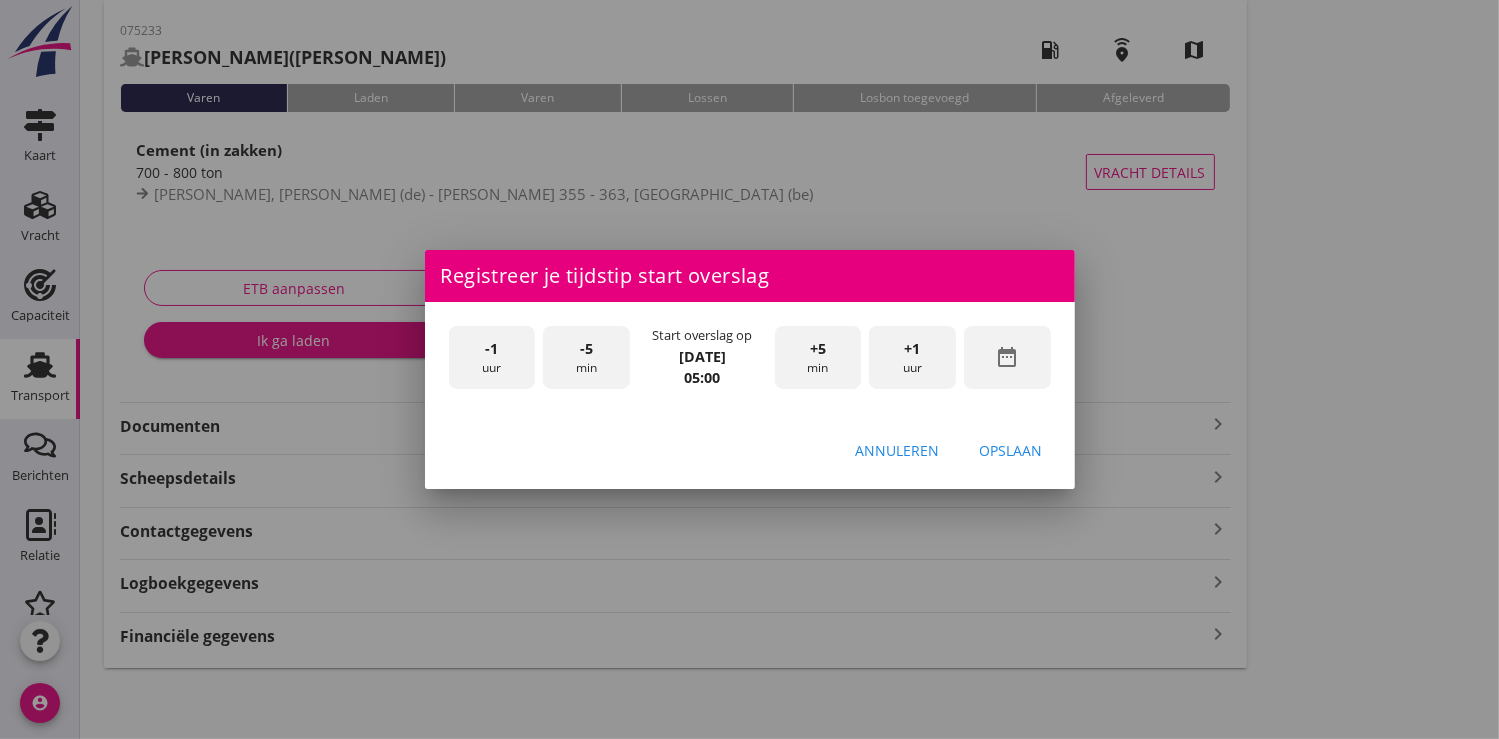 click on "+1" at bounding box center [913, 349] 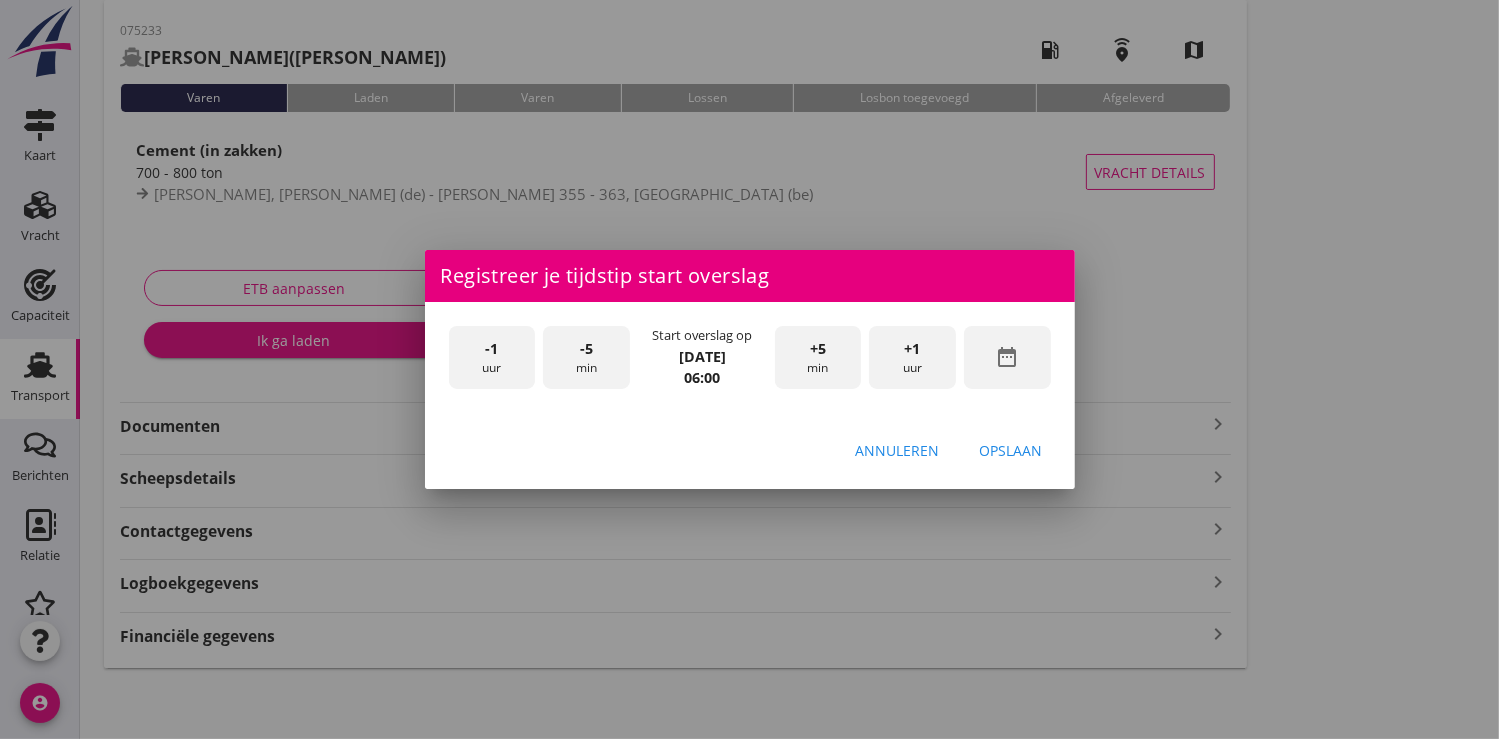 click on "Opslaan" at bounding box center [1011, 450] 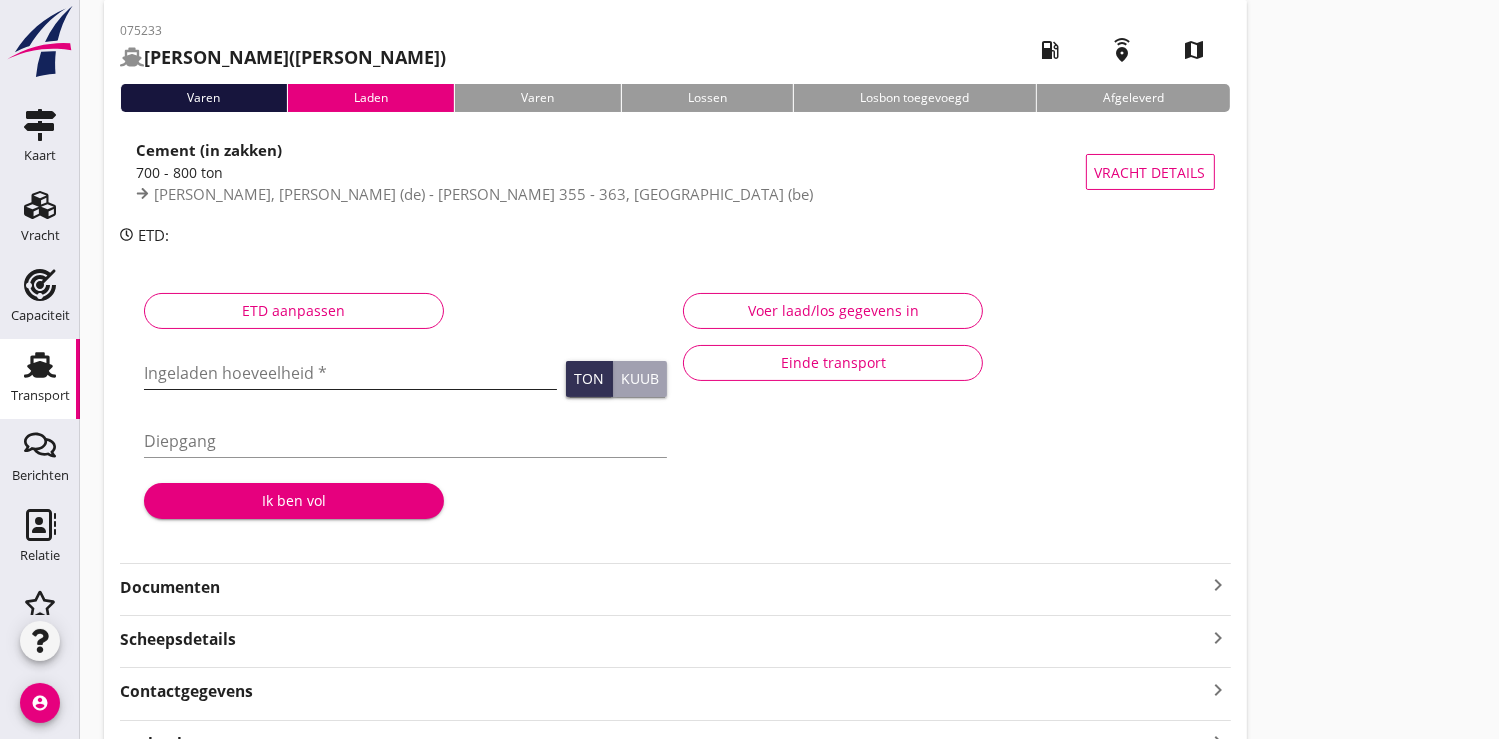click at bounding box center [350, 373] 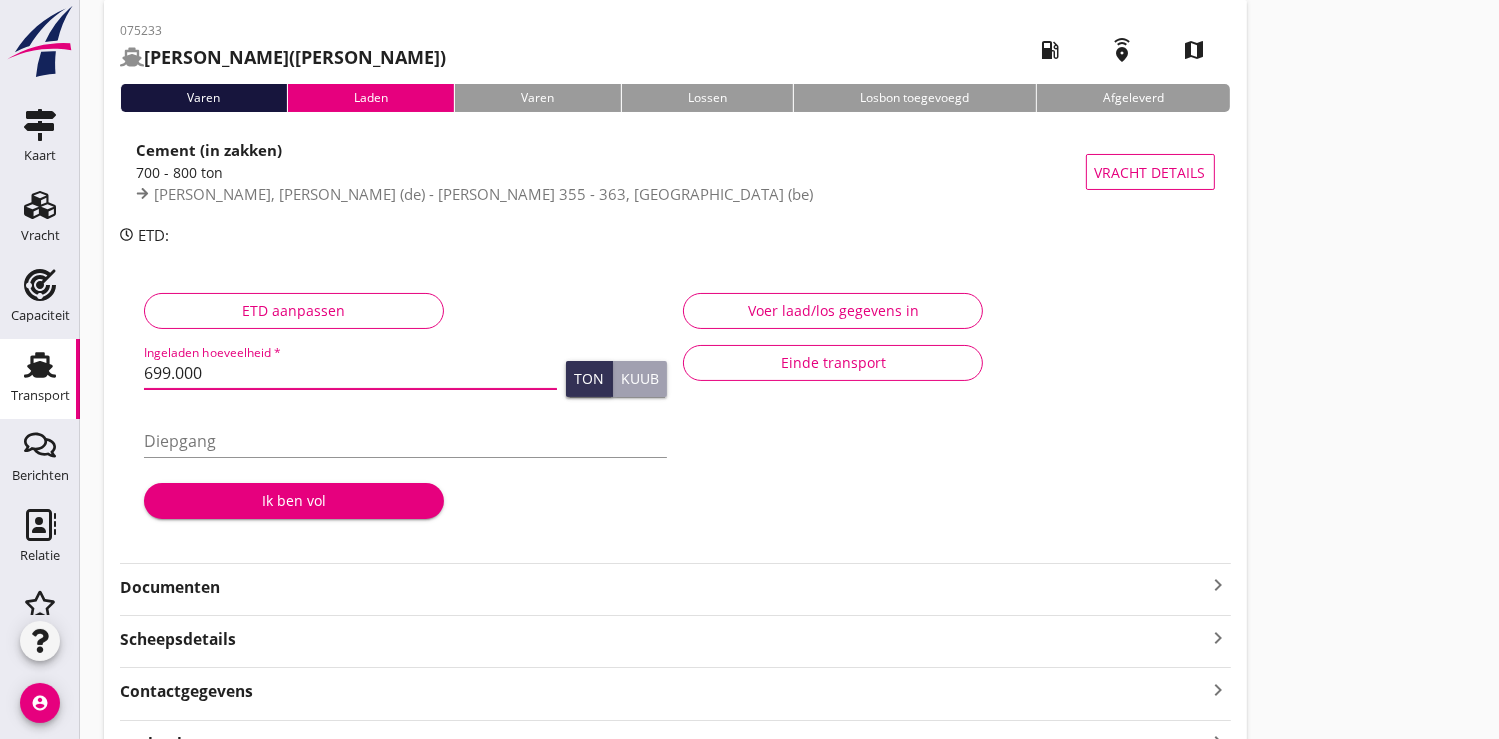 type on "699.000" 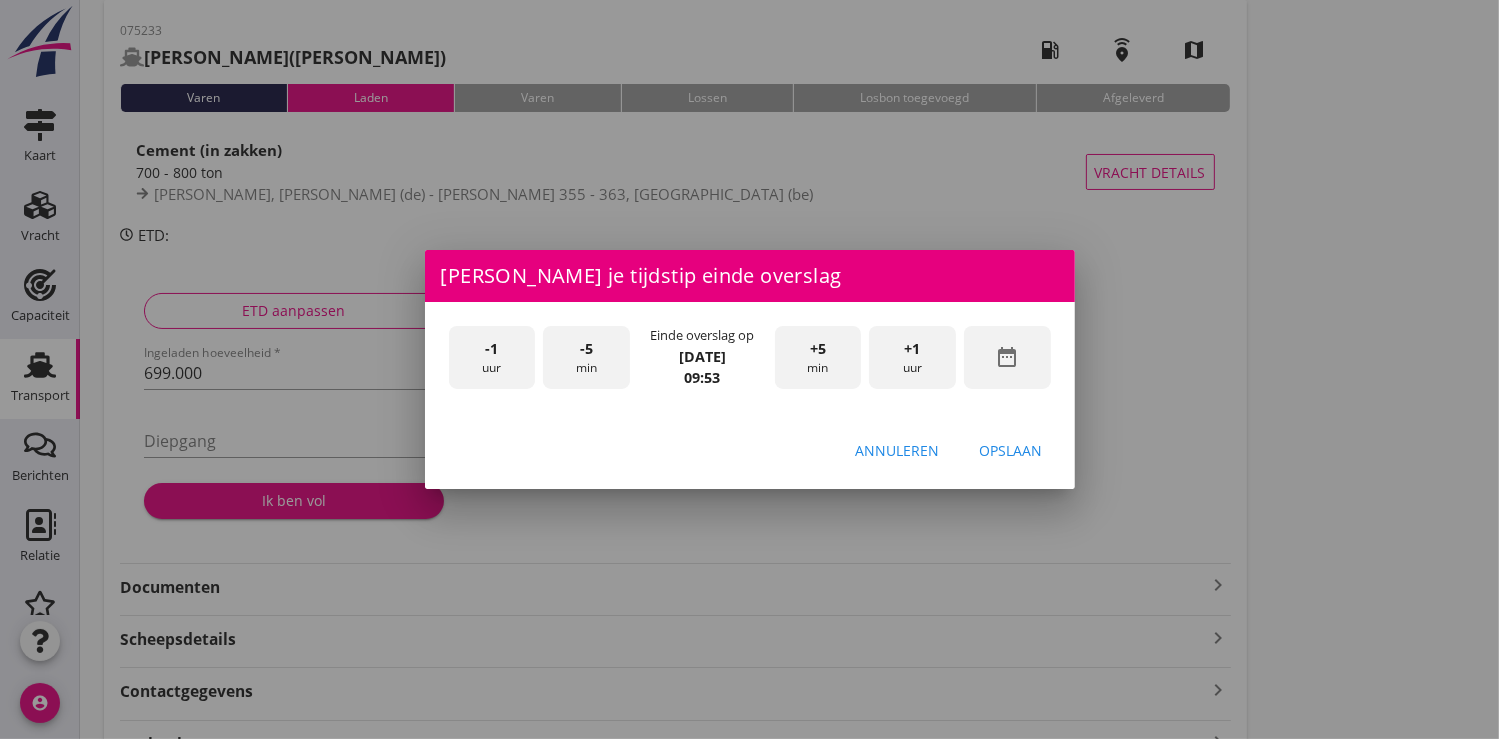click on "date_range" at bounding box center [1007, 357] 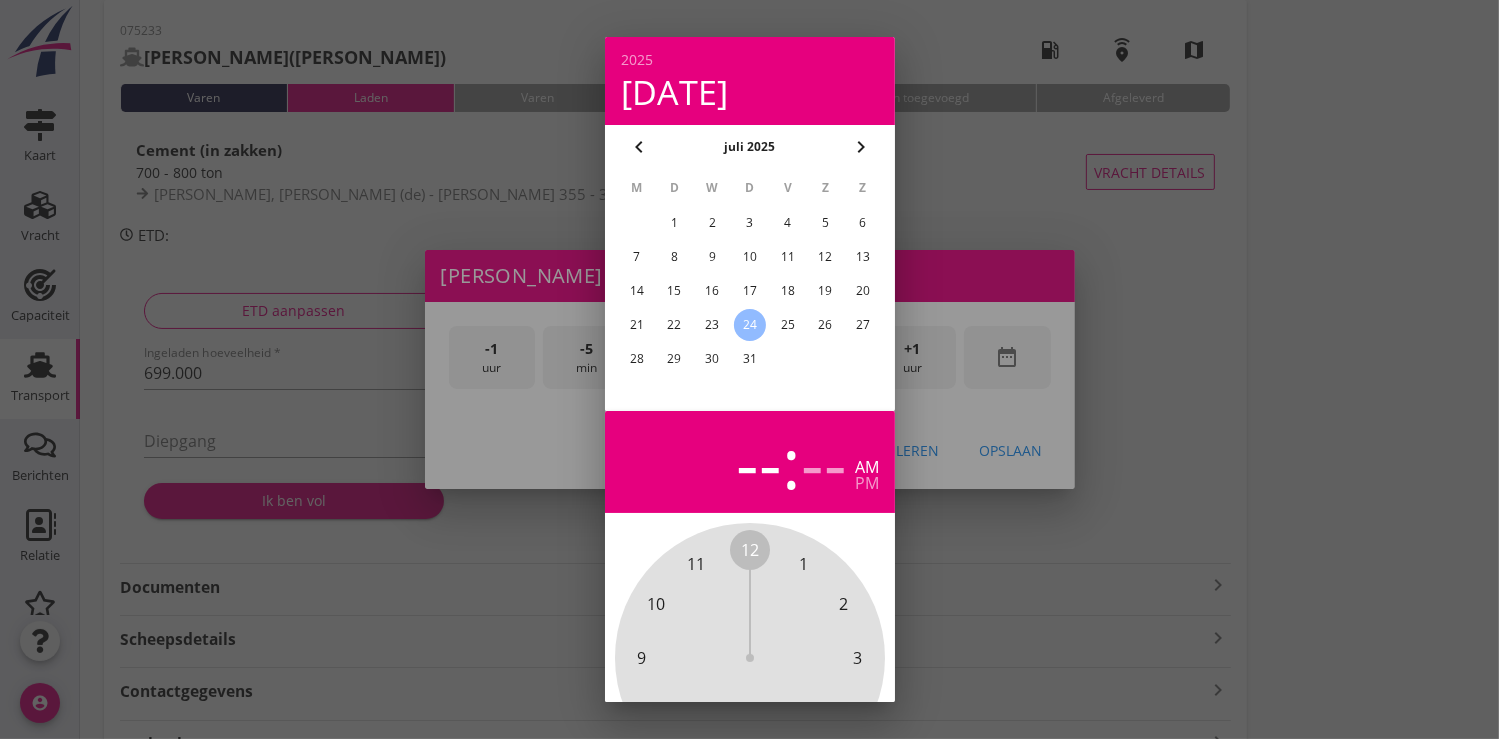 click on "23" at bounding box center (712, 325) 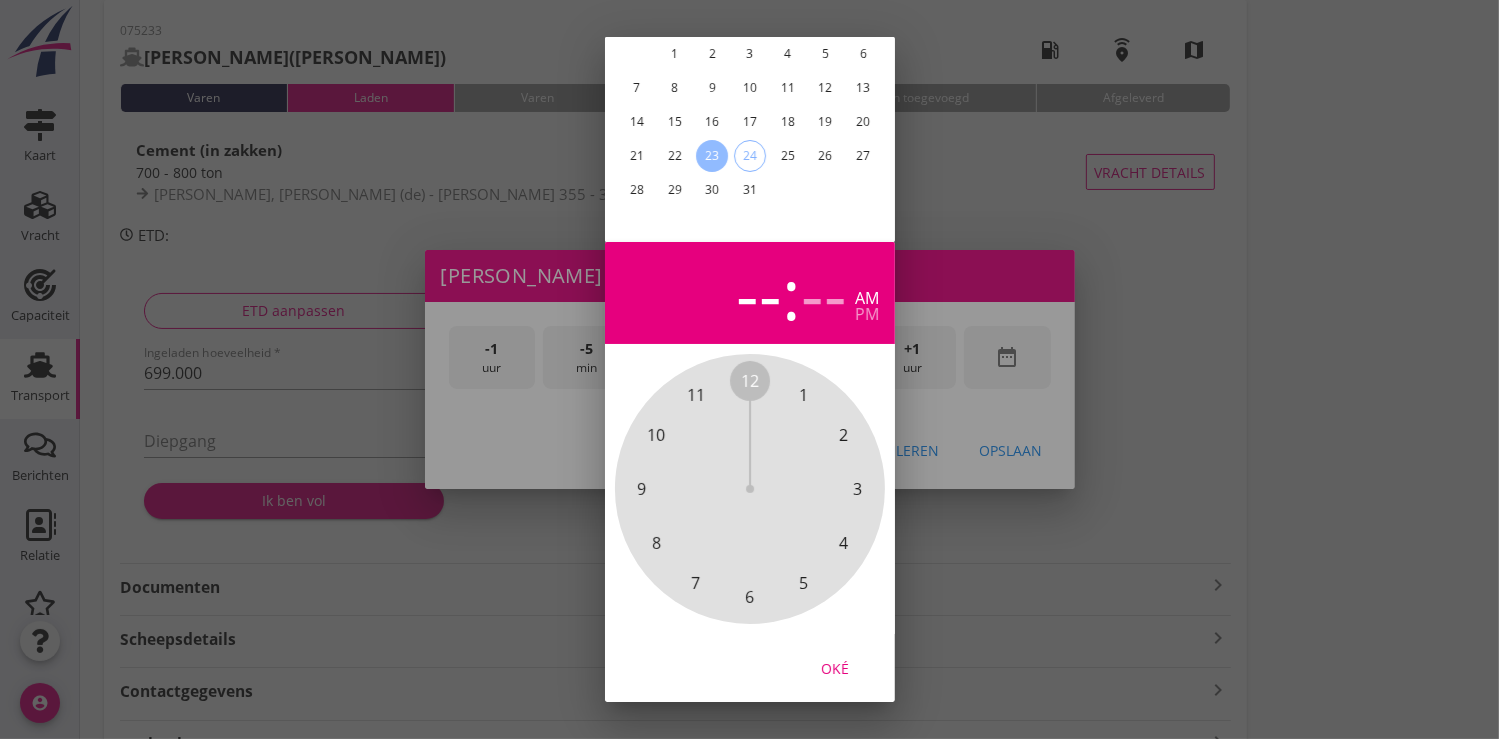 scroll, scrollTop: 185, scrollLeft: 0, axis: vertical 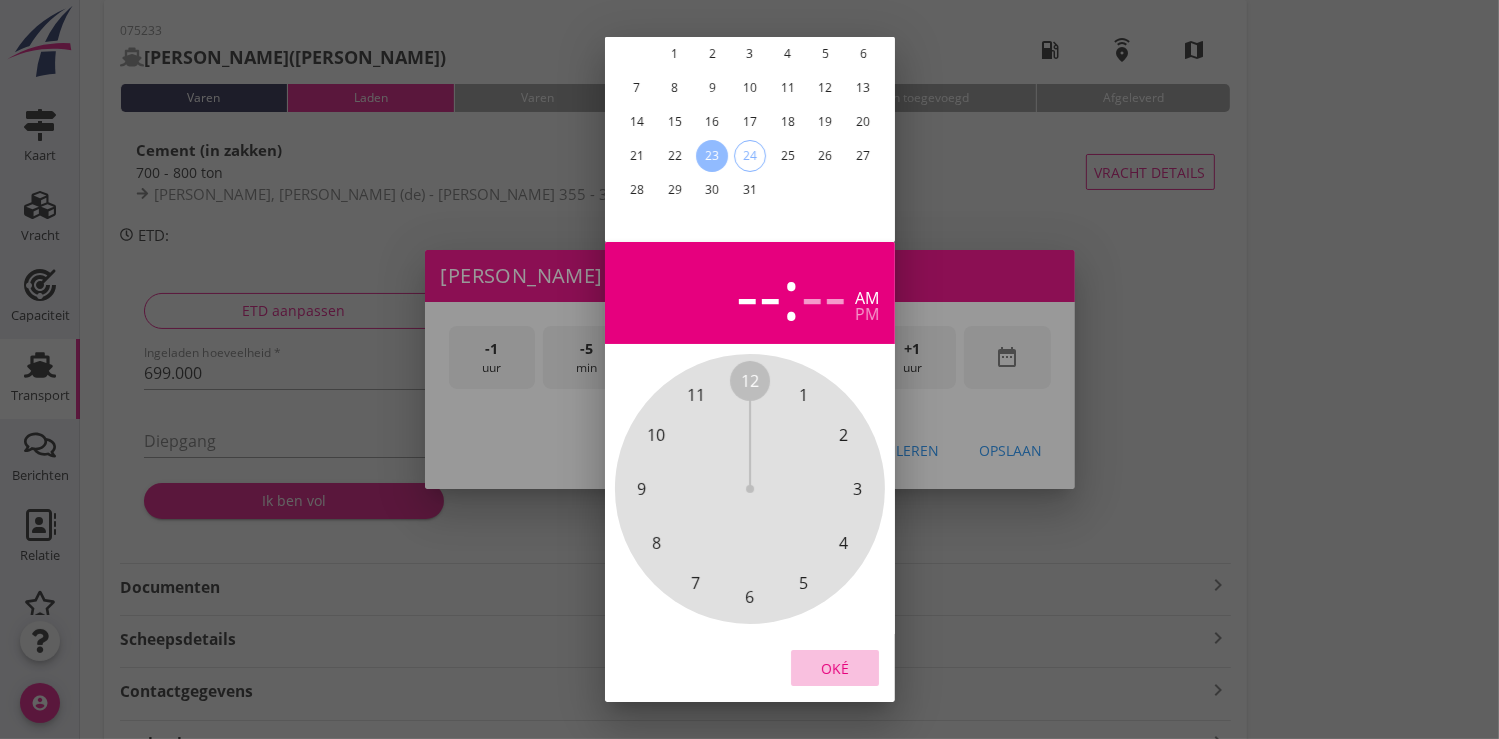 drag, startPoint x: 836, startPoint y: 647, endPoint x: 836, endPoint y: 636, distance: 11 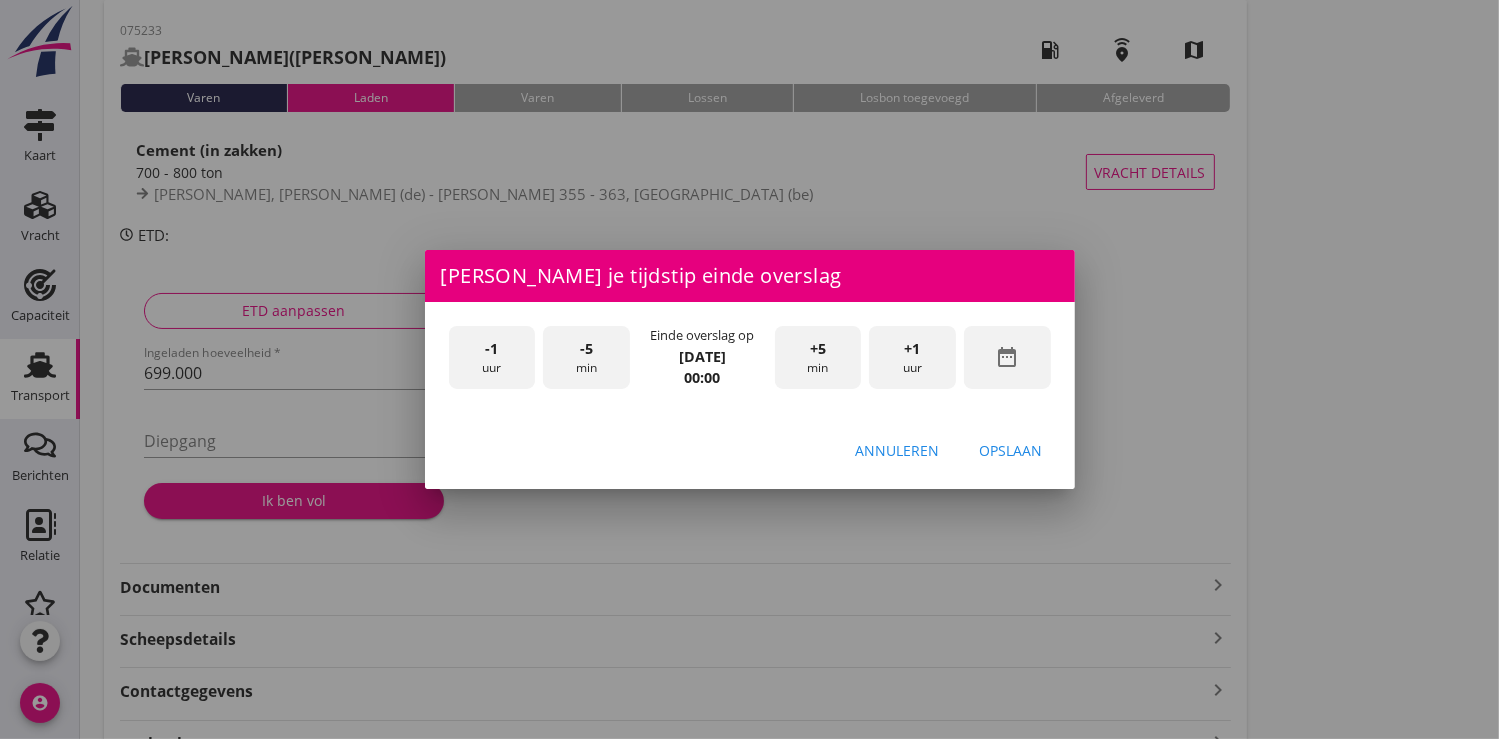 click on "+1" at bounding box center (913, 349) 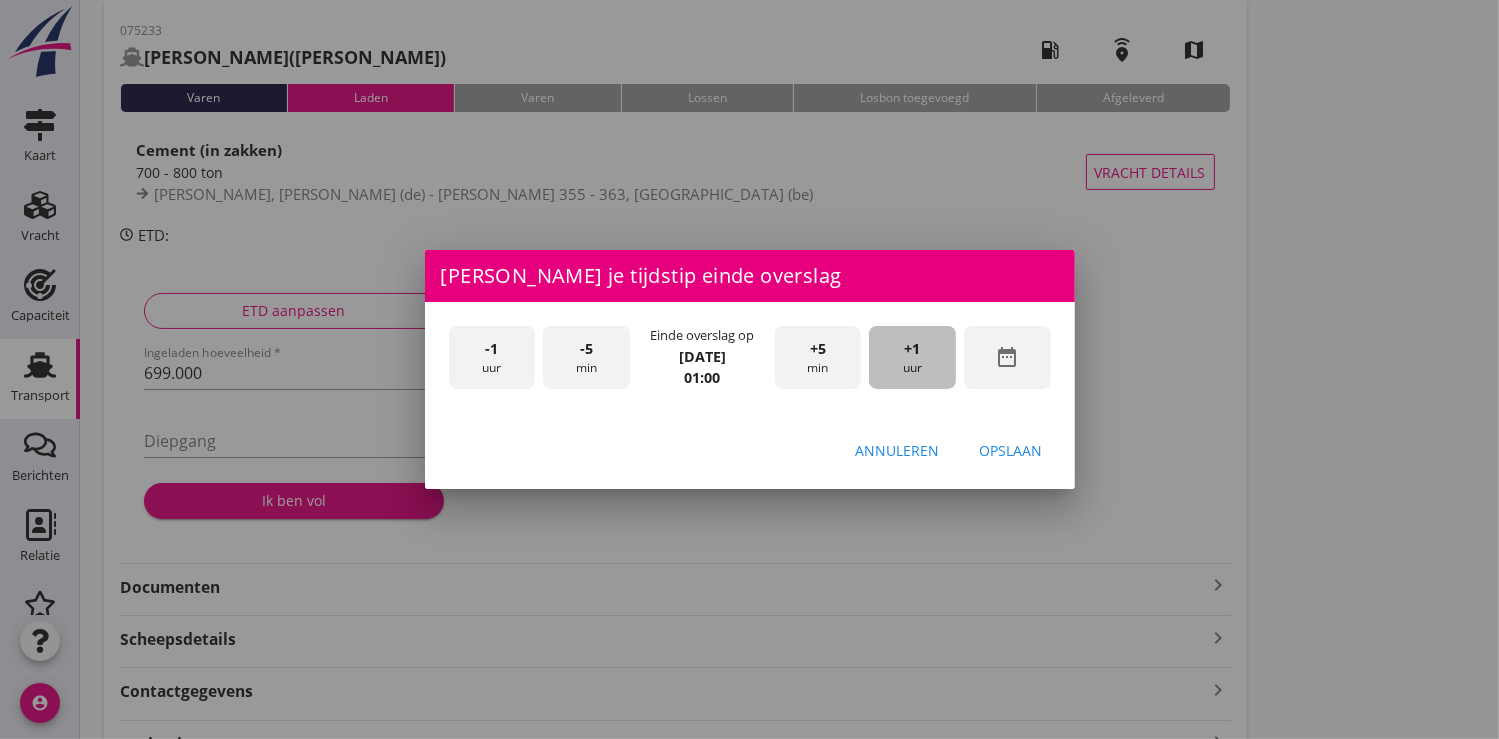 click on "+1" at bounding box center [913, 349] 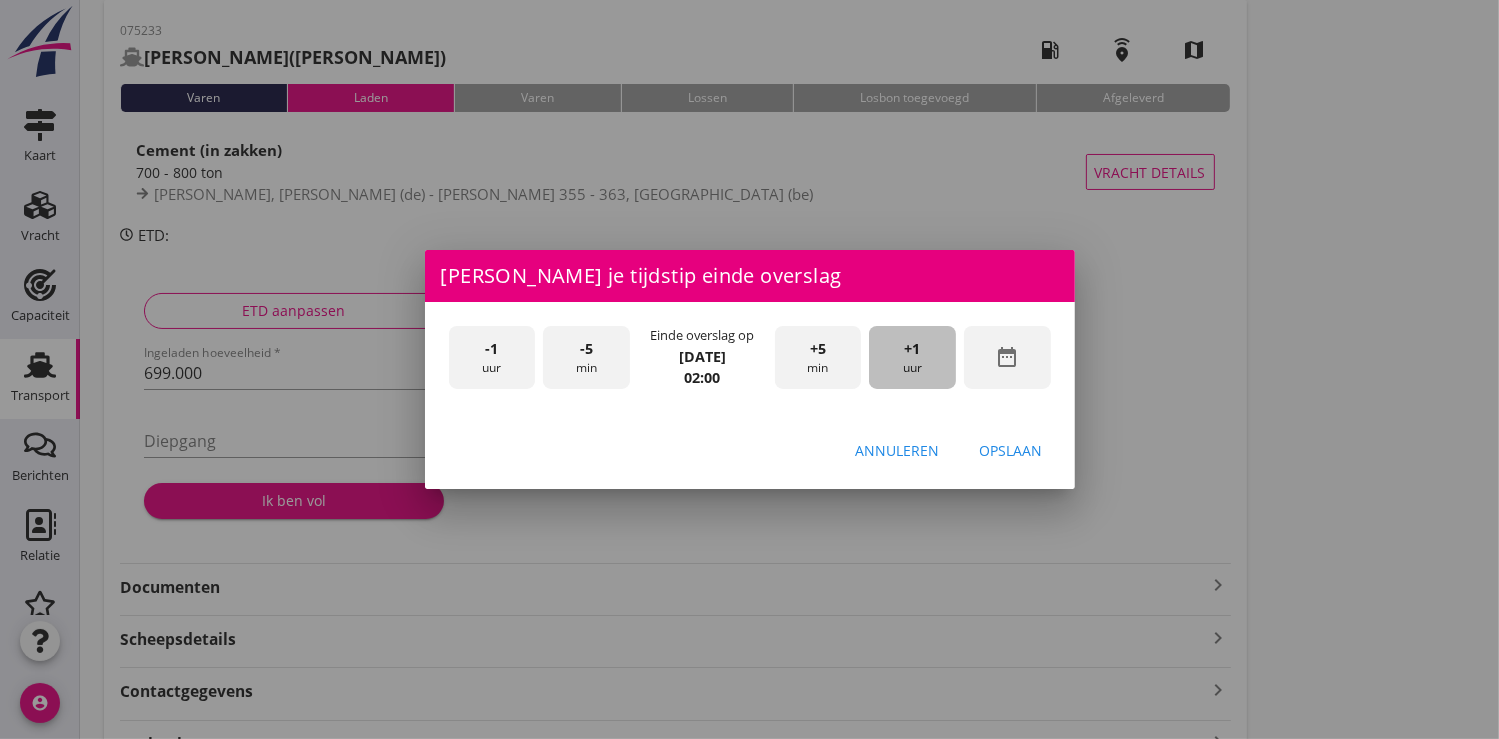 click on "+1" at bounding box center (913, 349) 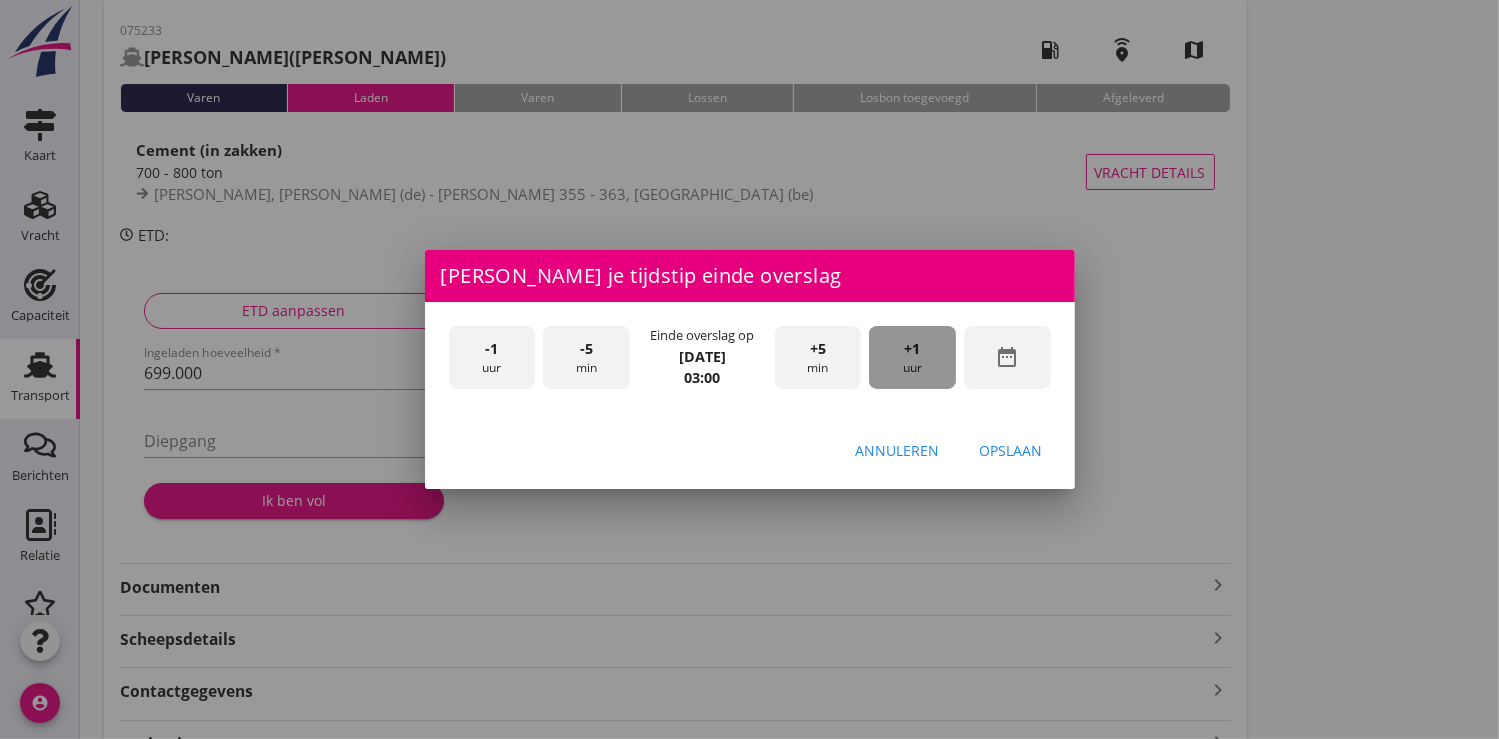 click on "+1" at bounding box center (913, 349) 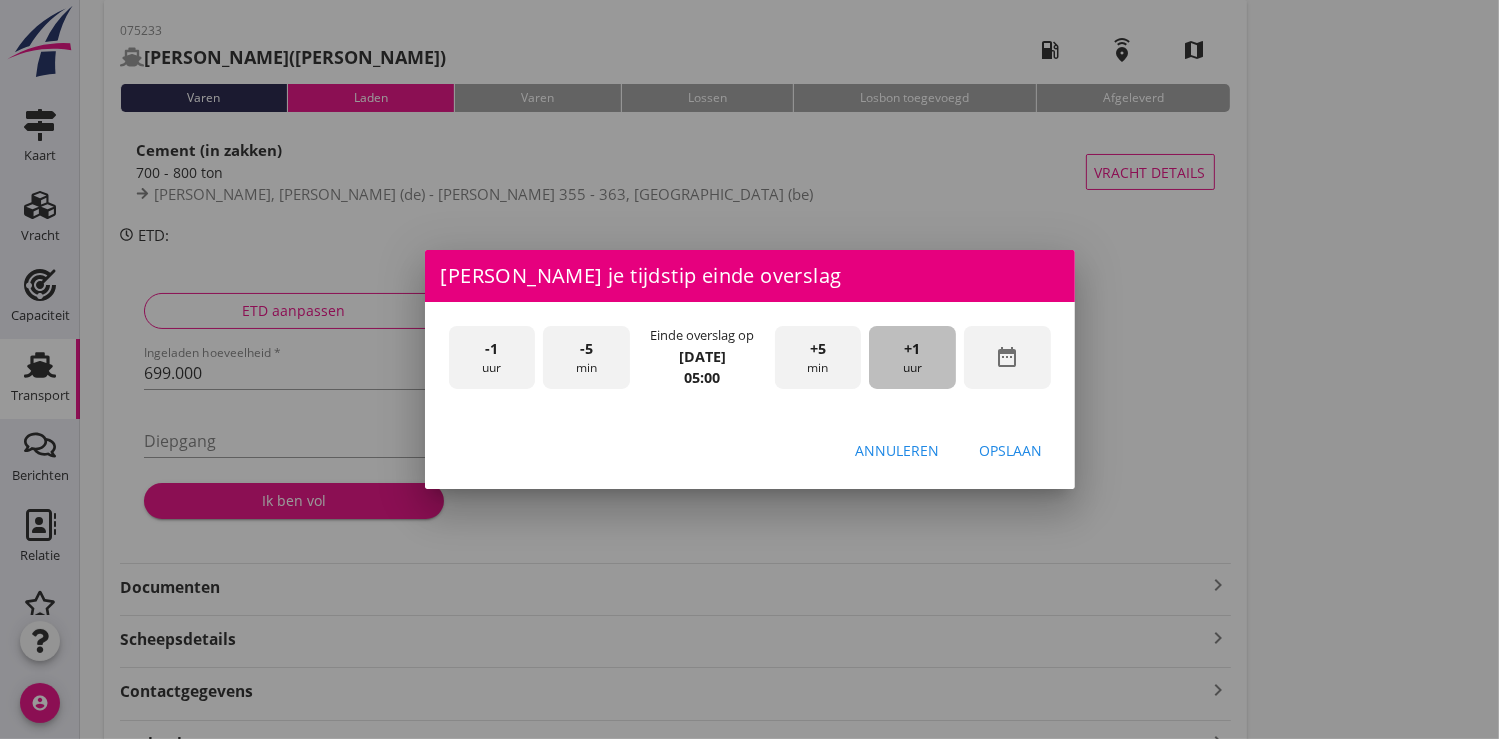 click on "+1" at bounding box center (913, 349) 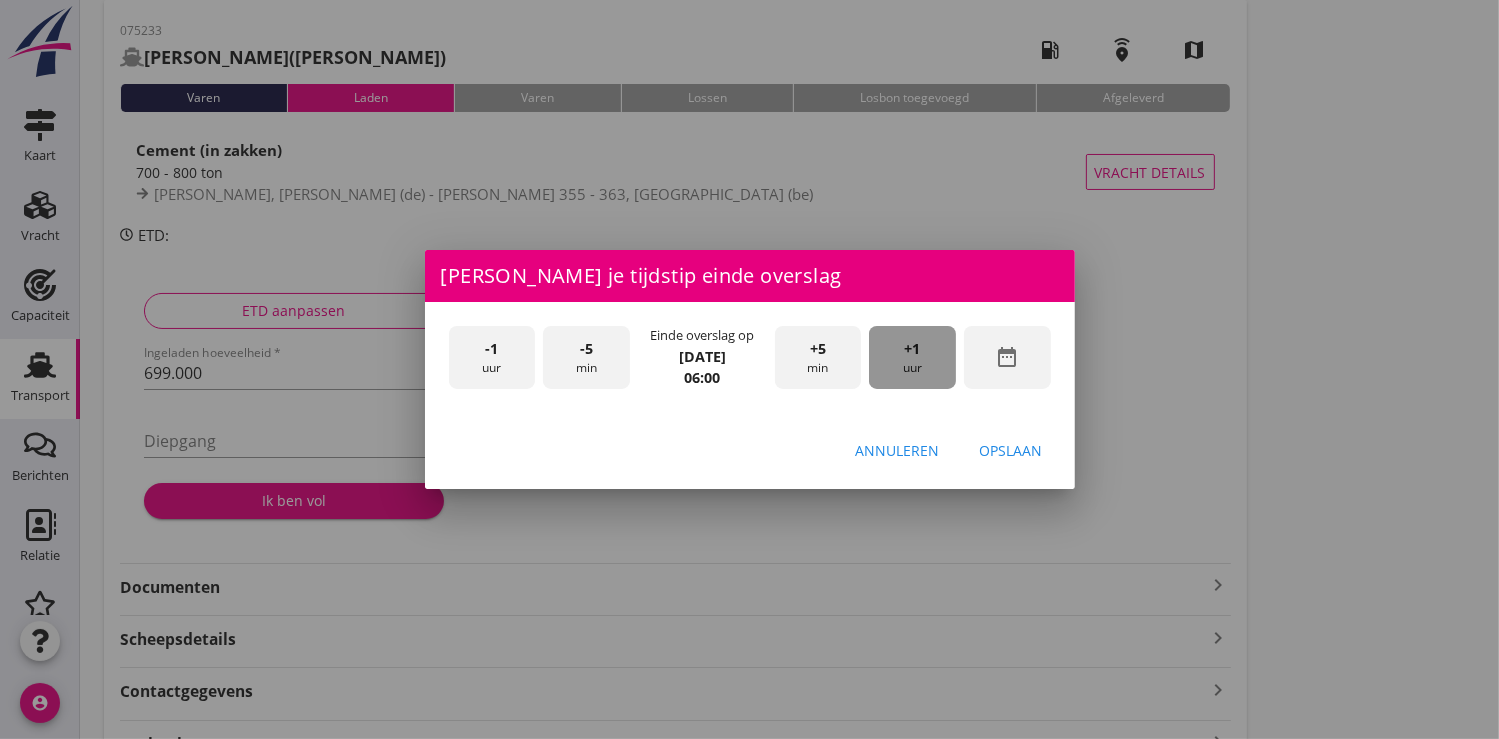 click on "+1" at bounding box center (913, 349) 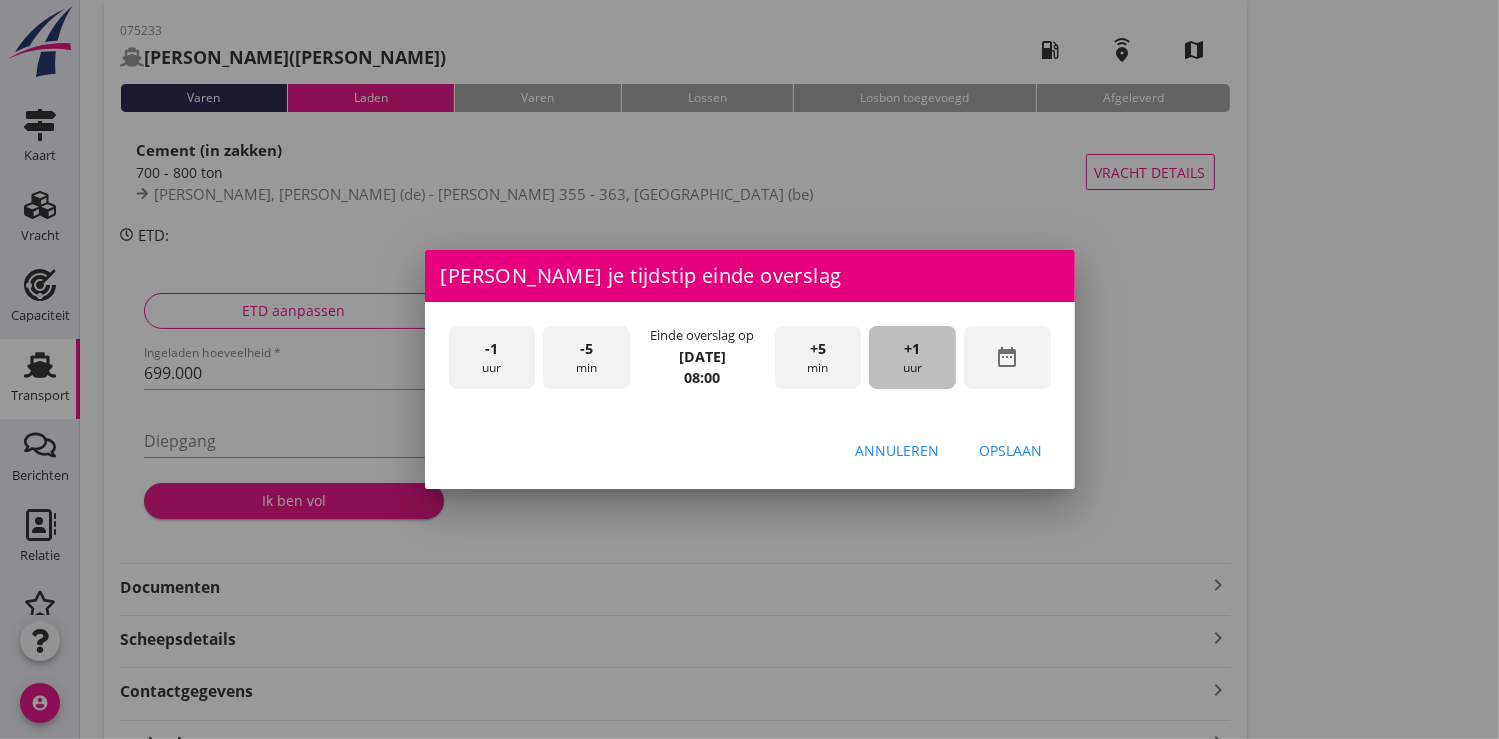 click on "+1" at bounding box center (913, 349) 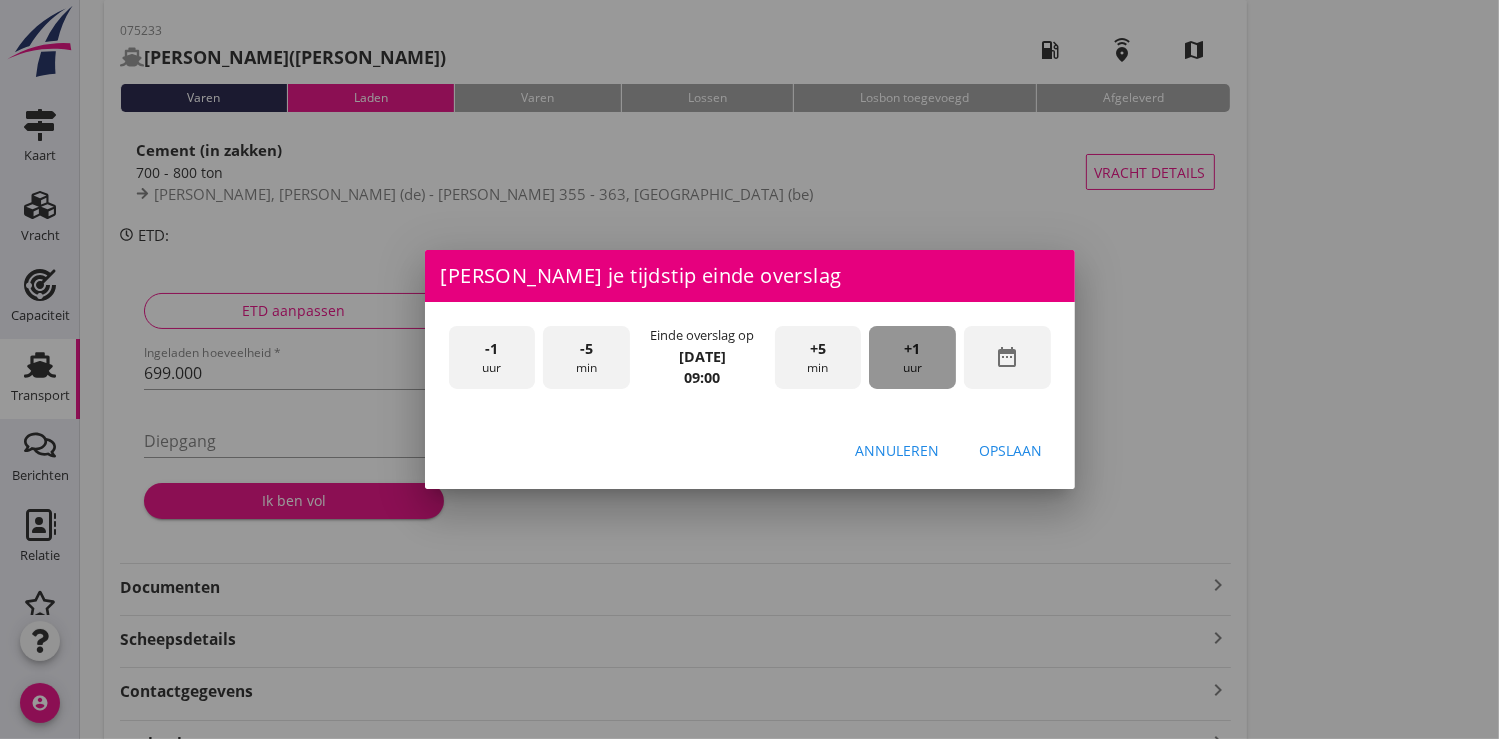 click on "+1" at bounding box center [913, 349] 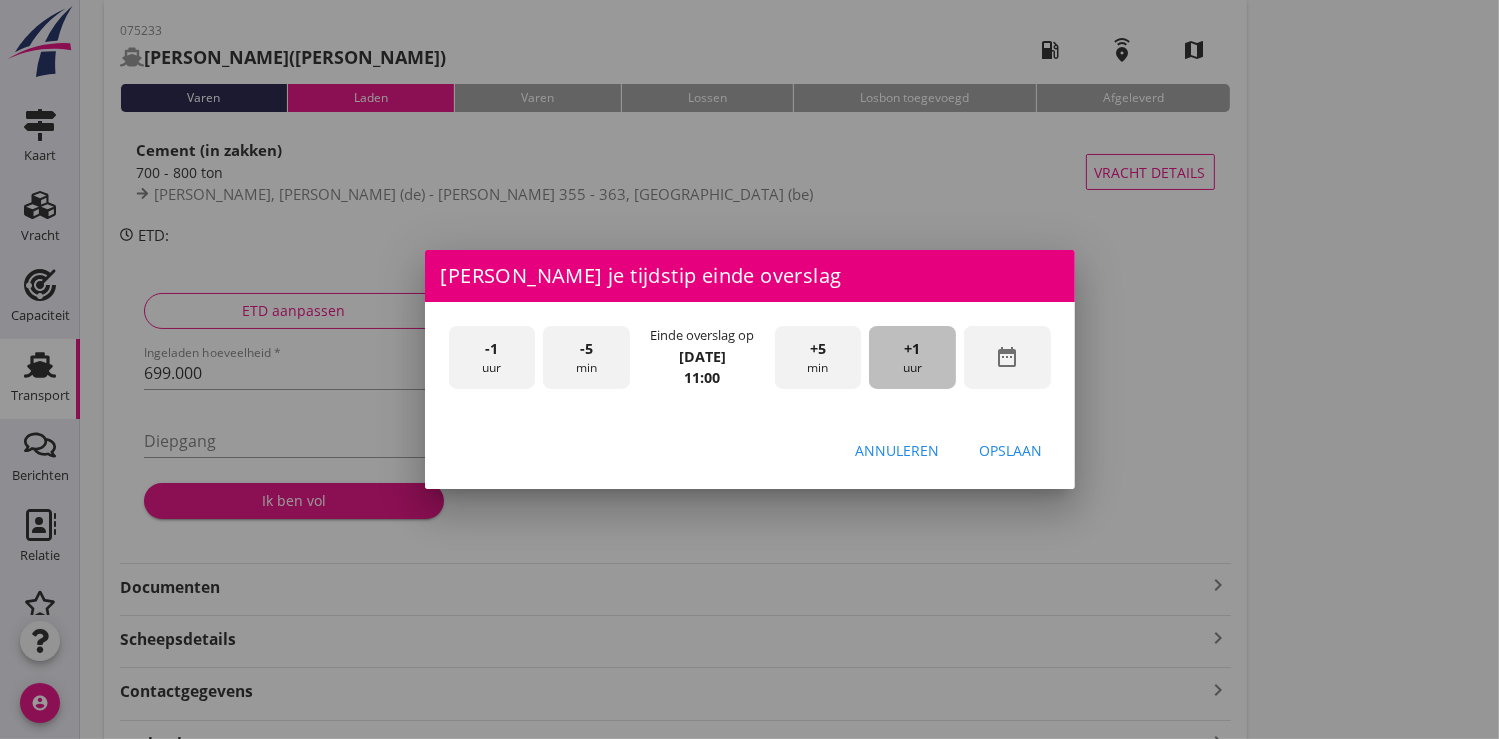 click on "+1" at bounding box center [913, 349] 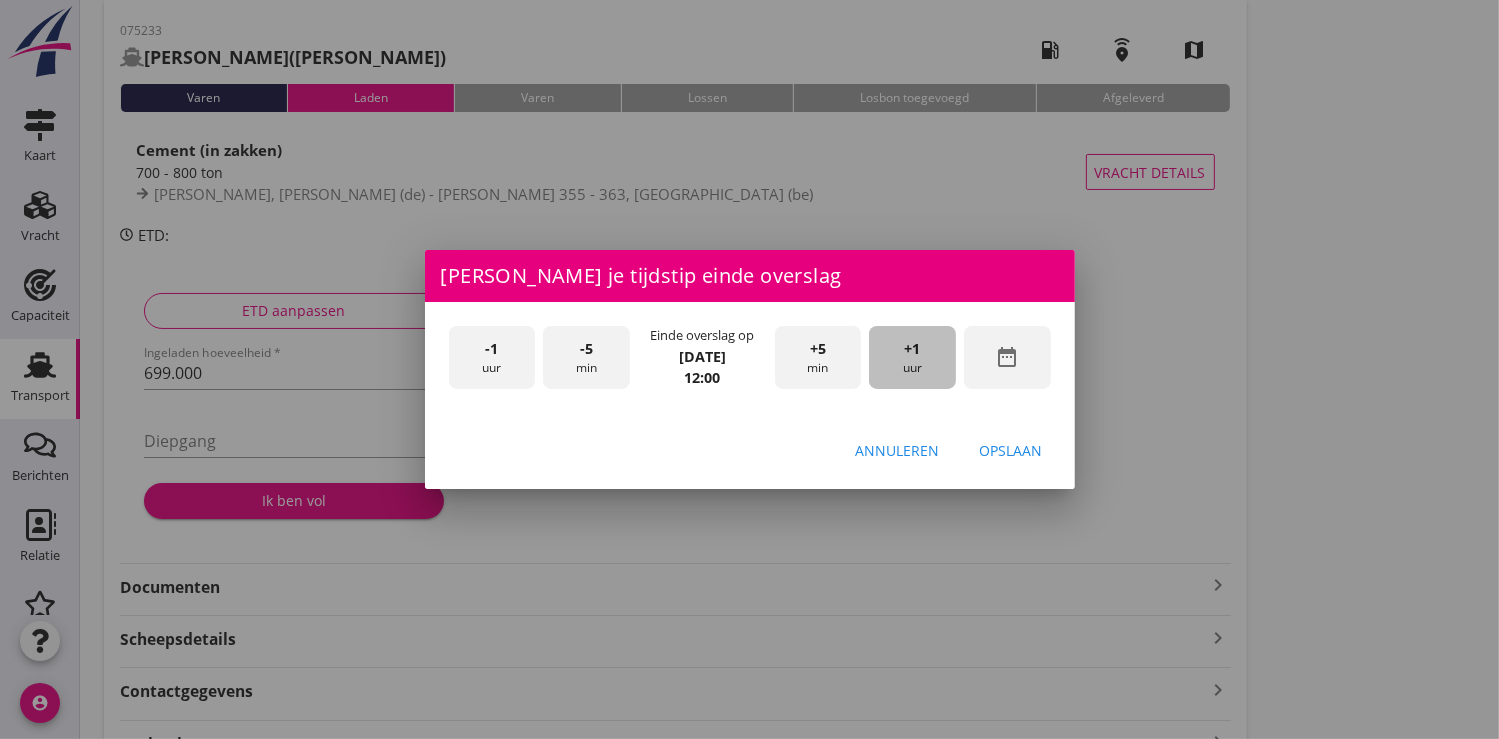 click on "+1" at bounding box center (913, 349) 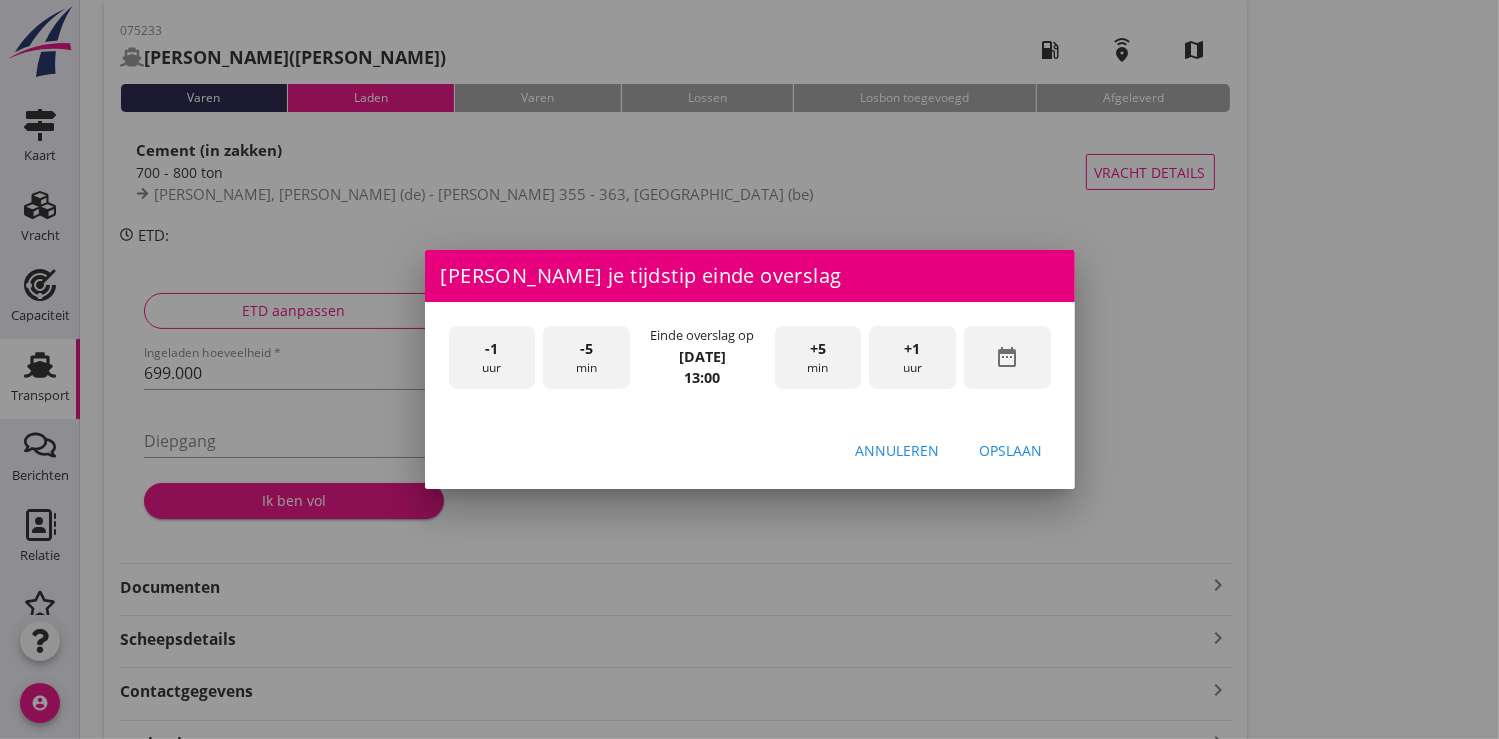 click on "Opslaan" at bounding box center (1011, 450) 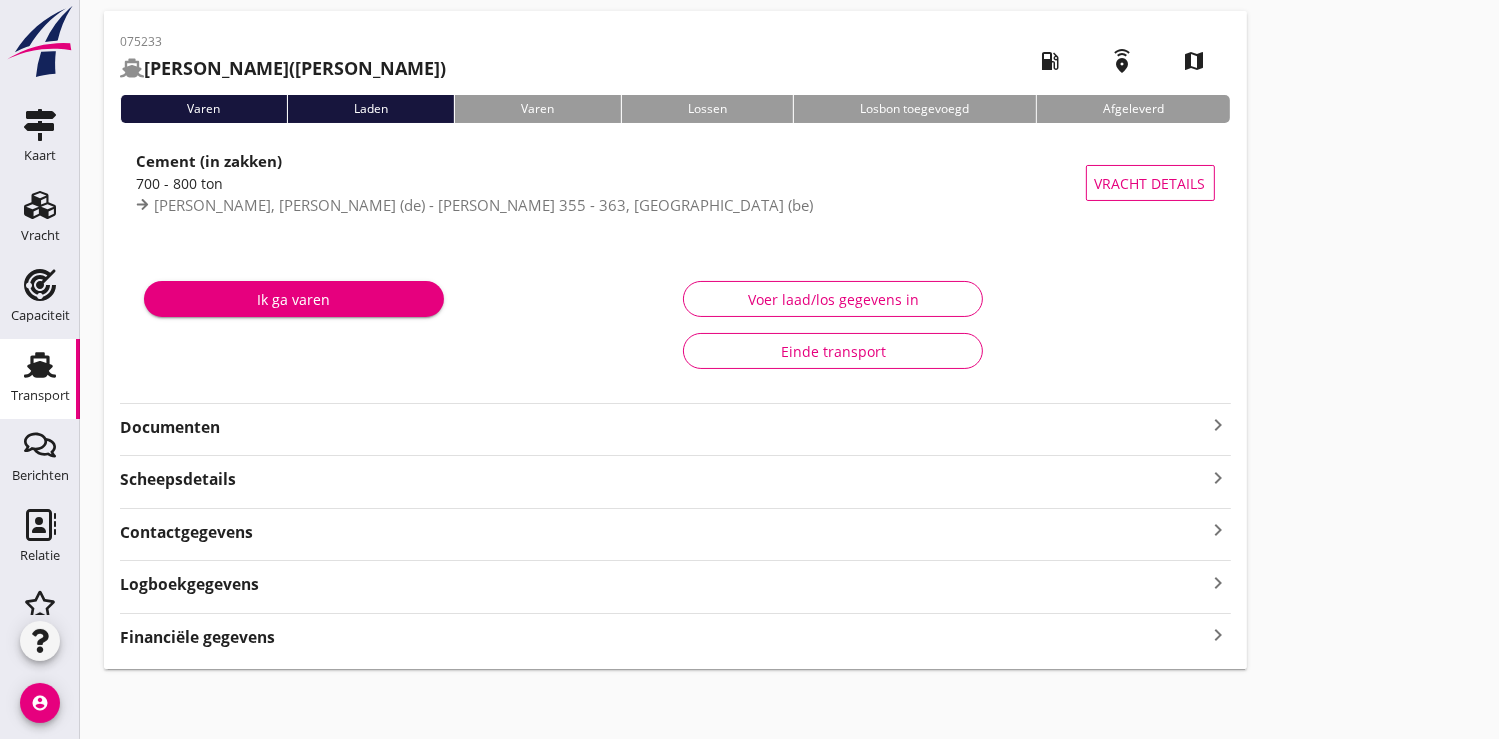 click on "Ik ga varen" at bounding box center [294, 299] 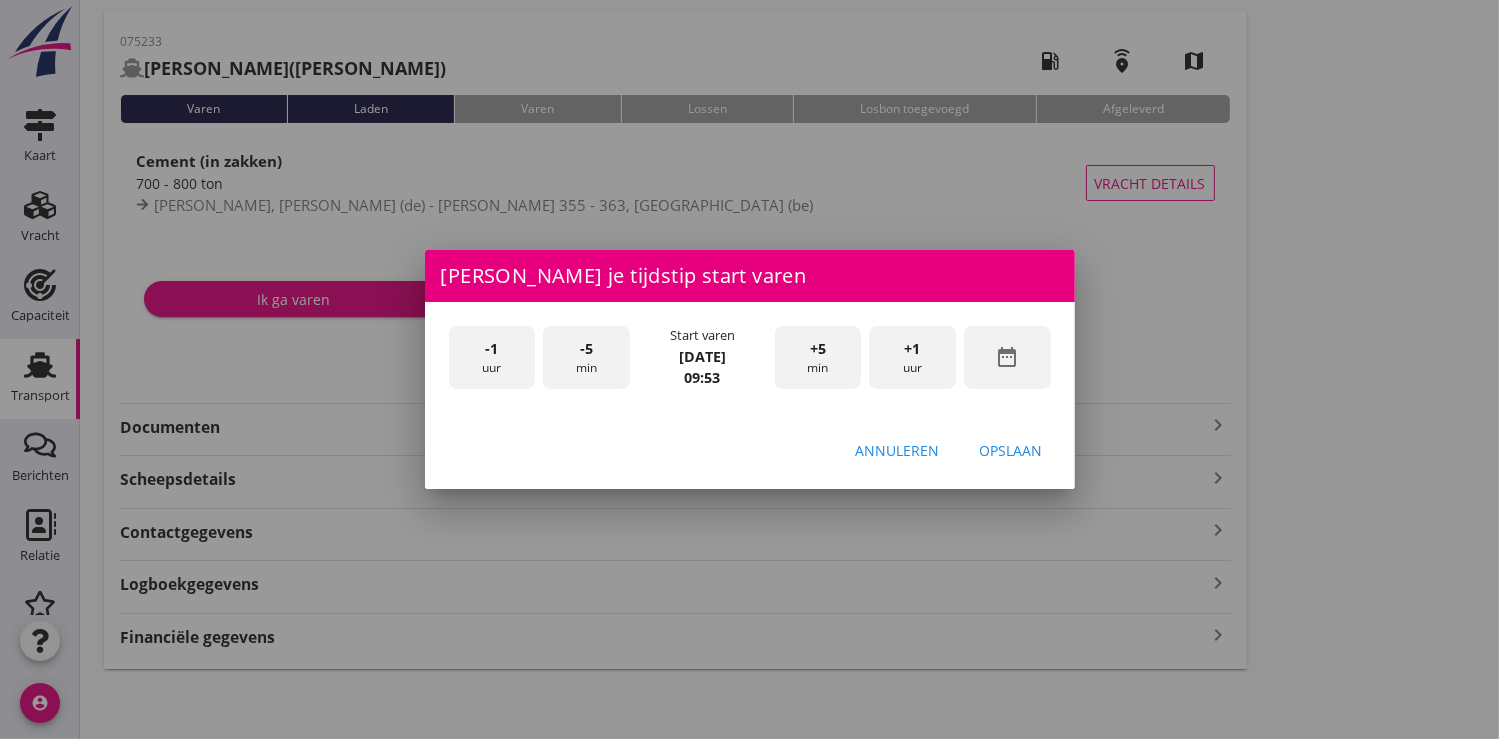 click on "date_range" at bounding box center (1007, 357) 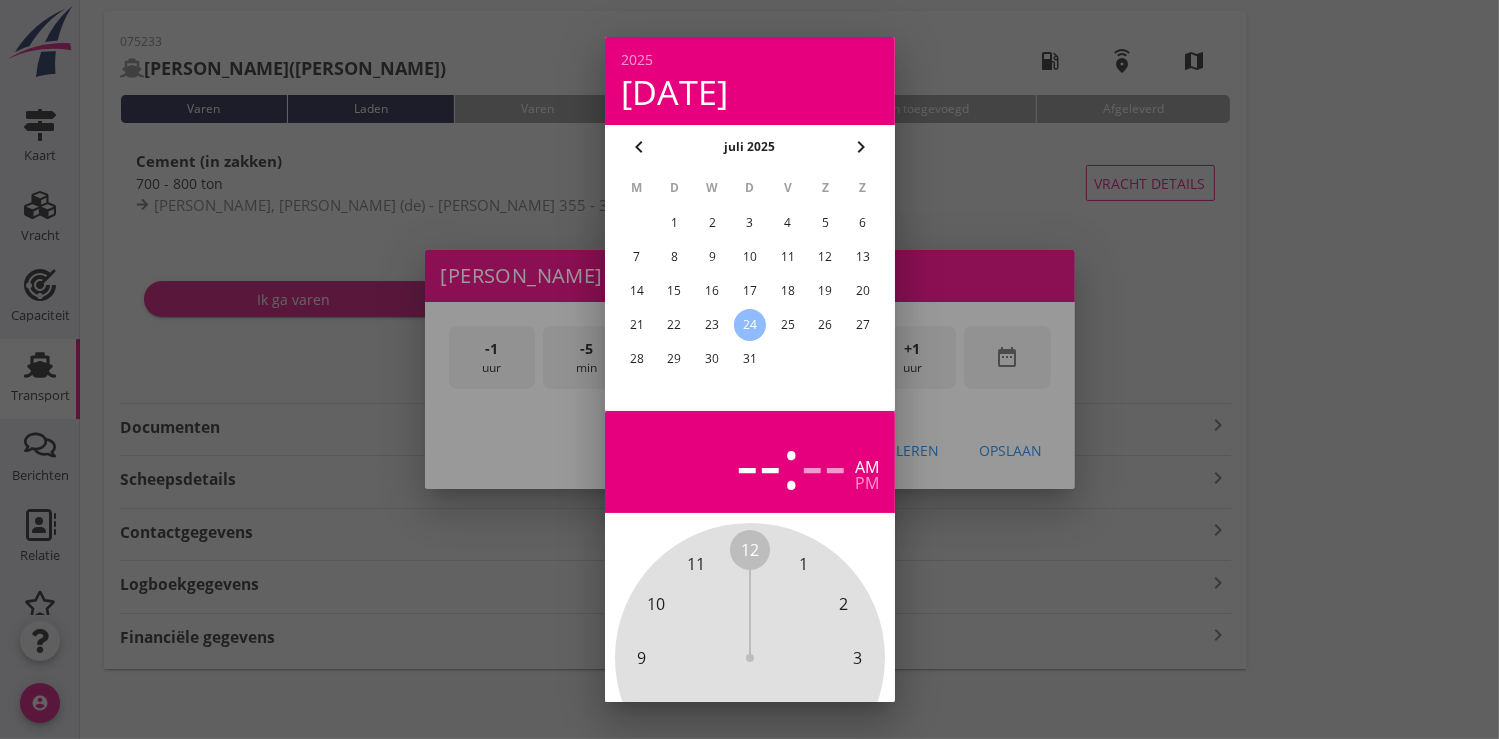 click on "23" at bounding box center [712, 325] 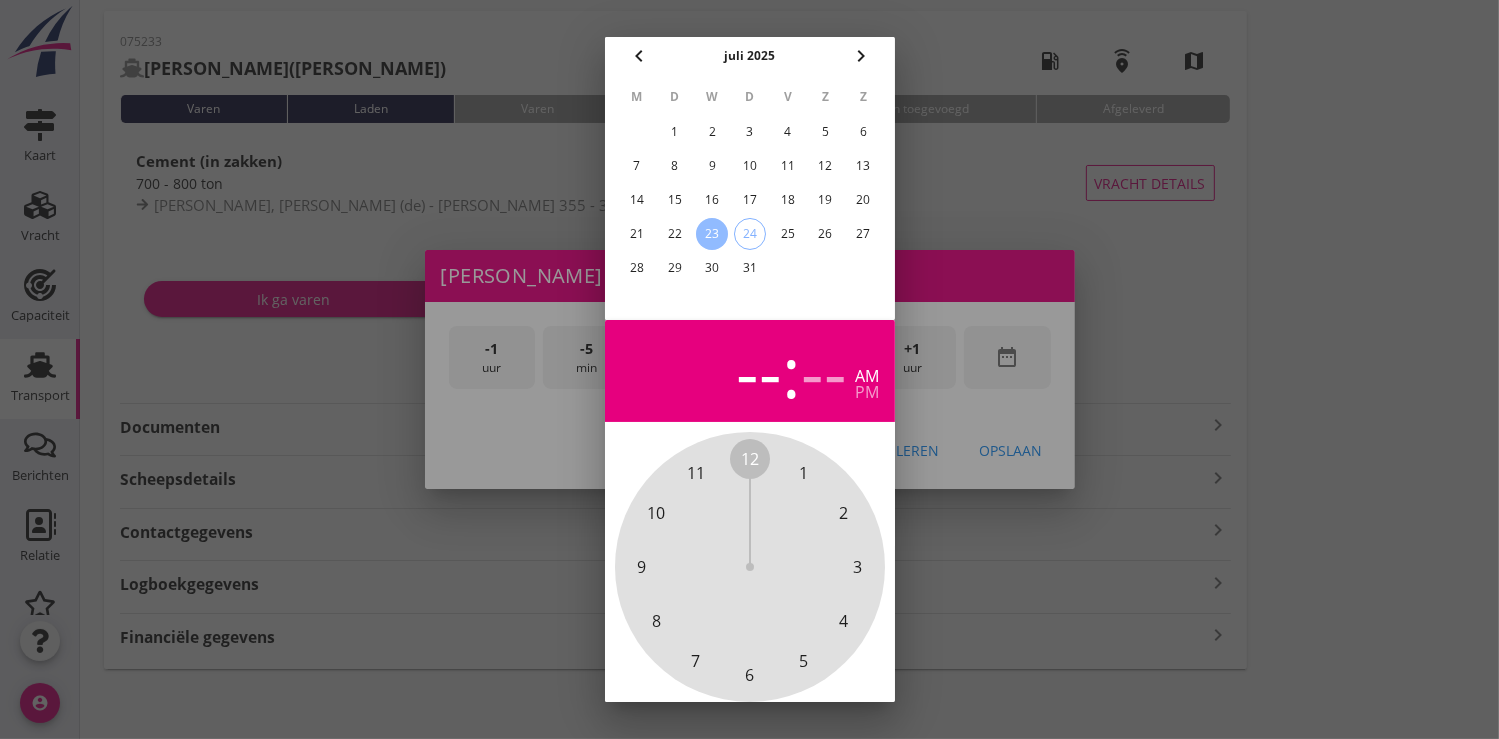 scroll, scrollTop: 185, scrollLeft: 0, axis: vertical 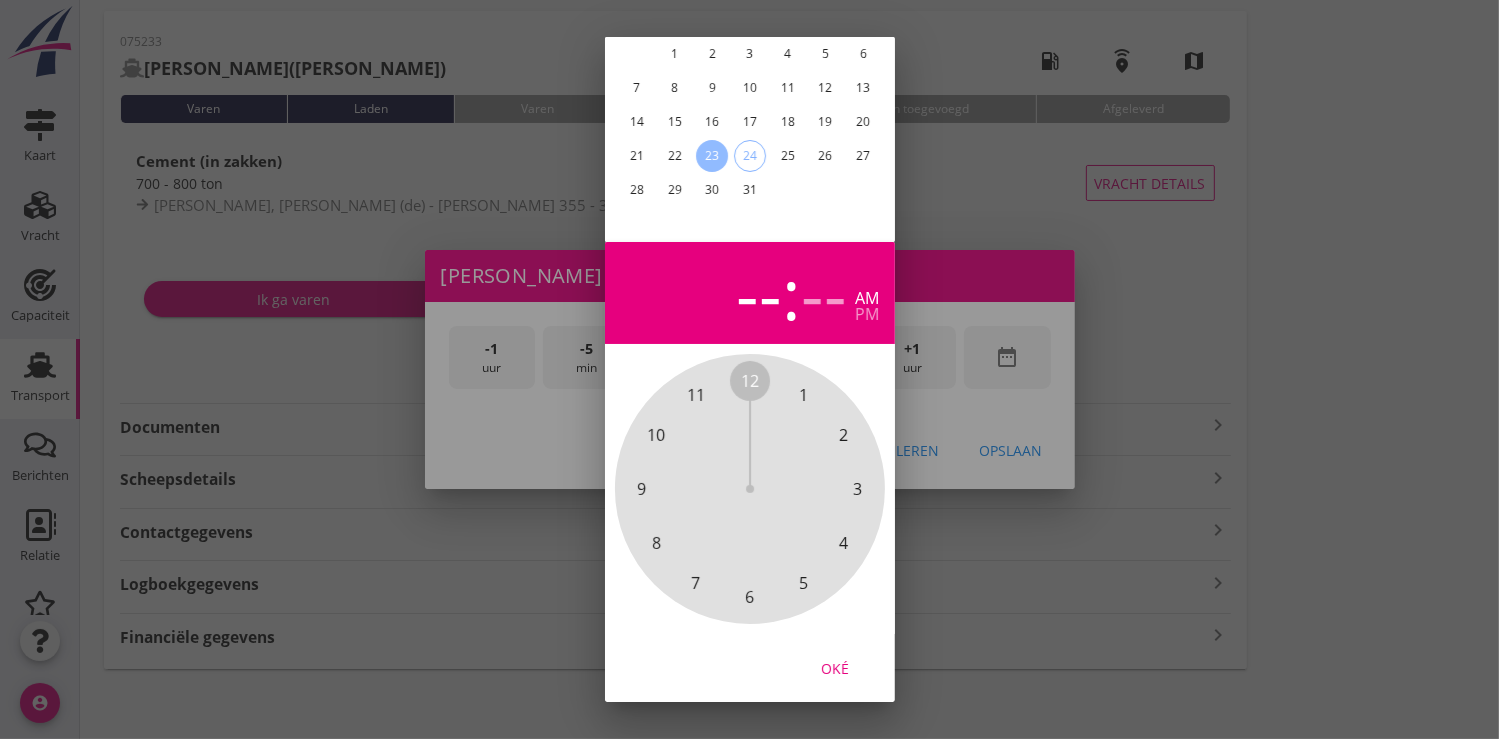 click on "Oké" at bounding box center [835, 667] 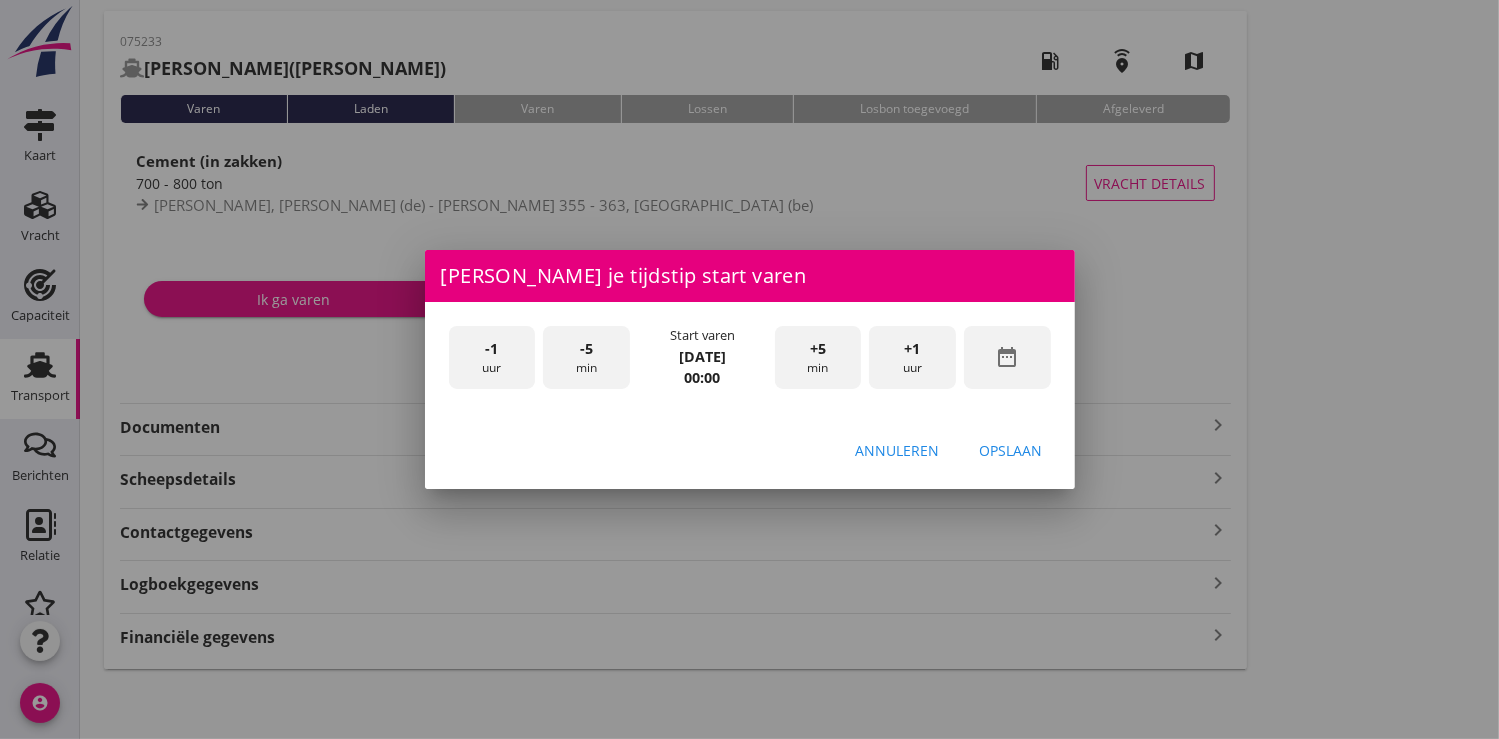 click on "+1" at bounding box center [913, 349] 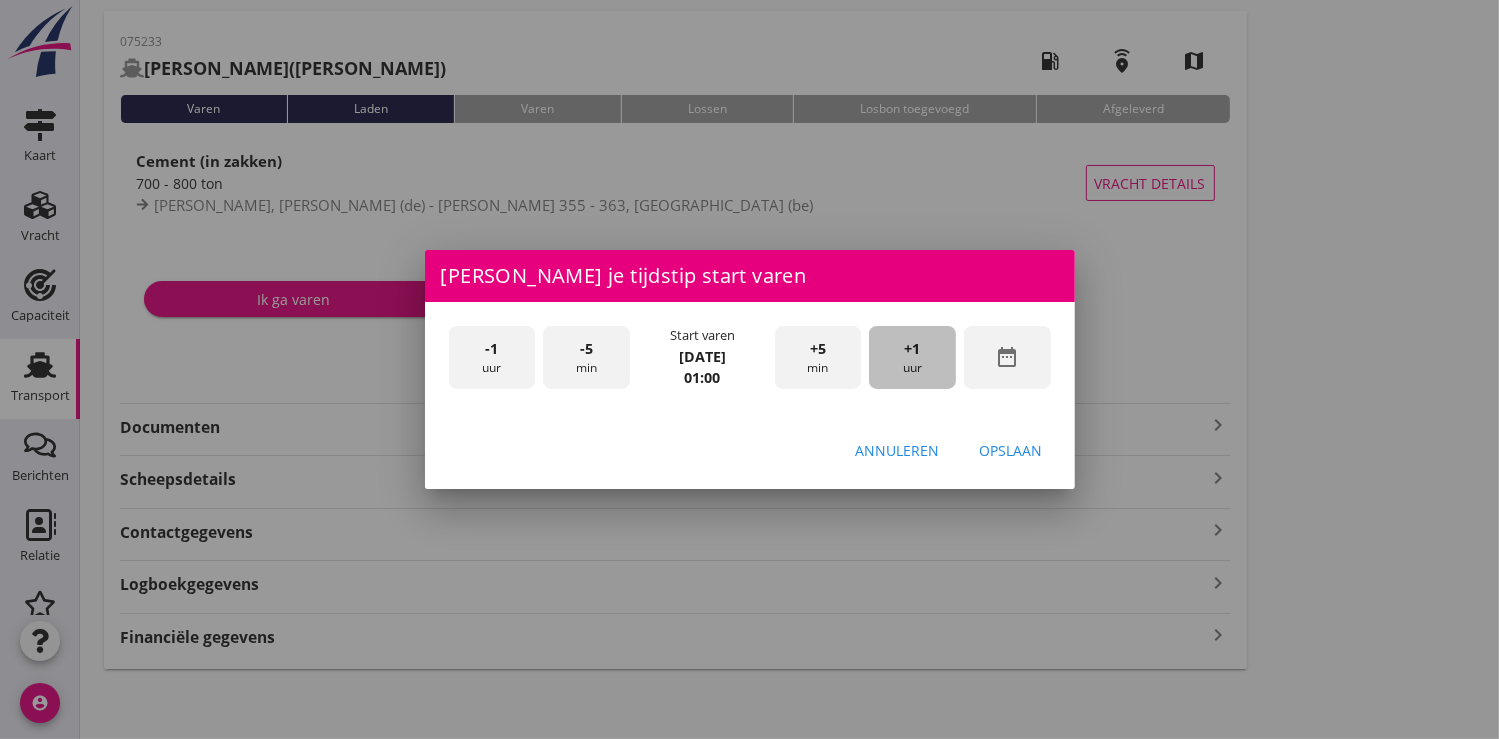click on "+1" at bounding box center [913, 349] 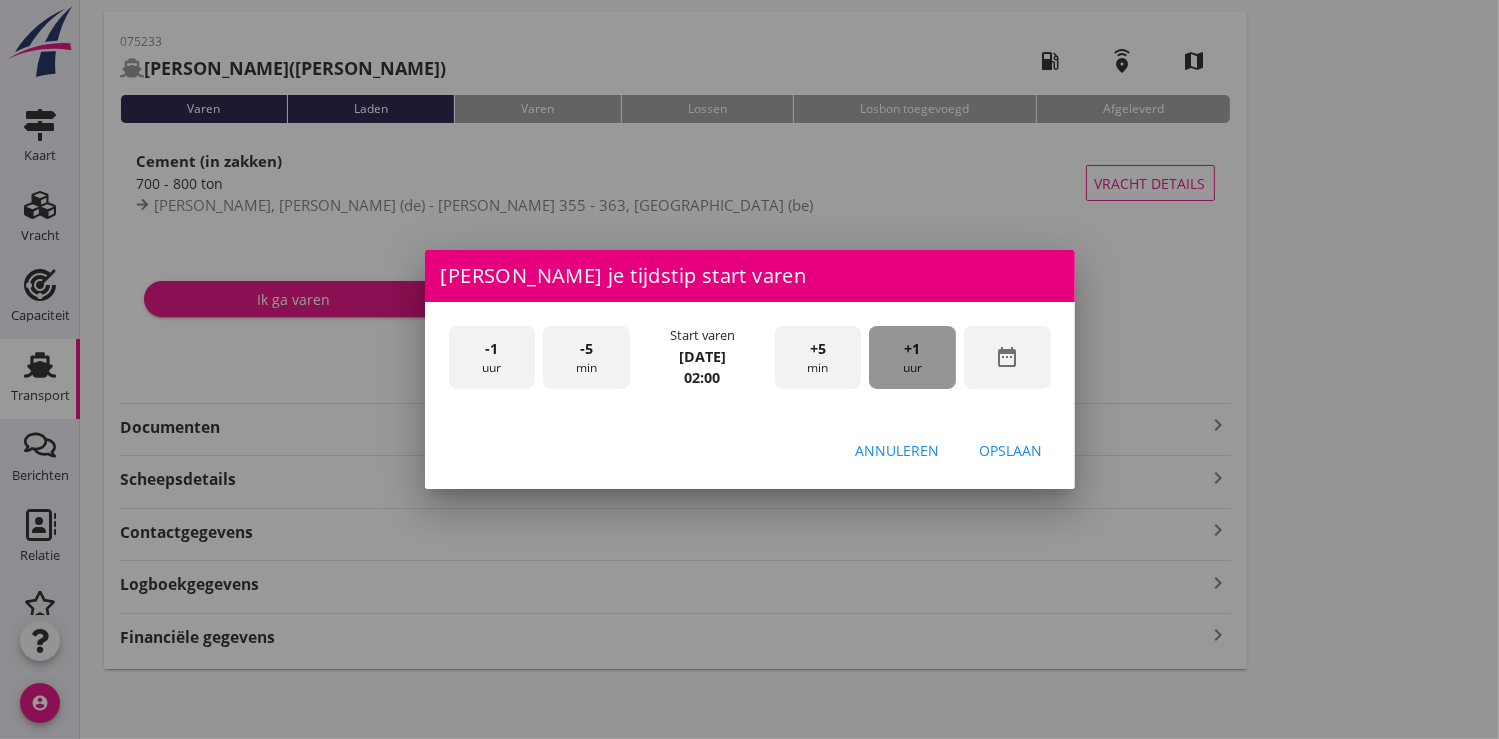 click on "+1" at bounding box center [913, 349] 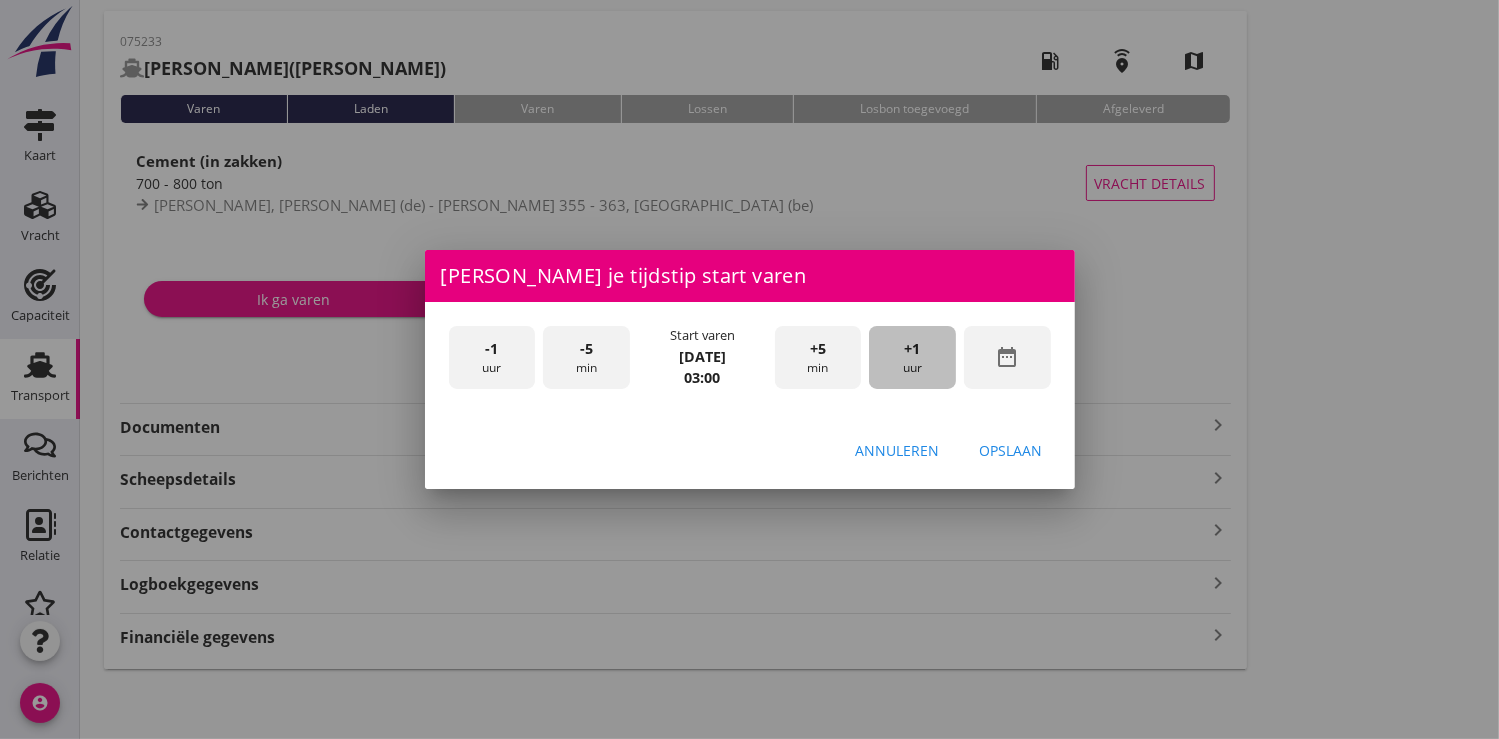 click on "+1" at bounding box center (913, 349) 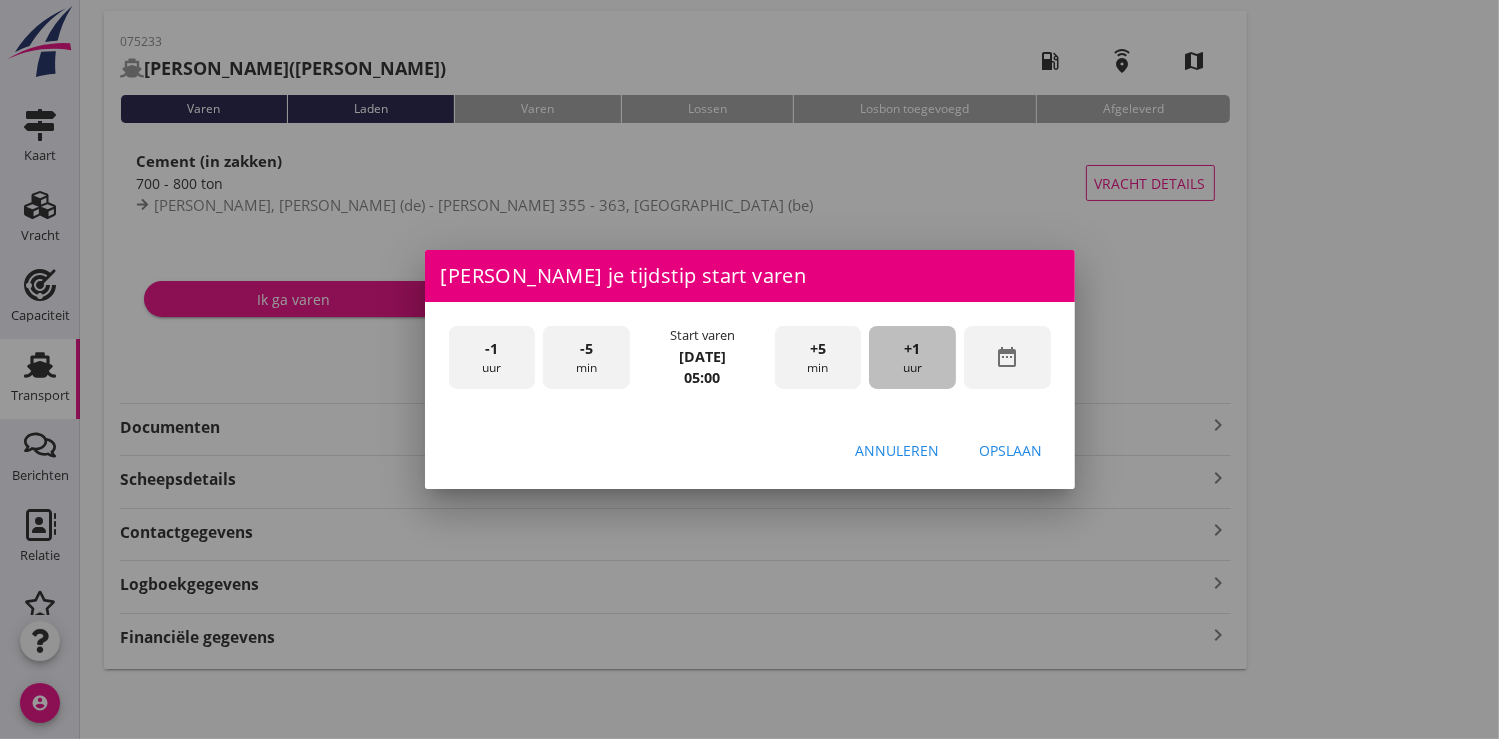 click on "+1" at bounding box center [913, 349] 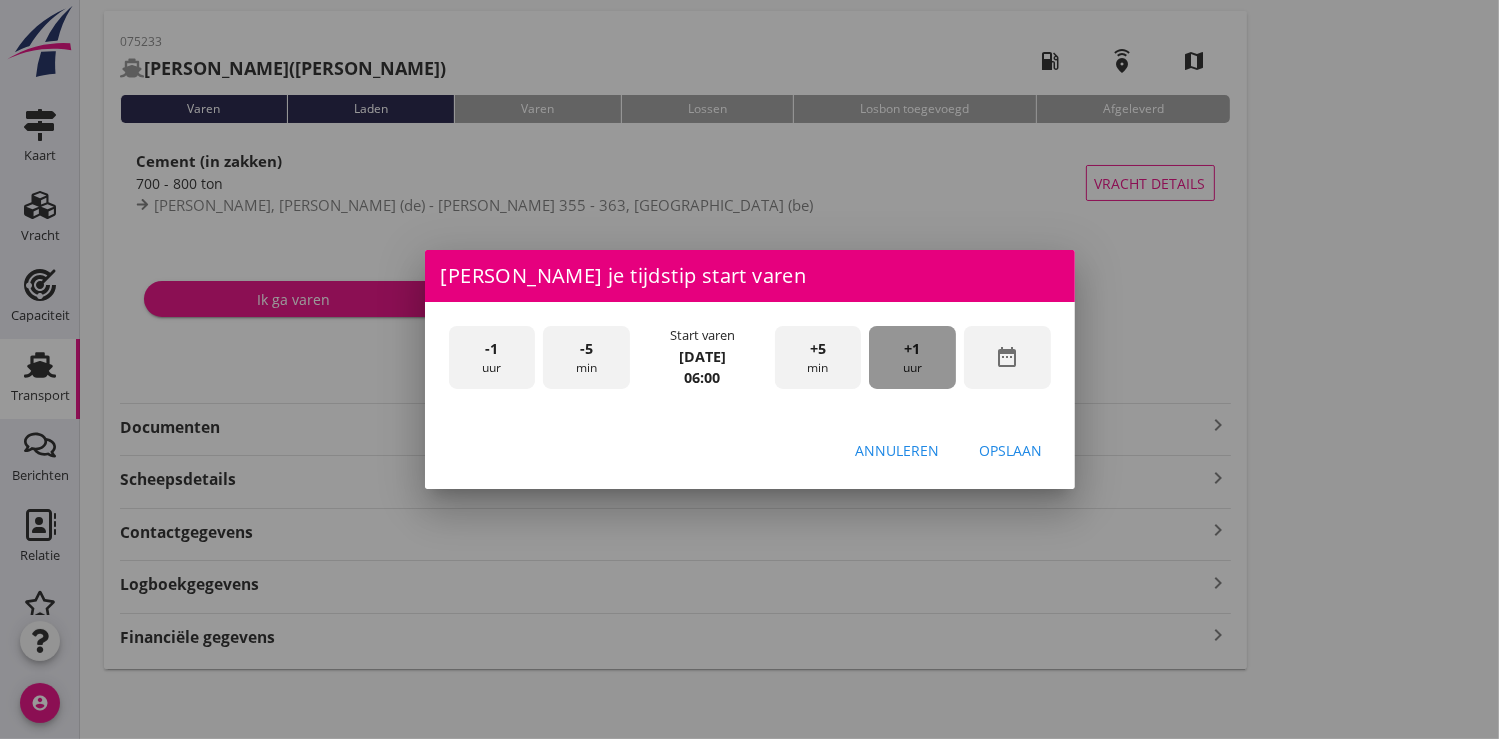 click on "+1" at bounding box center (913, 349) 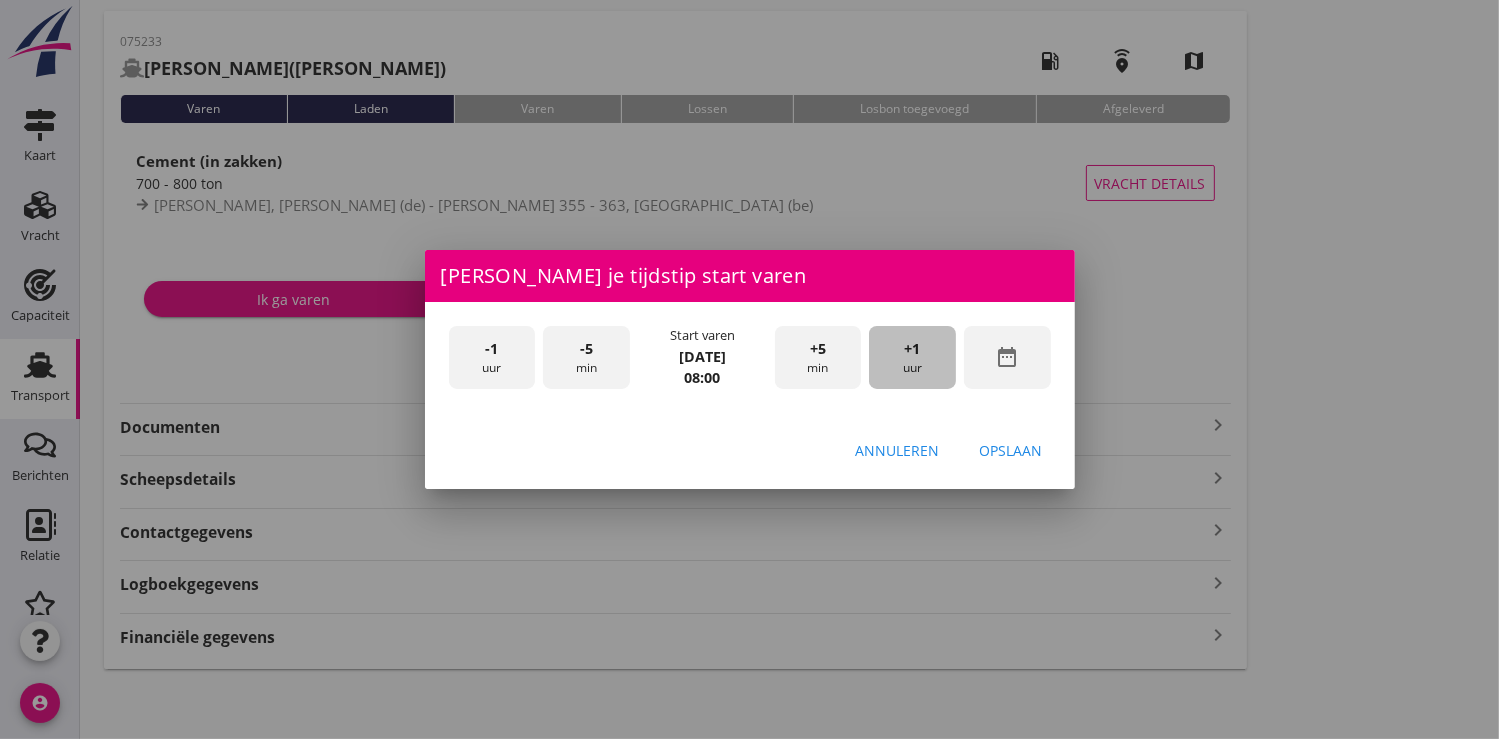 click on "+1" at bounding box center [913, 349] 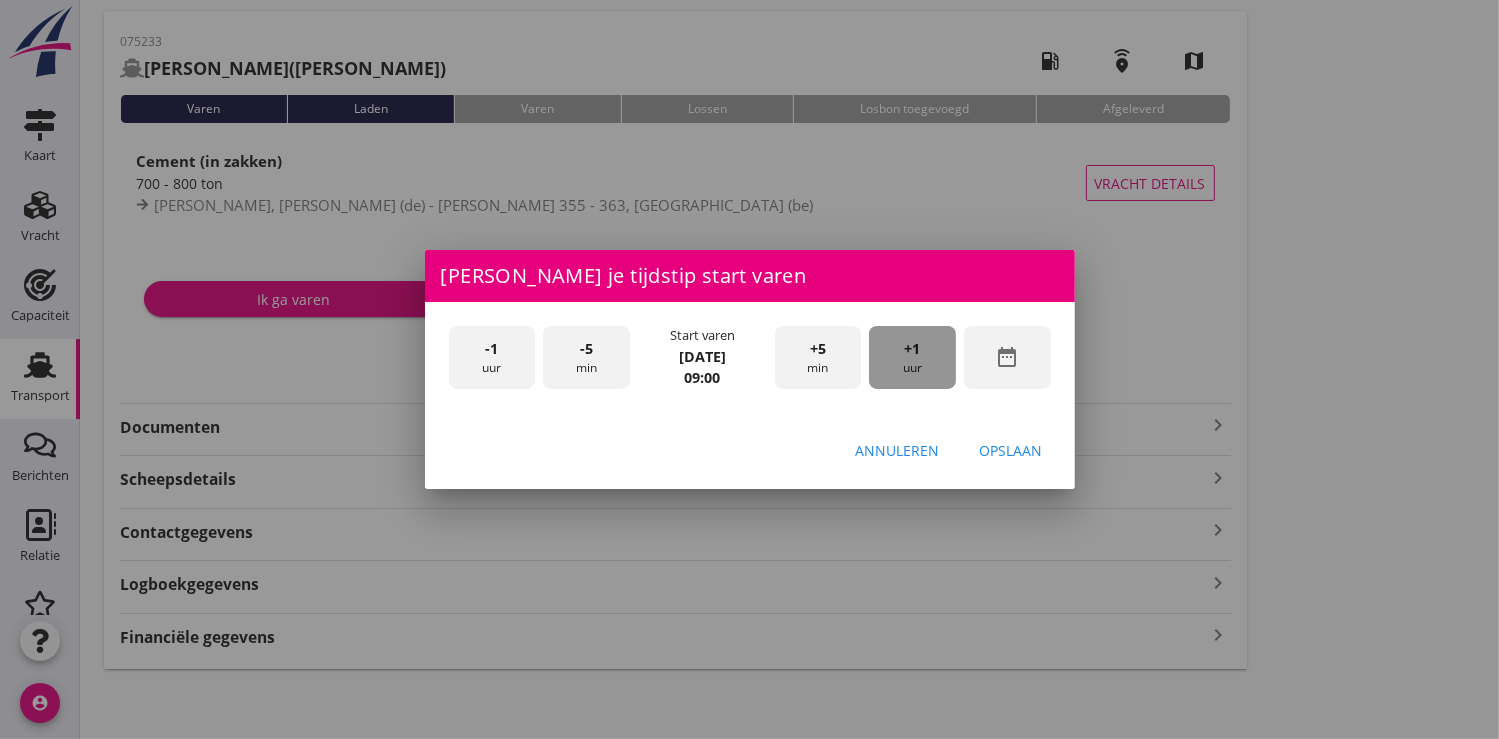 click on "+1" at bounding box center [913, 349] 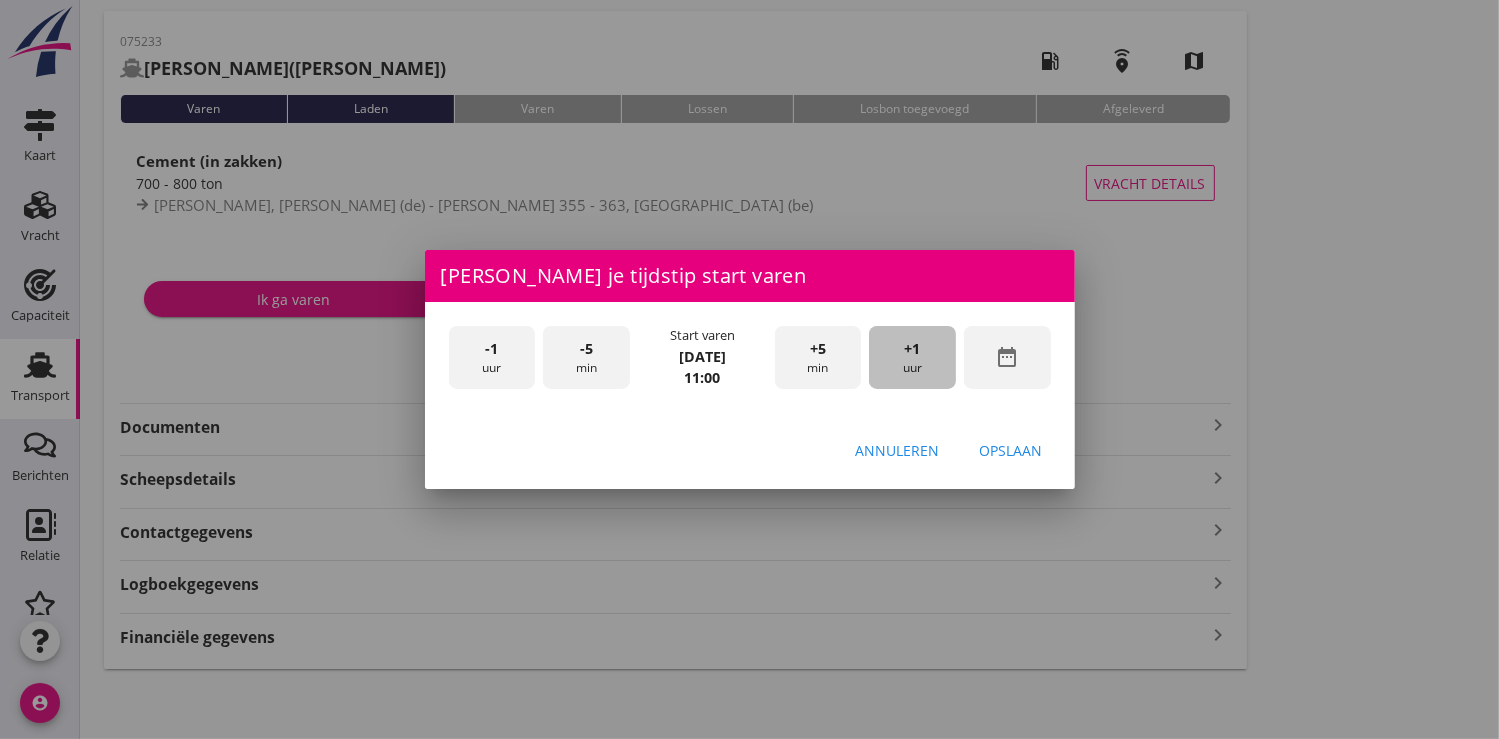 click on "+1" at bounding box center (913, 349) 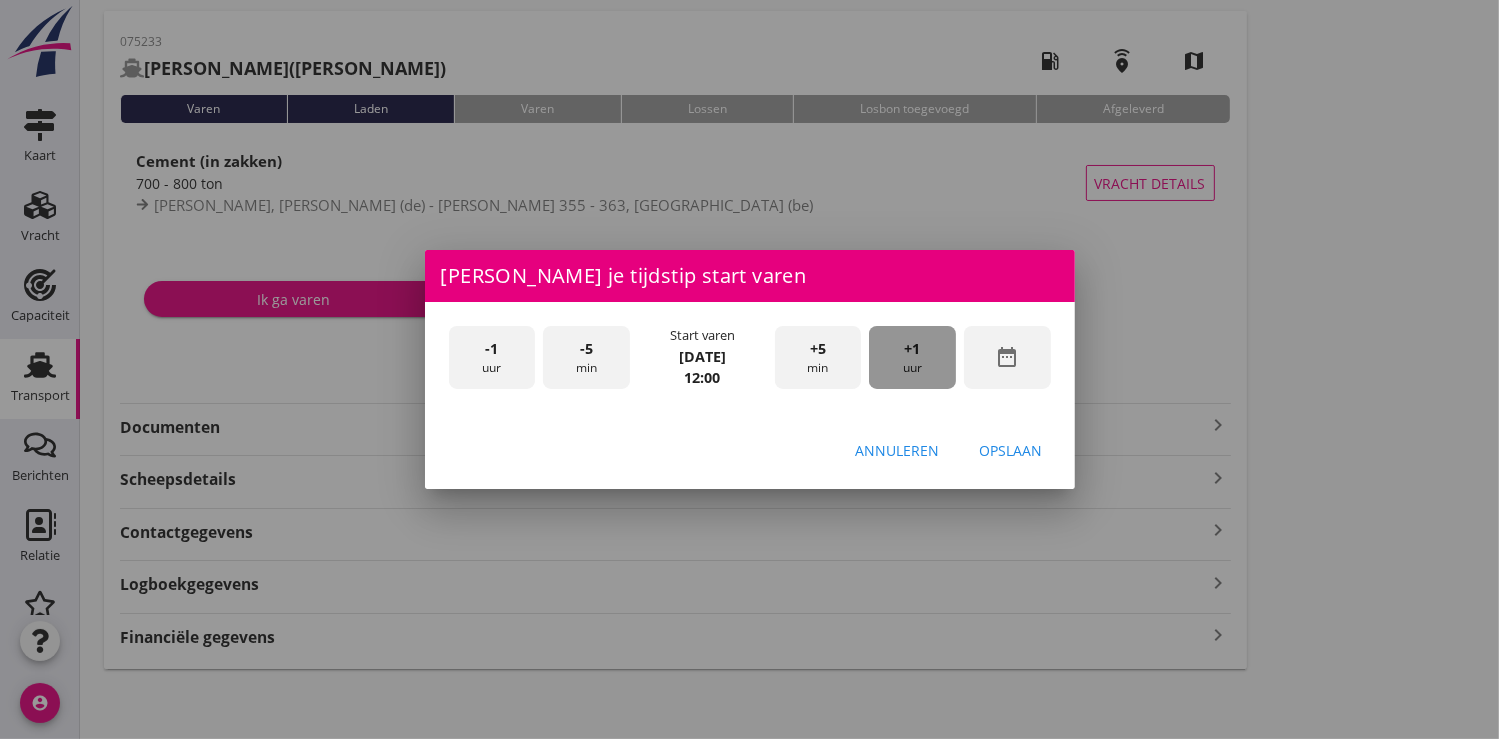 click on "+1" at bounding box center [913, 349] 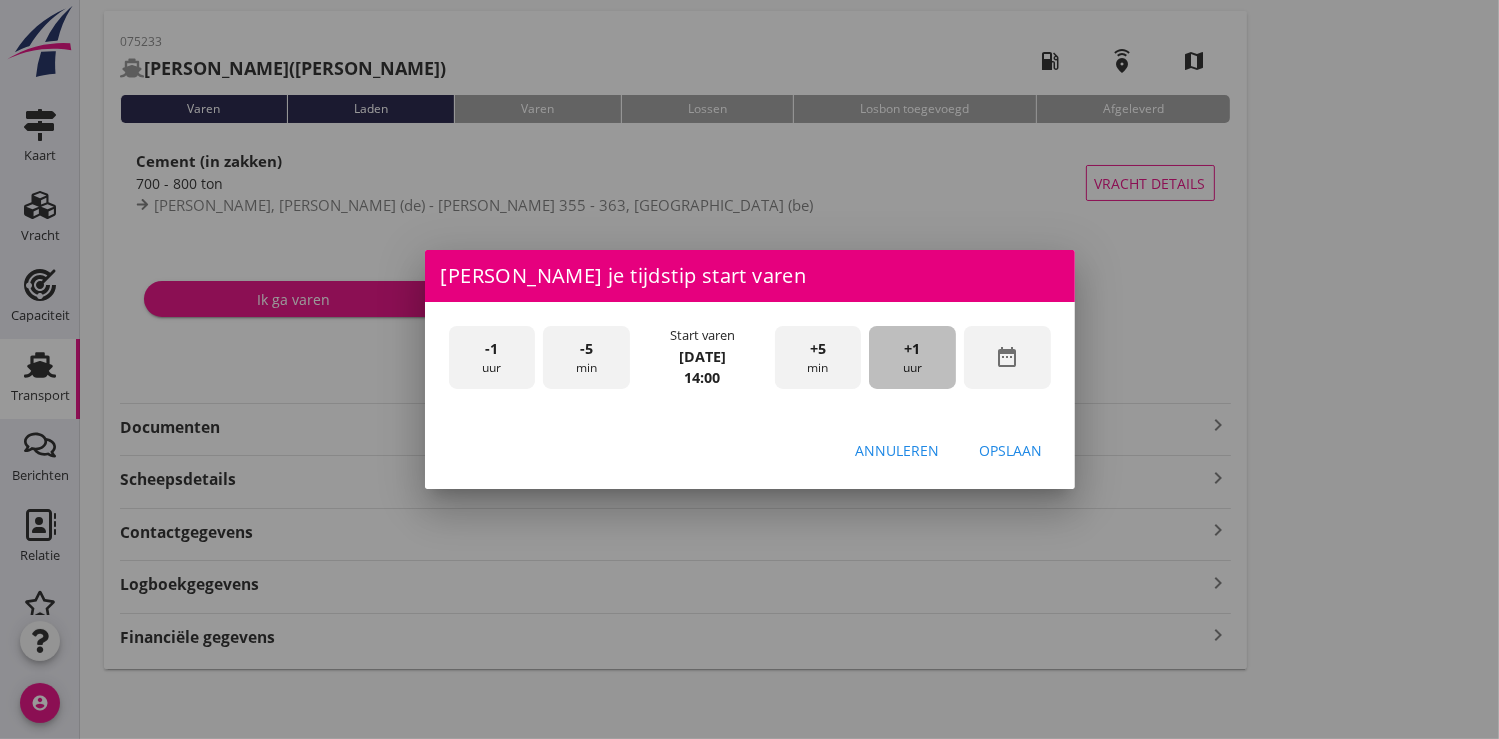 click on "+1" at bounding box center (913, 349) 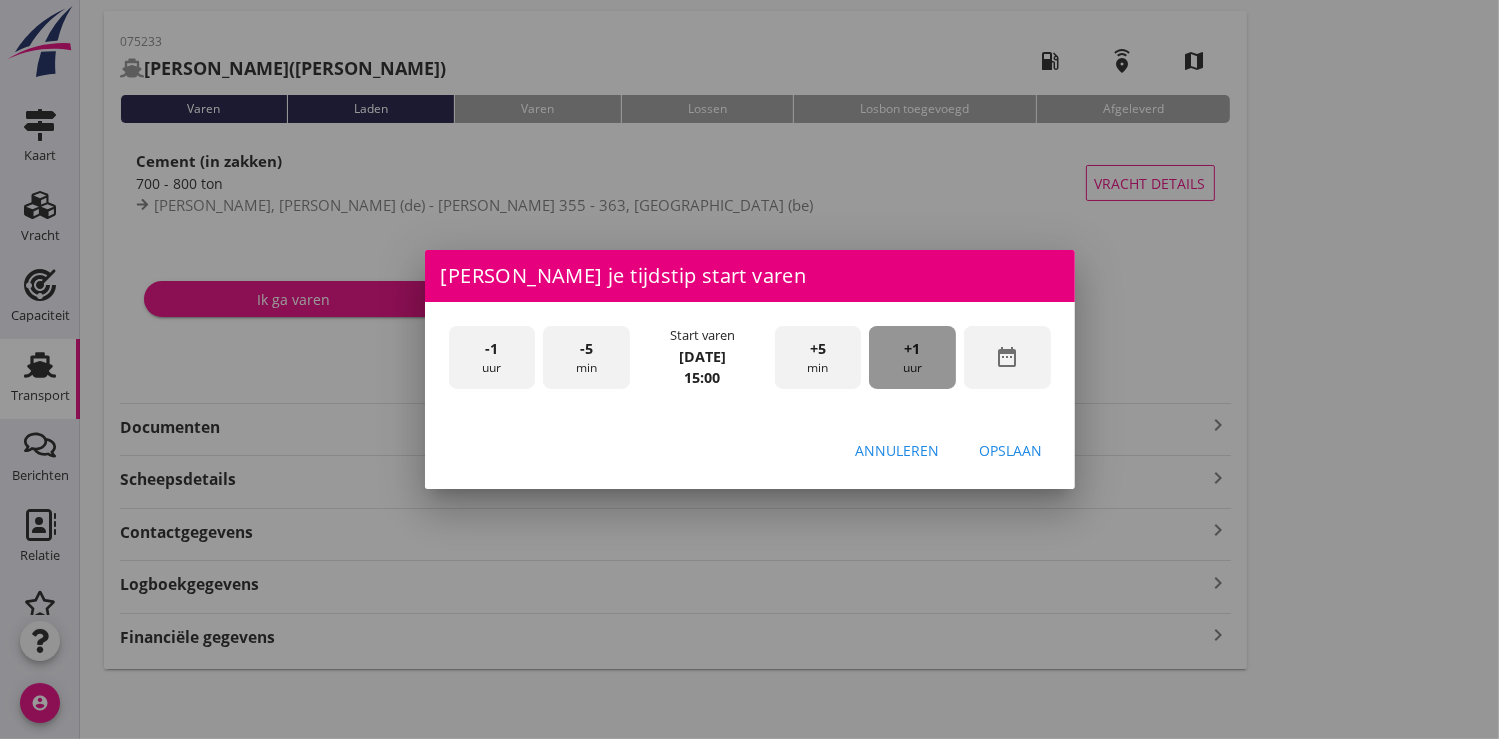 click on "+1" at bounding box center [913, 349] 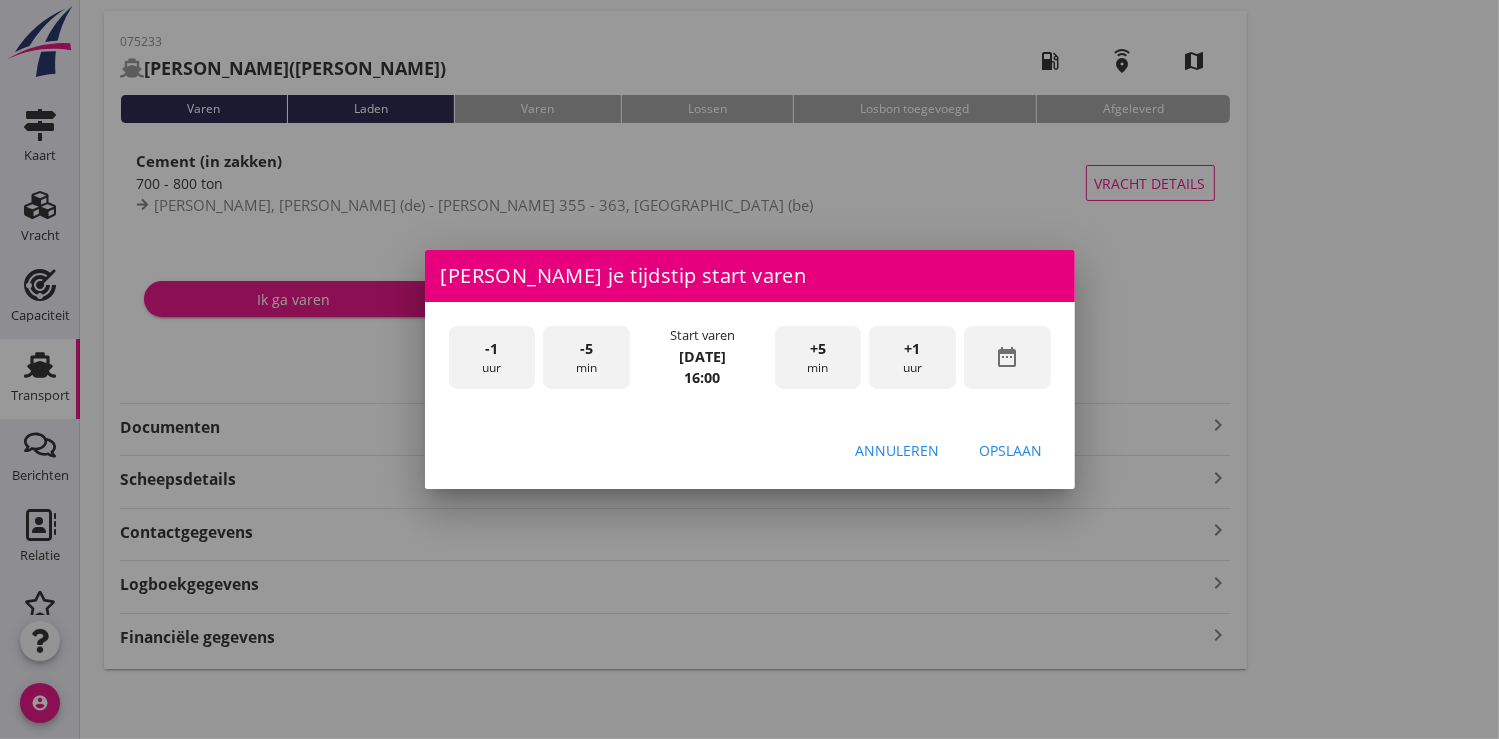 click on "+1" at bounding box center [913, 349] 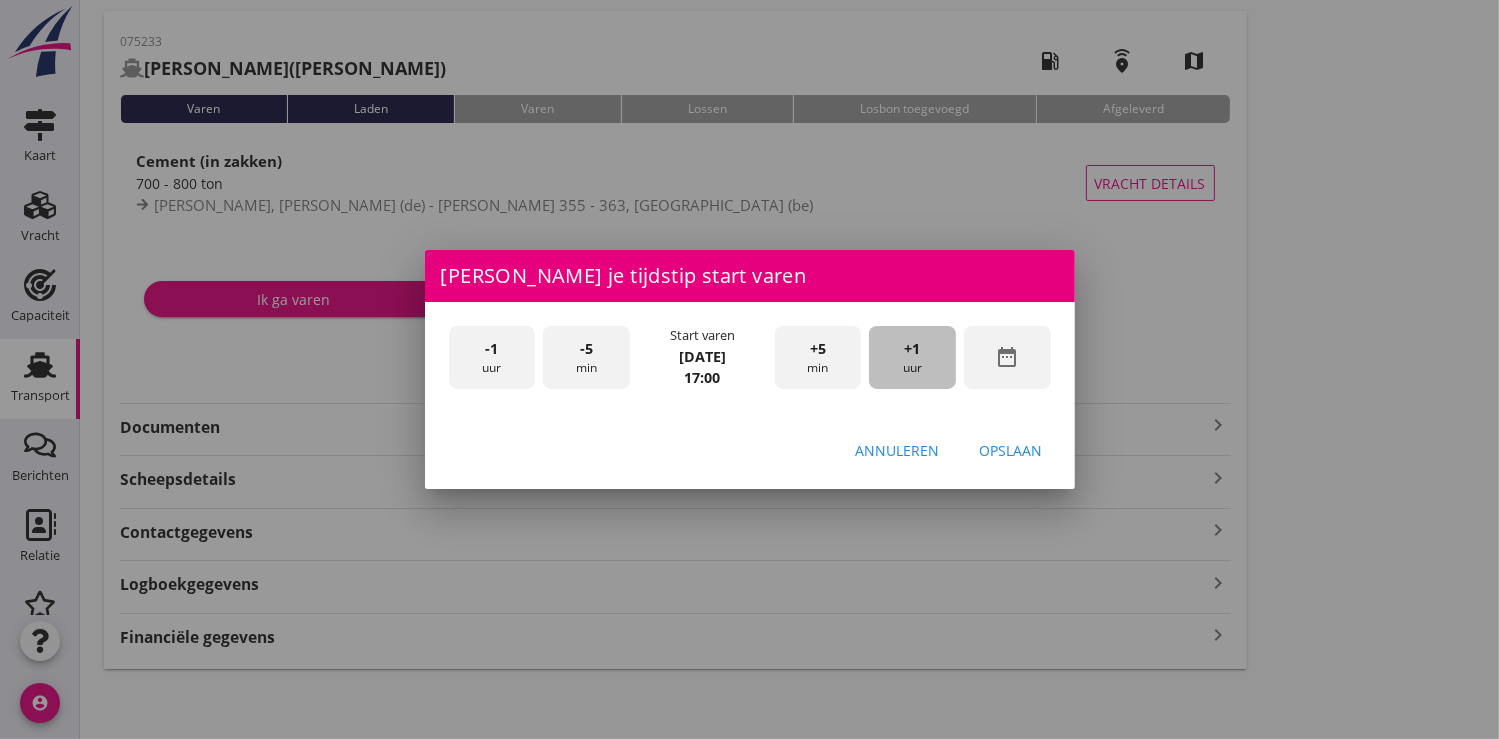 click on "+1" at bounding box center (913, 349) 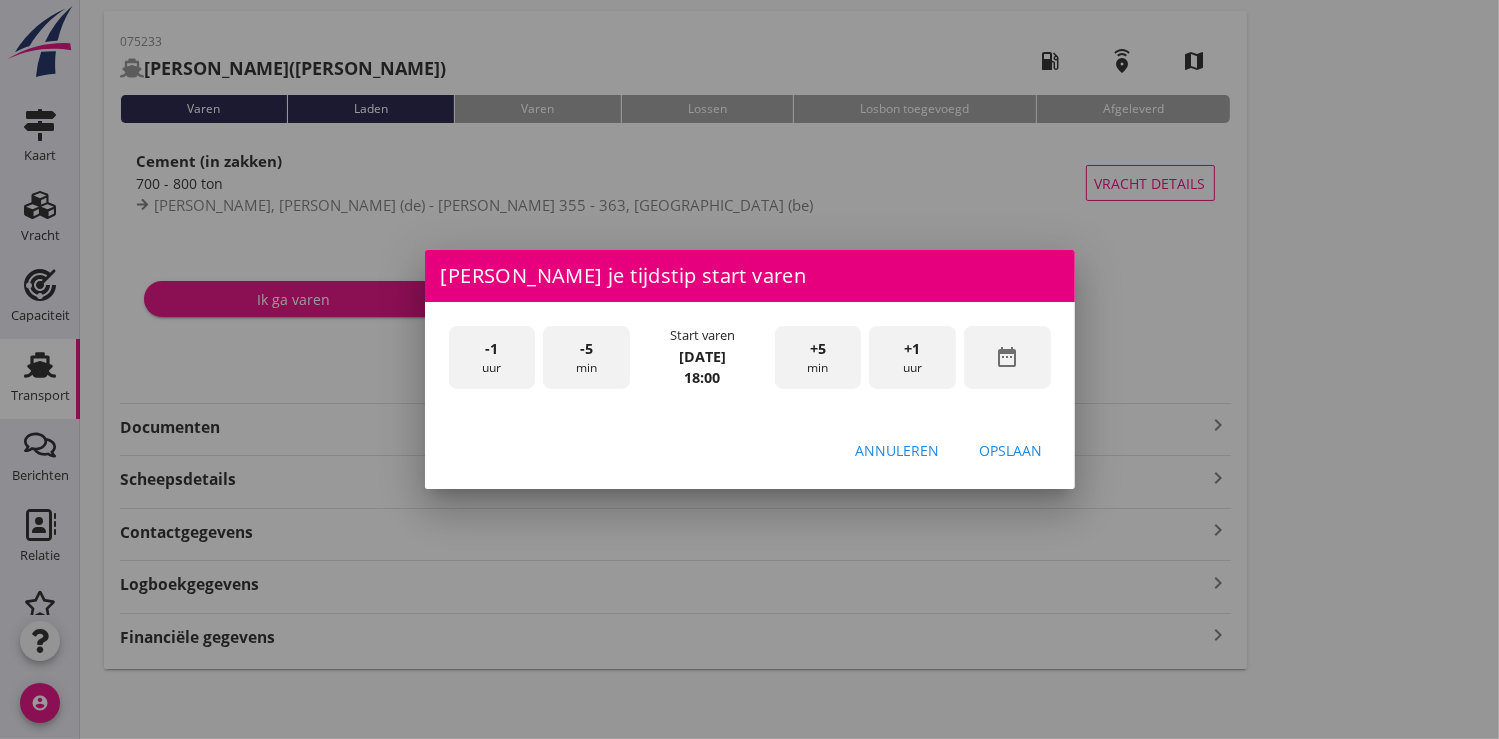 click on "Opslaan" at bounding box center [1011, 450] 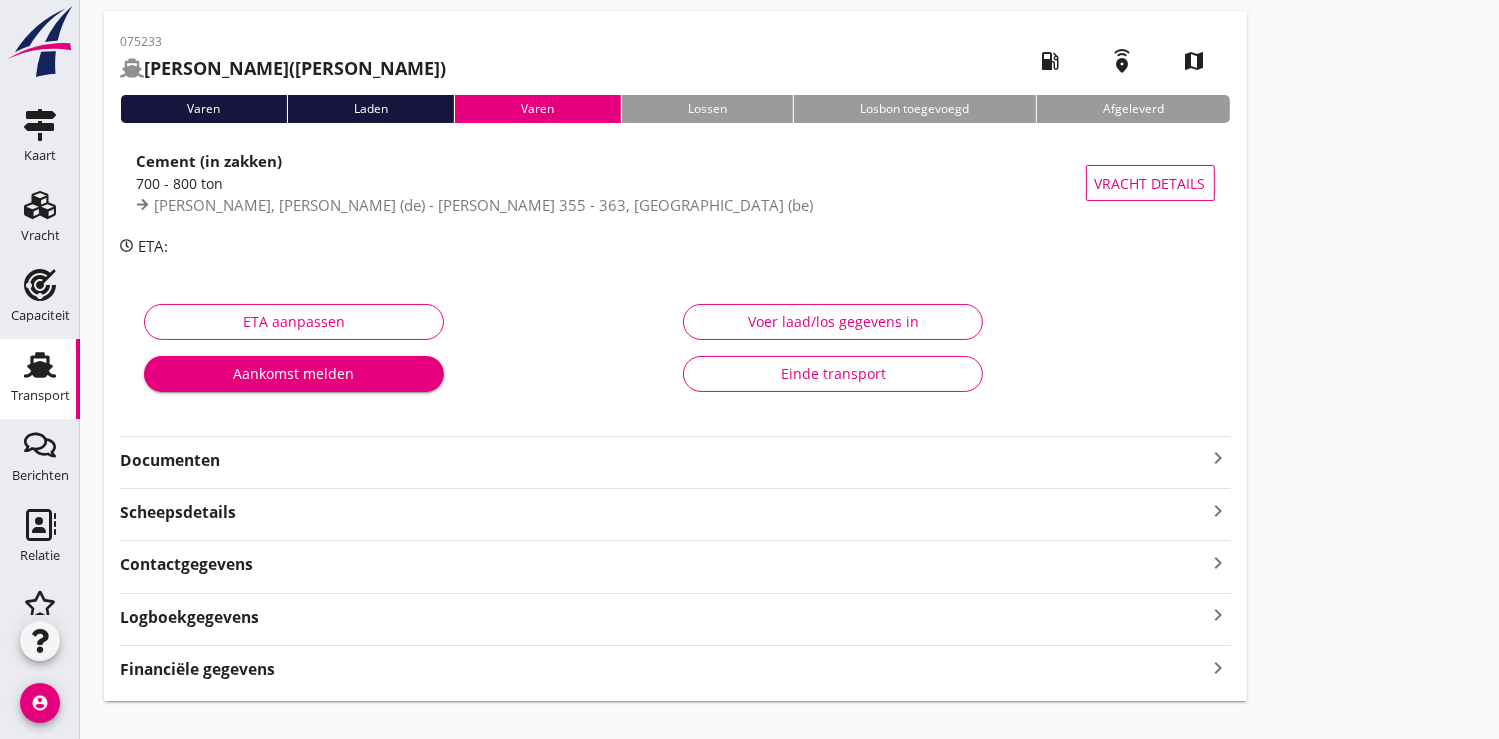 scroll, scrollTop: 110, scrollLeft: 0, axis: vertical 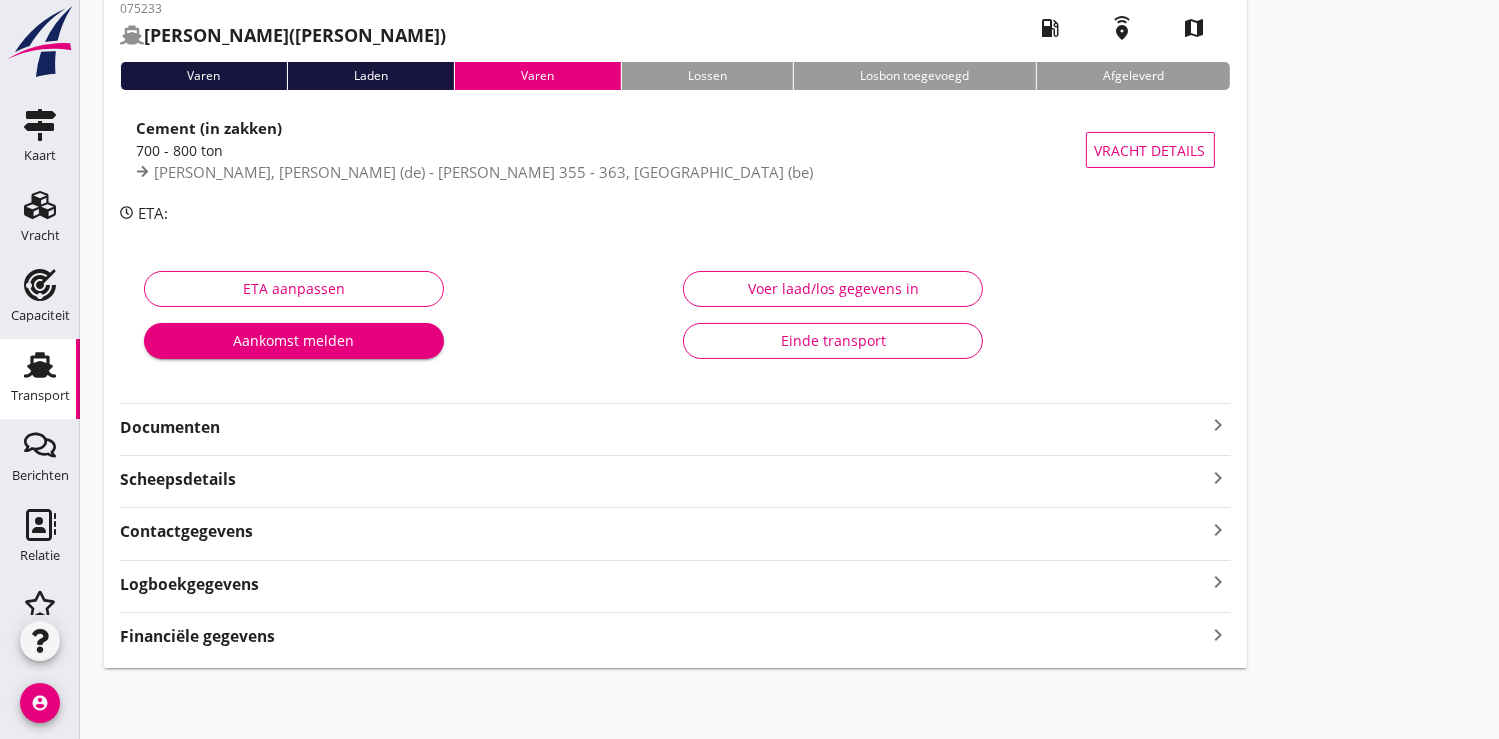 click on "Financiële gegevens" at bounding box center [197, 636] 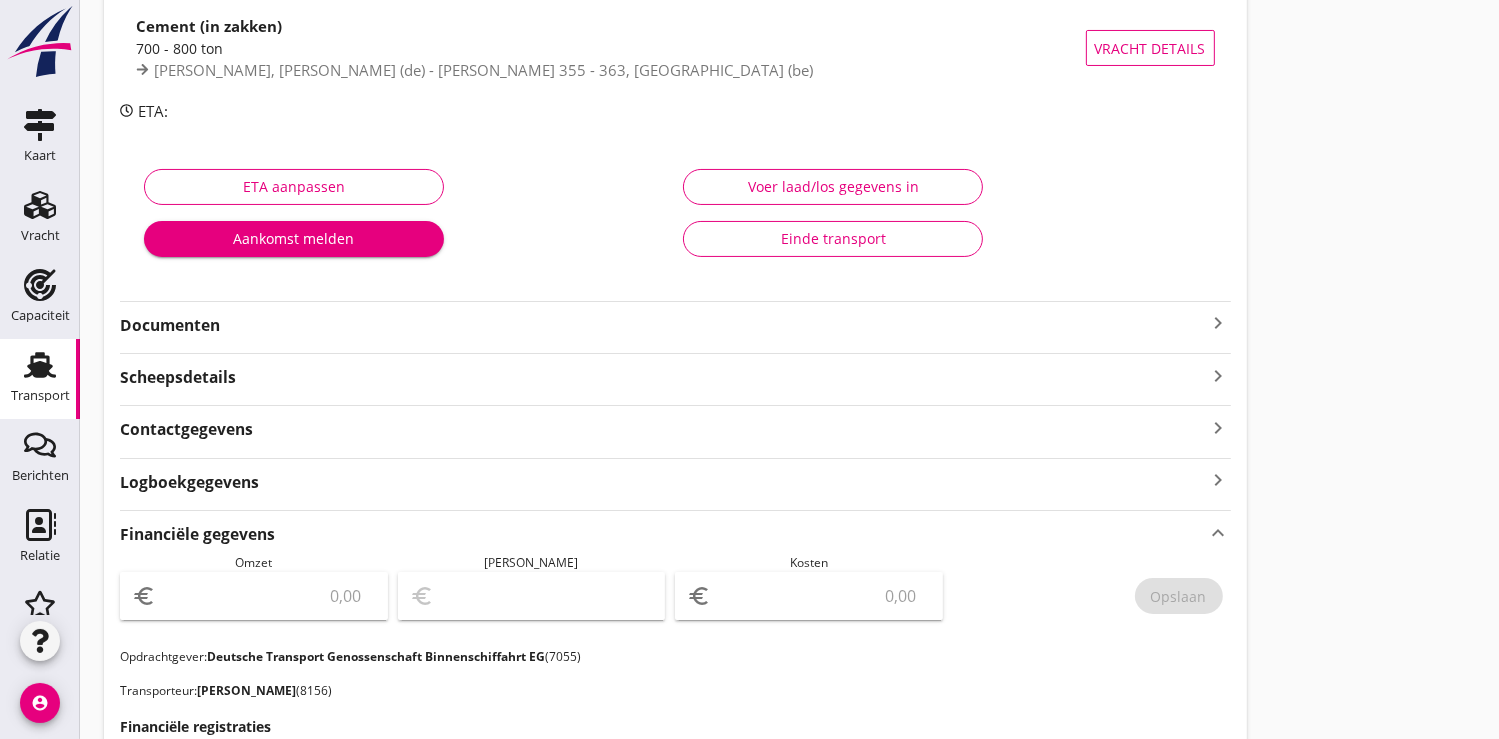 scroll, scrollTop: 0, scrollLeft: 0, axis: both 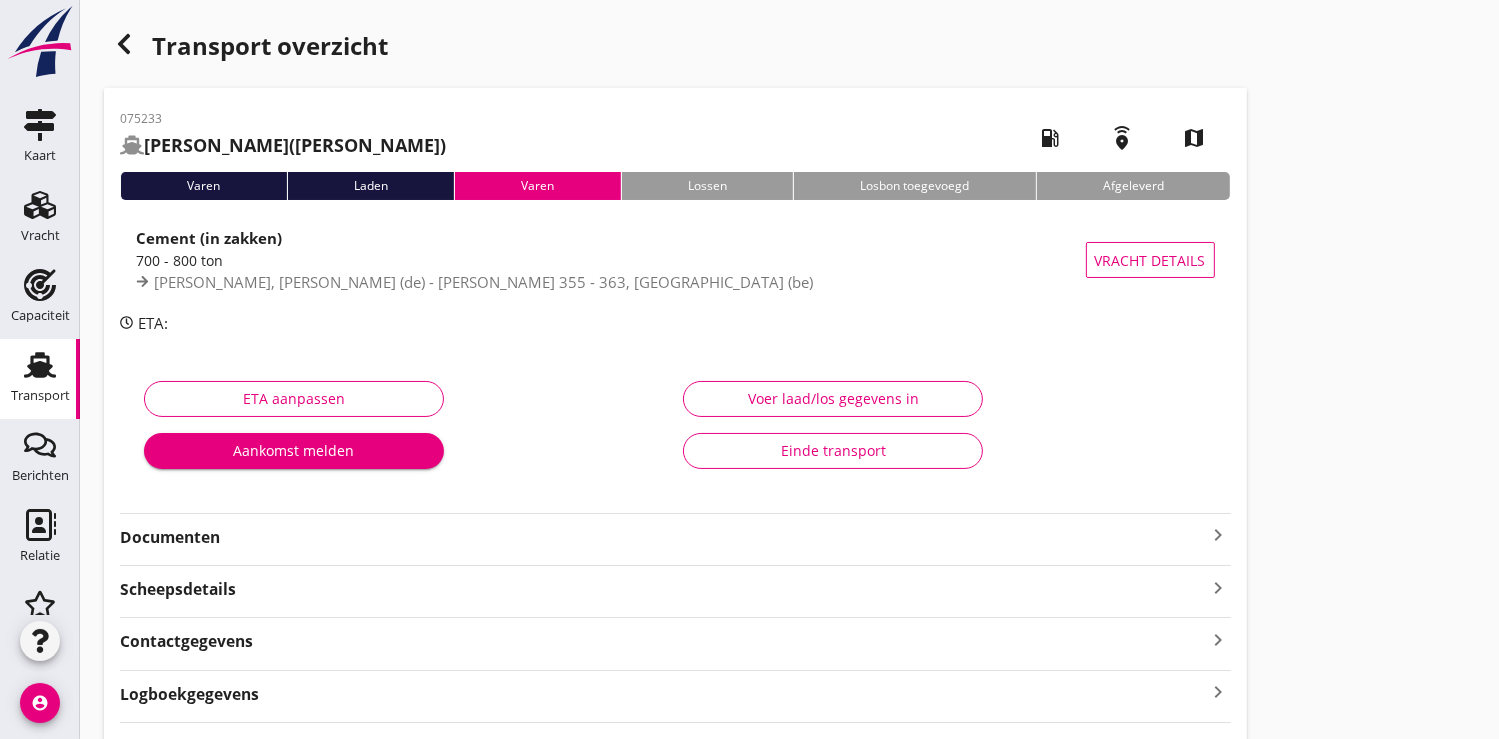 click on "Transport" 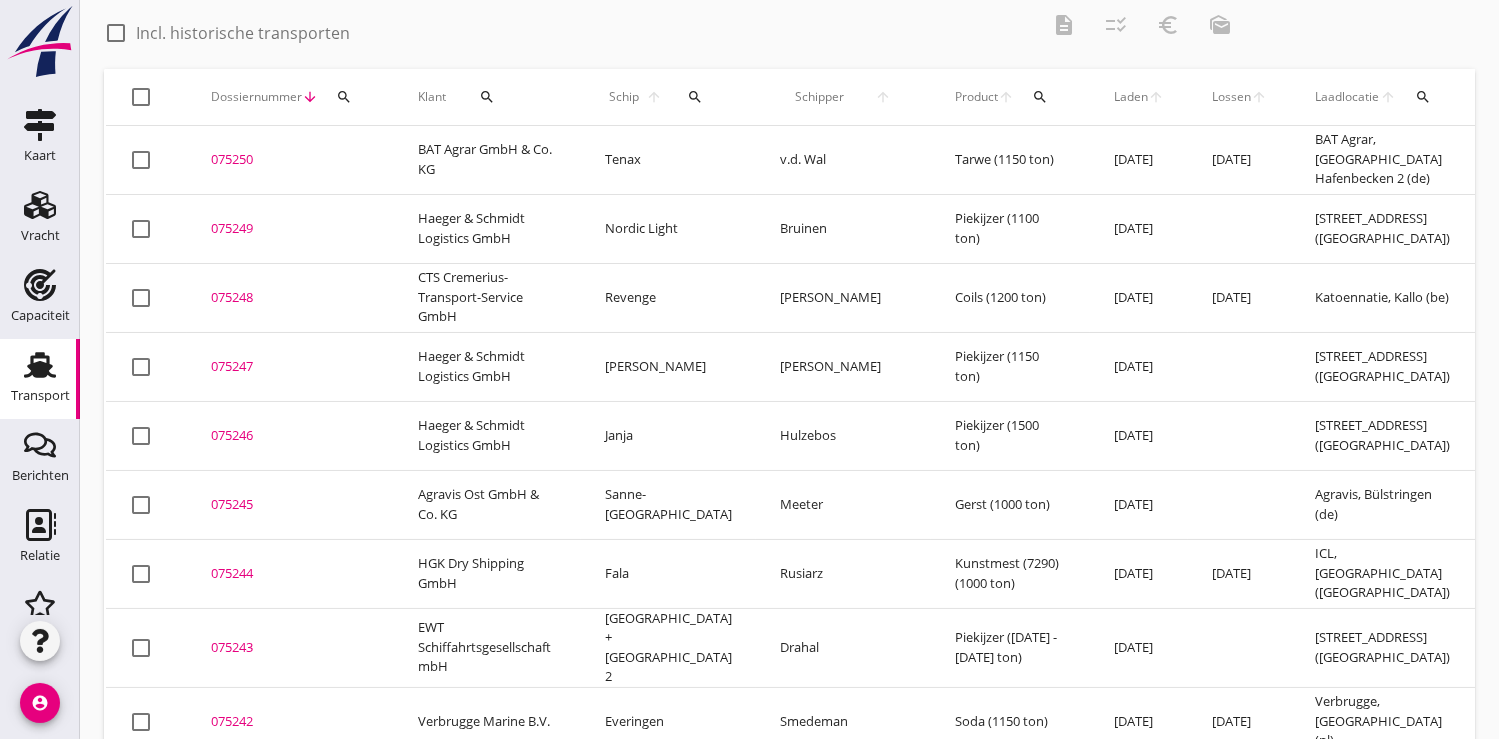 scroll, scrollTop: 0, scrollLeft: 0, axis: both 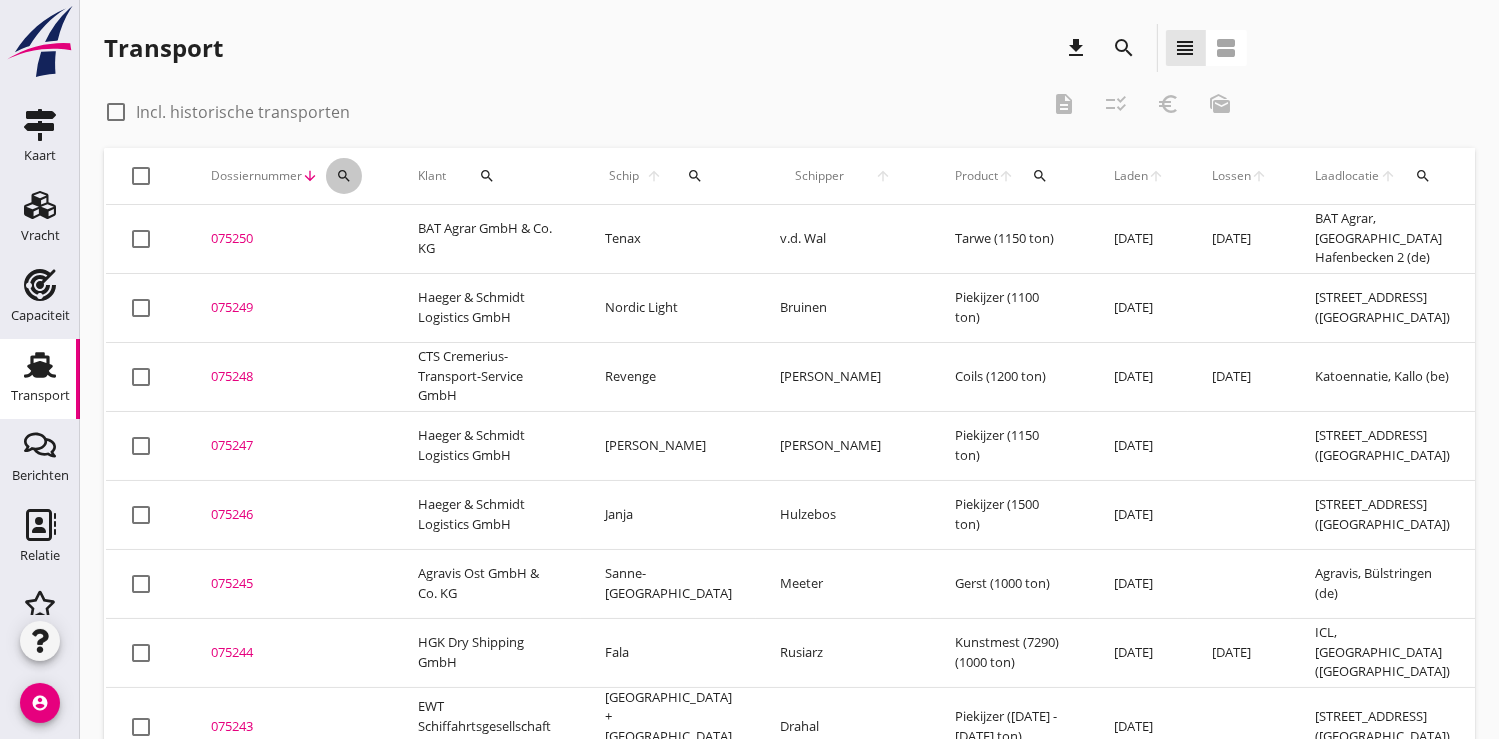 click on "search" at bounding box center [344, 176] 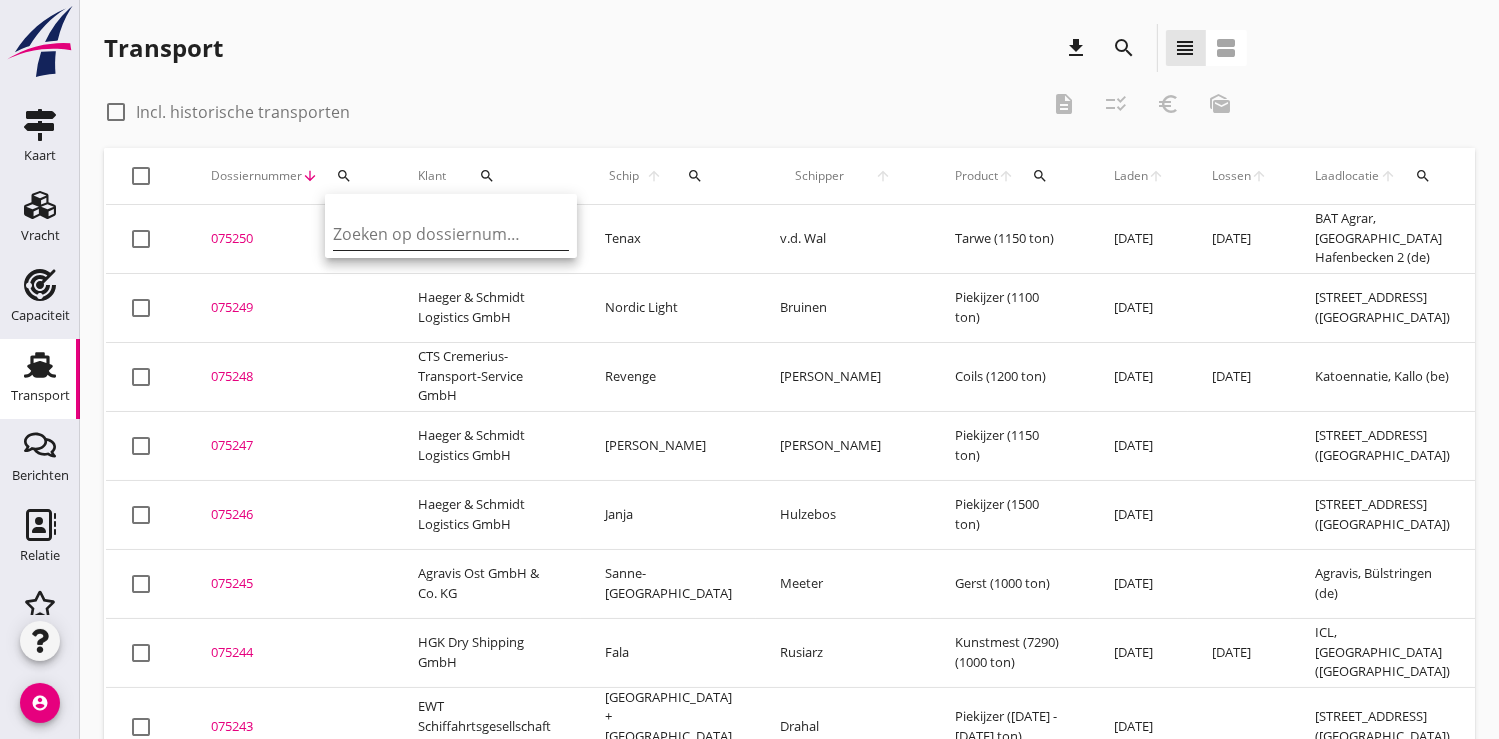 click at bounding box center (437, 234) 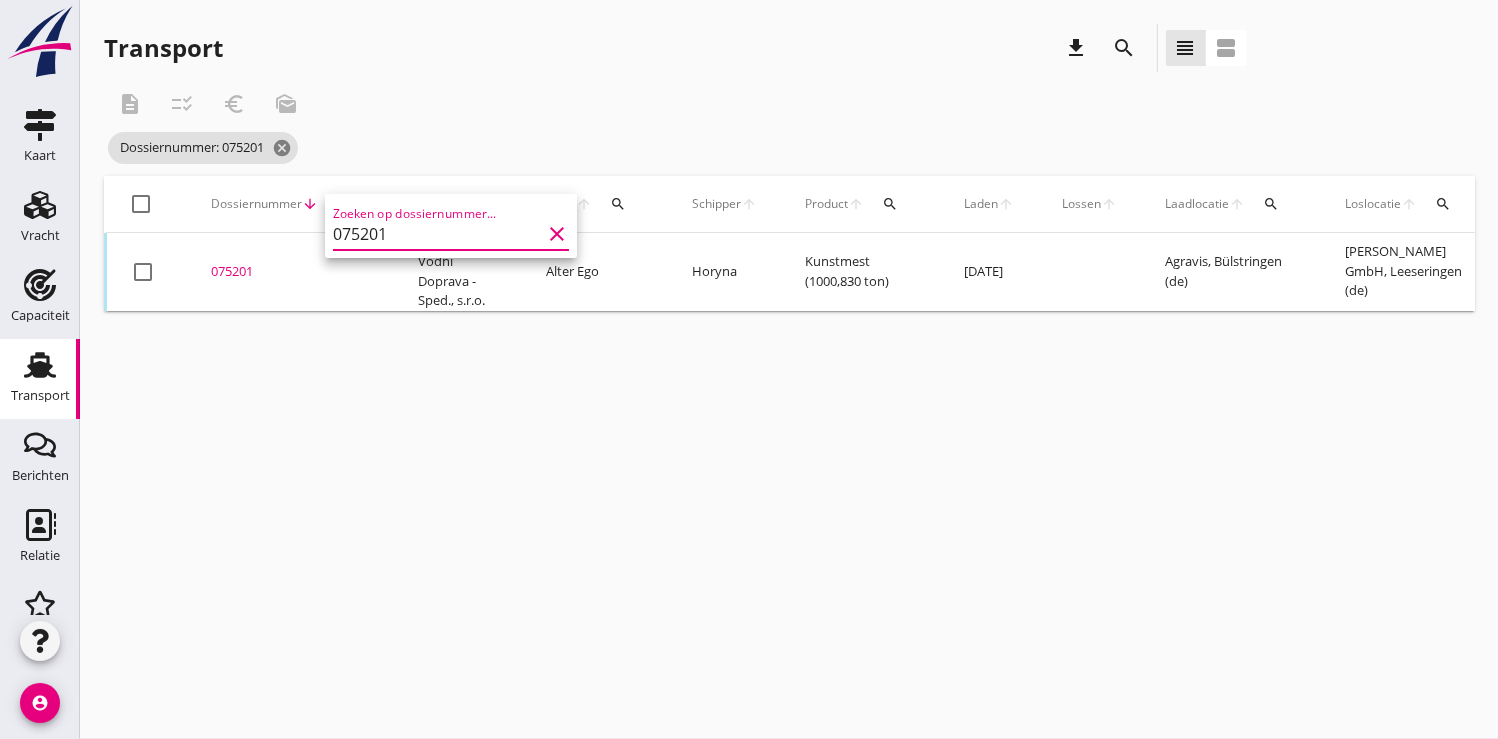 scroll, scrollTop: 0, scrollLeft: 534, axis: horizontal 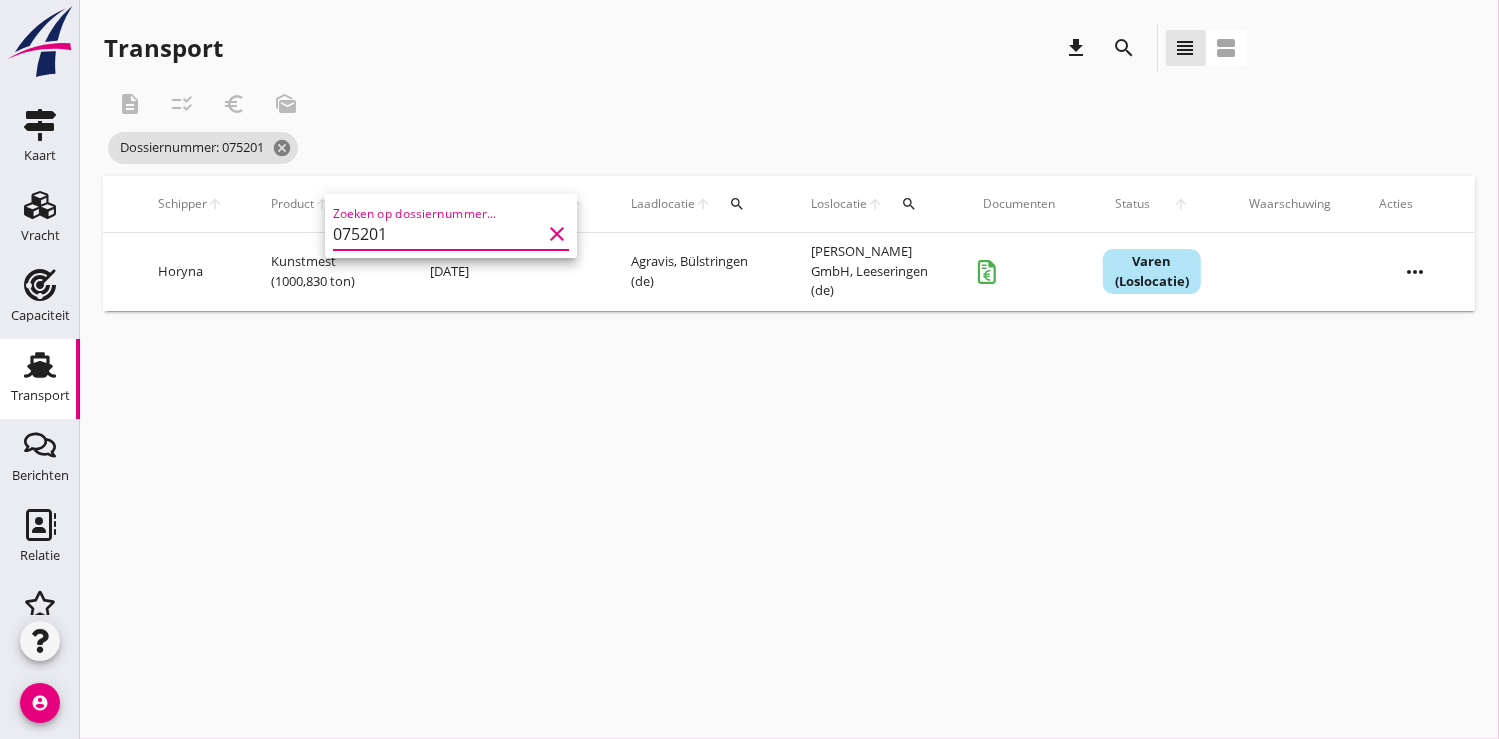 type on "075201" 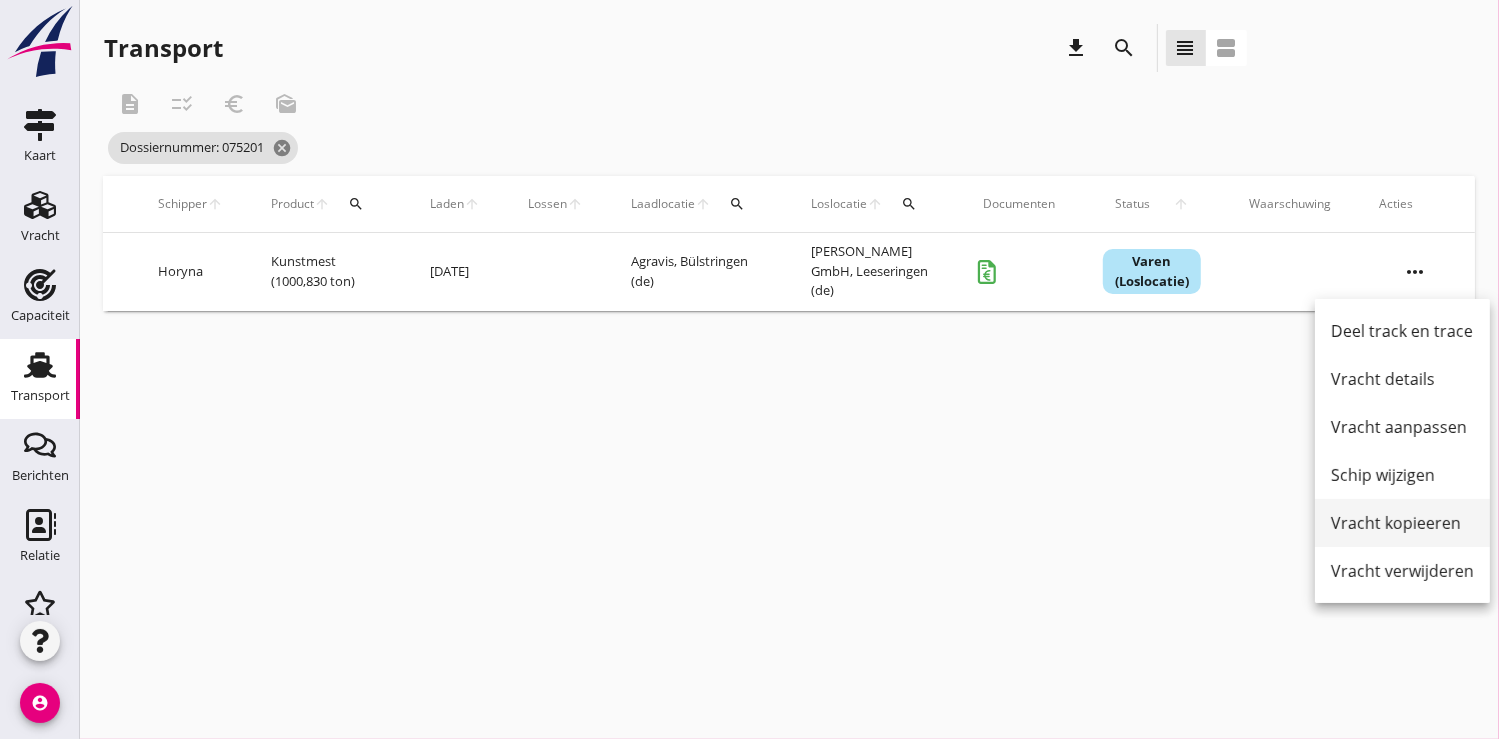 click on "Vracht kopieeren" at bounding box center (1402, 523) 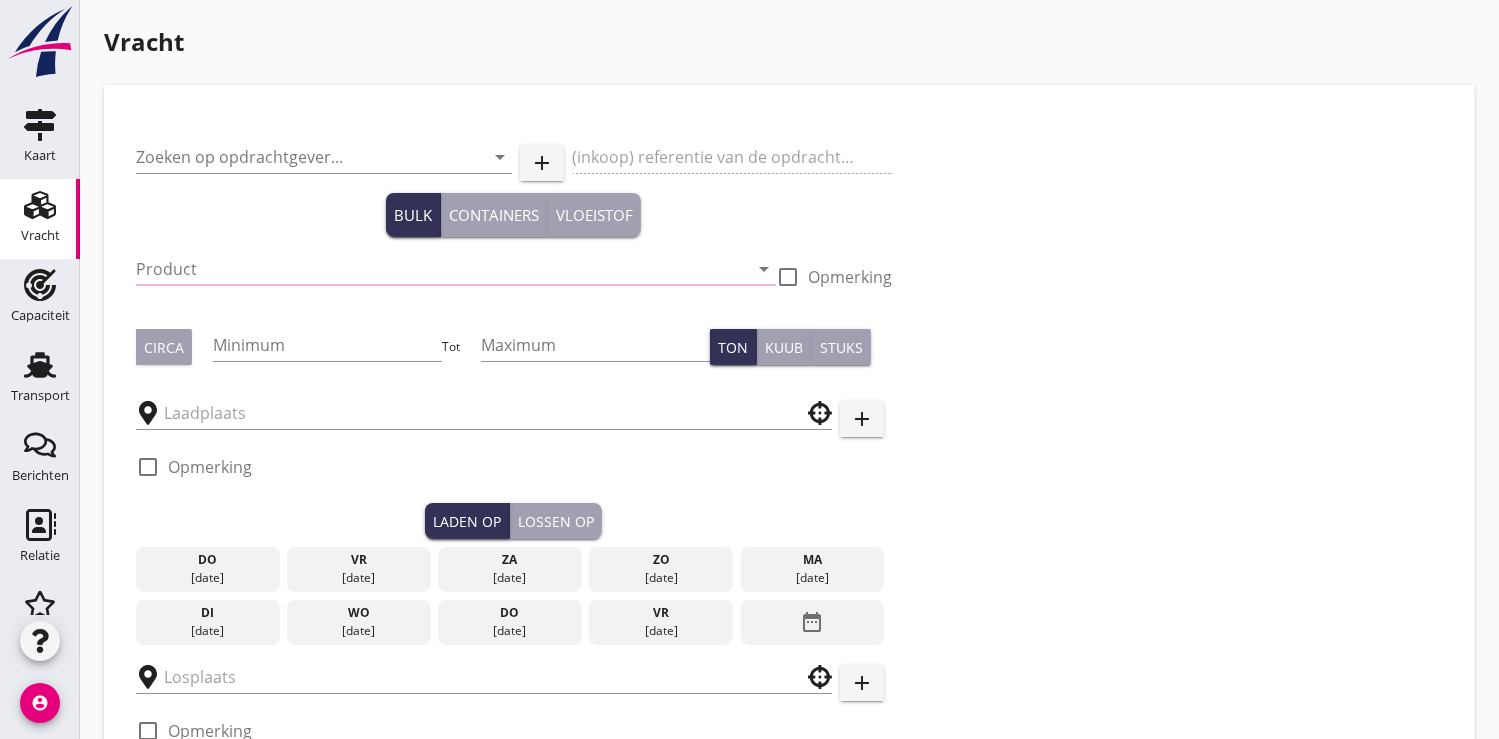type on "Evropska Vodni Doprava - Sped., s.r.o." 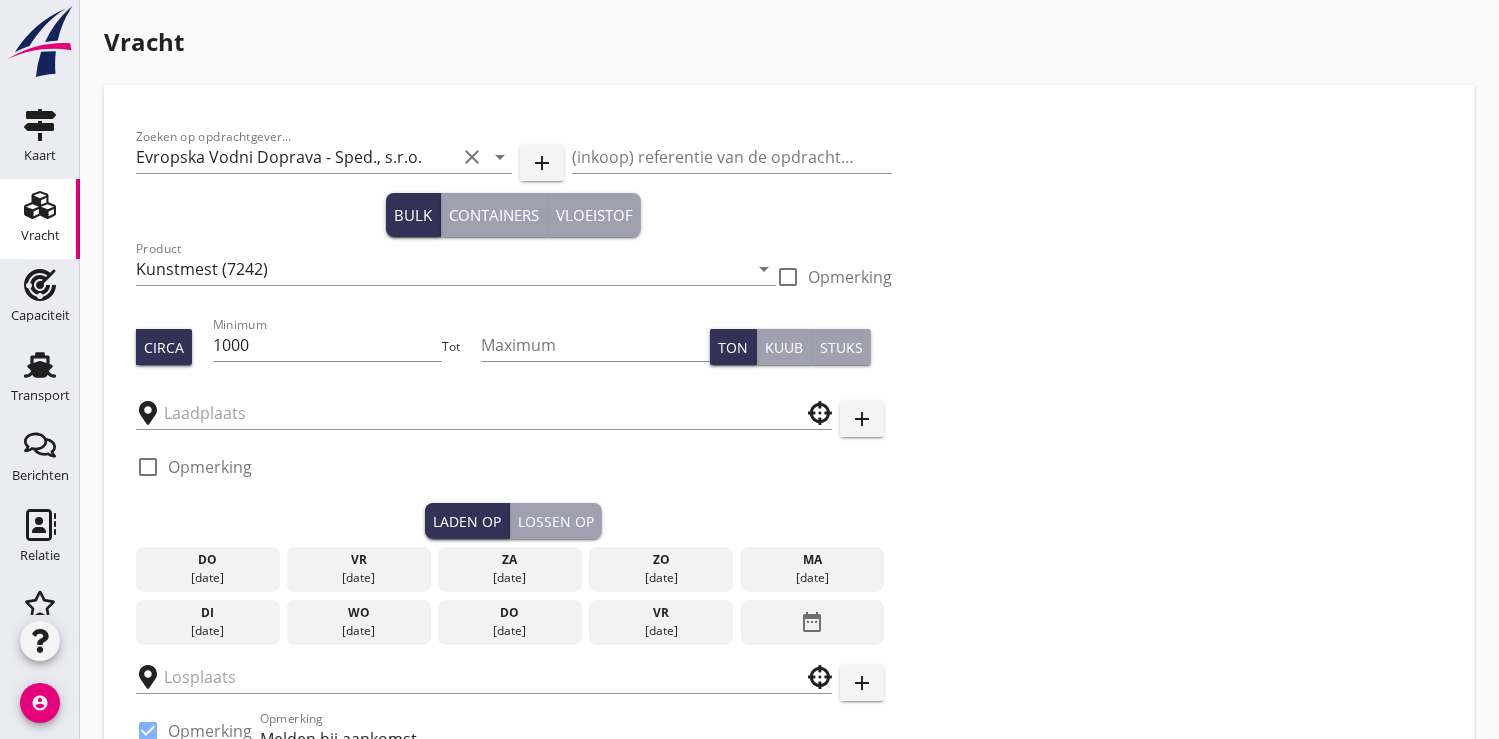 type on "Agravis" 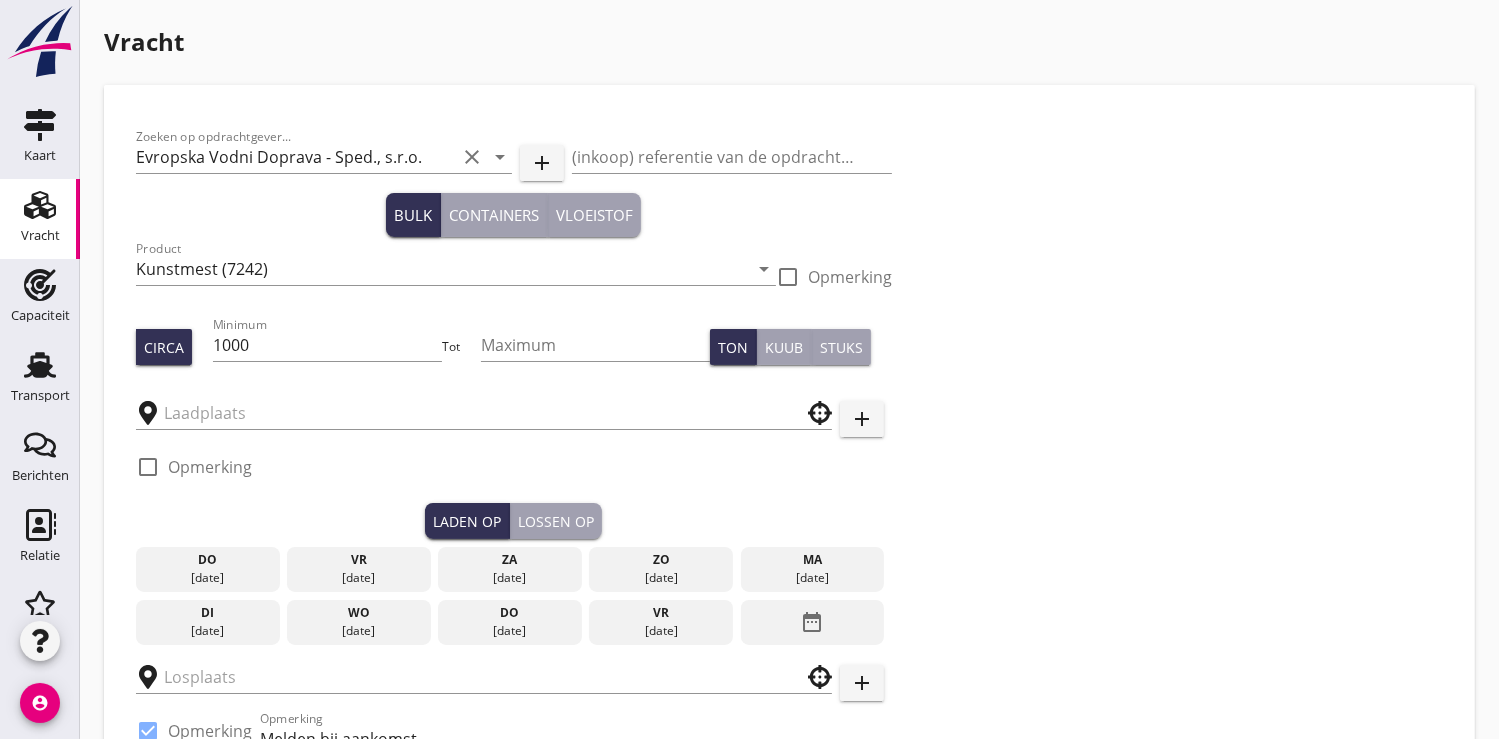 type on "H.D. Lühring GmbH" 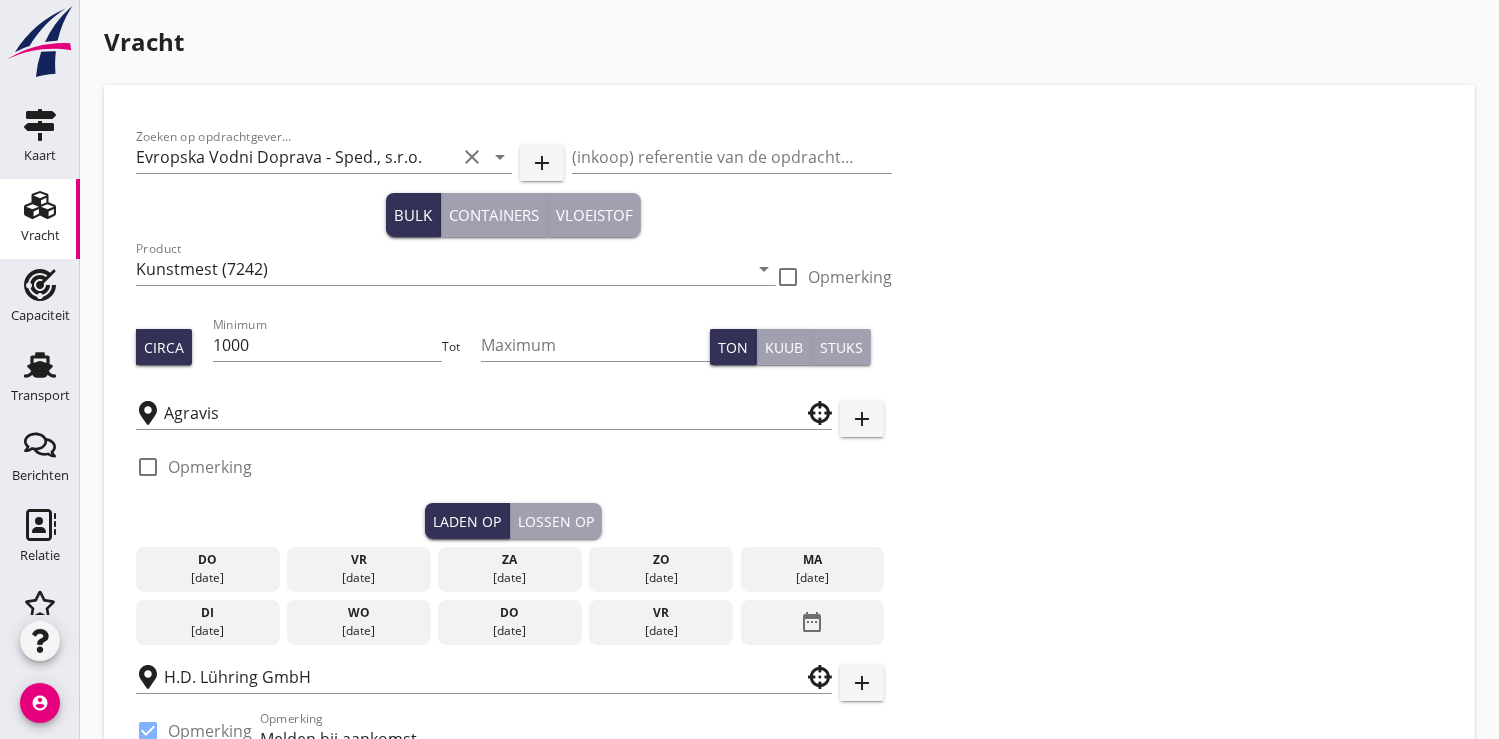 checkbox on "true" 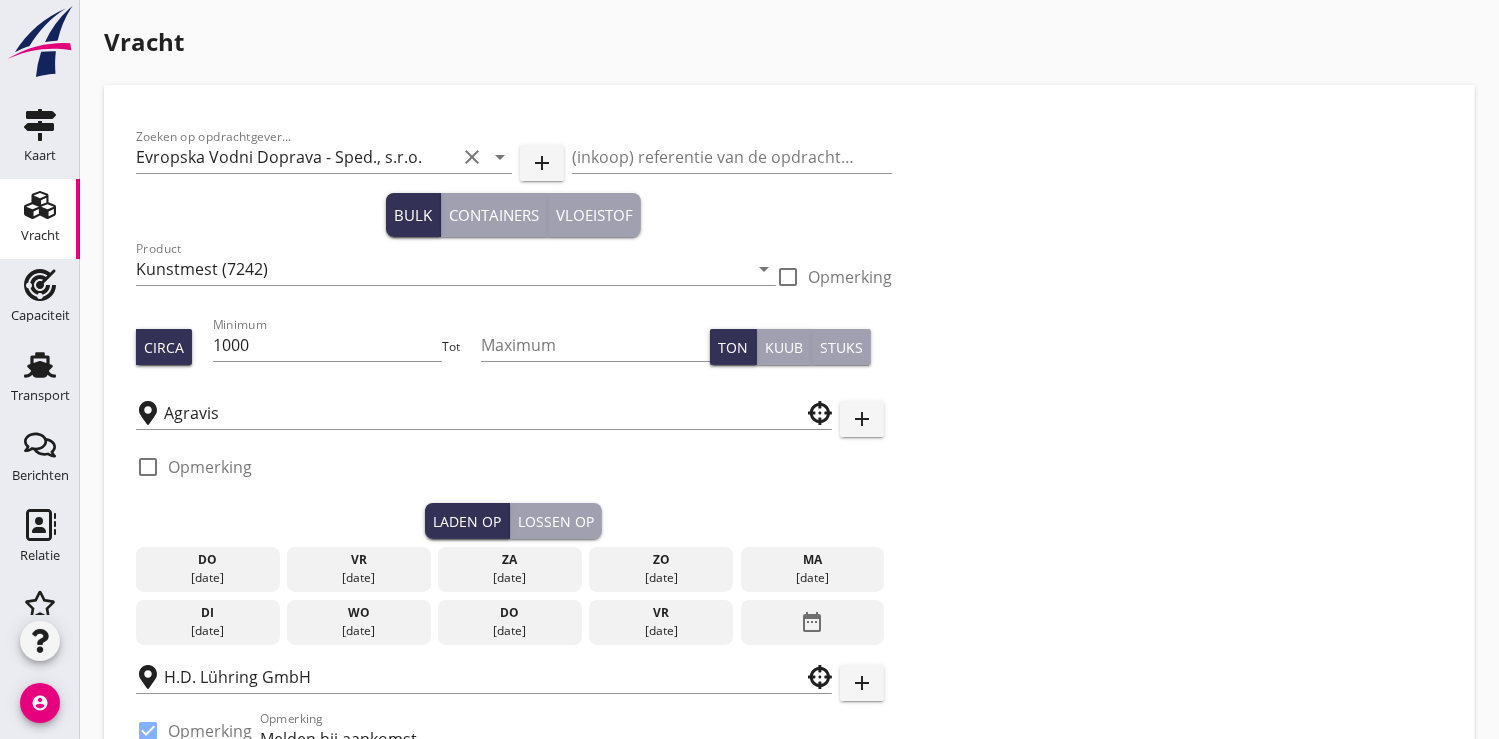 checkbox on "true" 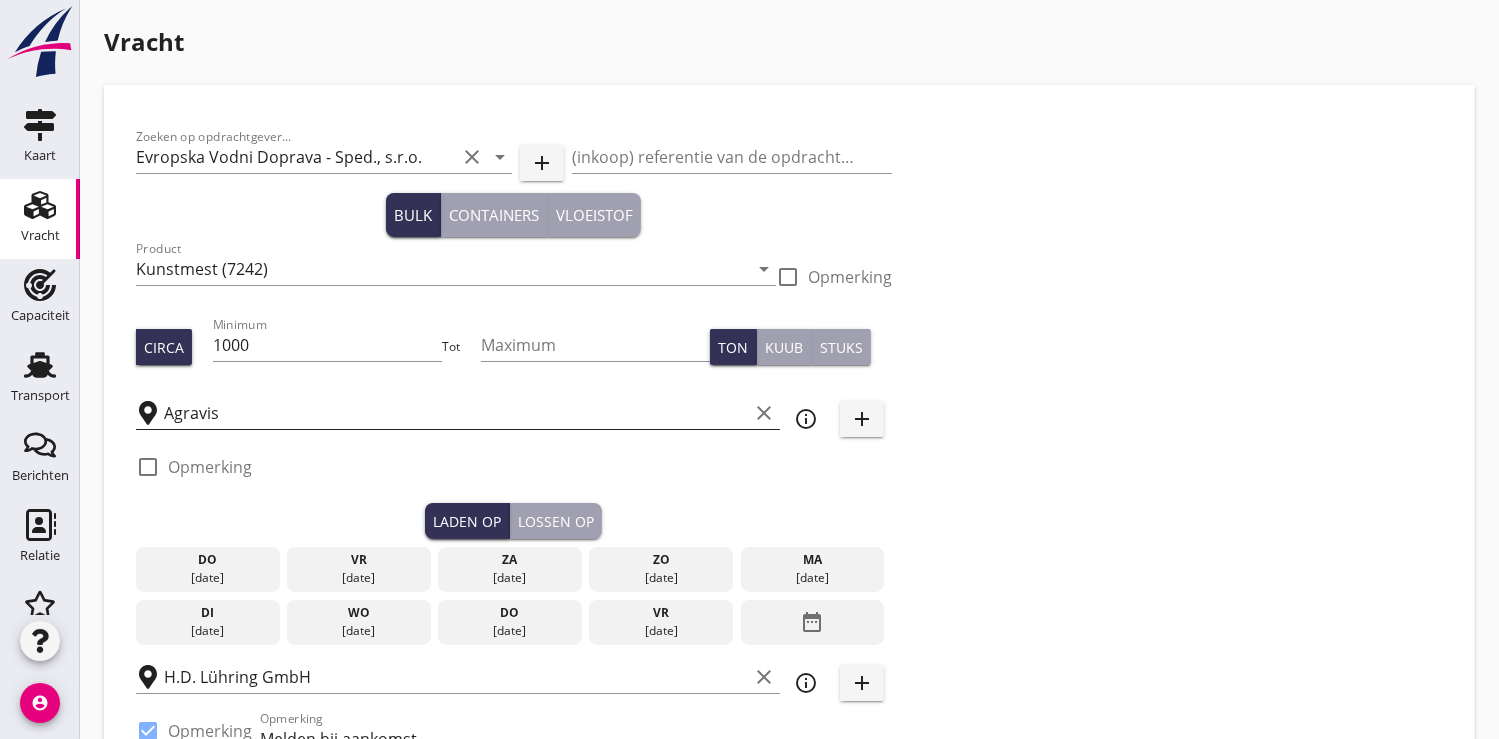 type on "10.5" 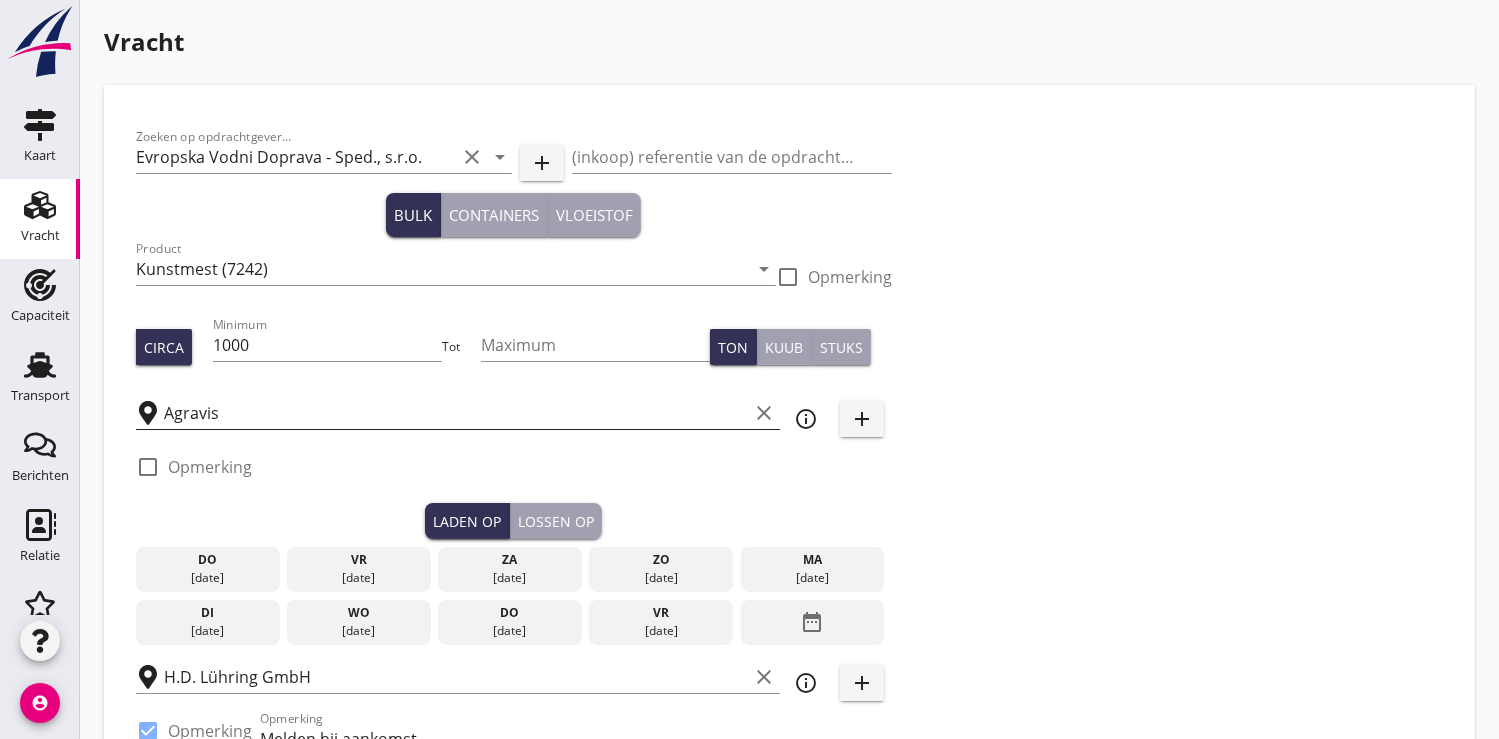 radio on "false" 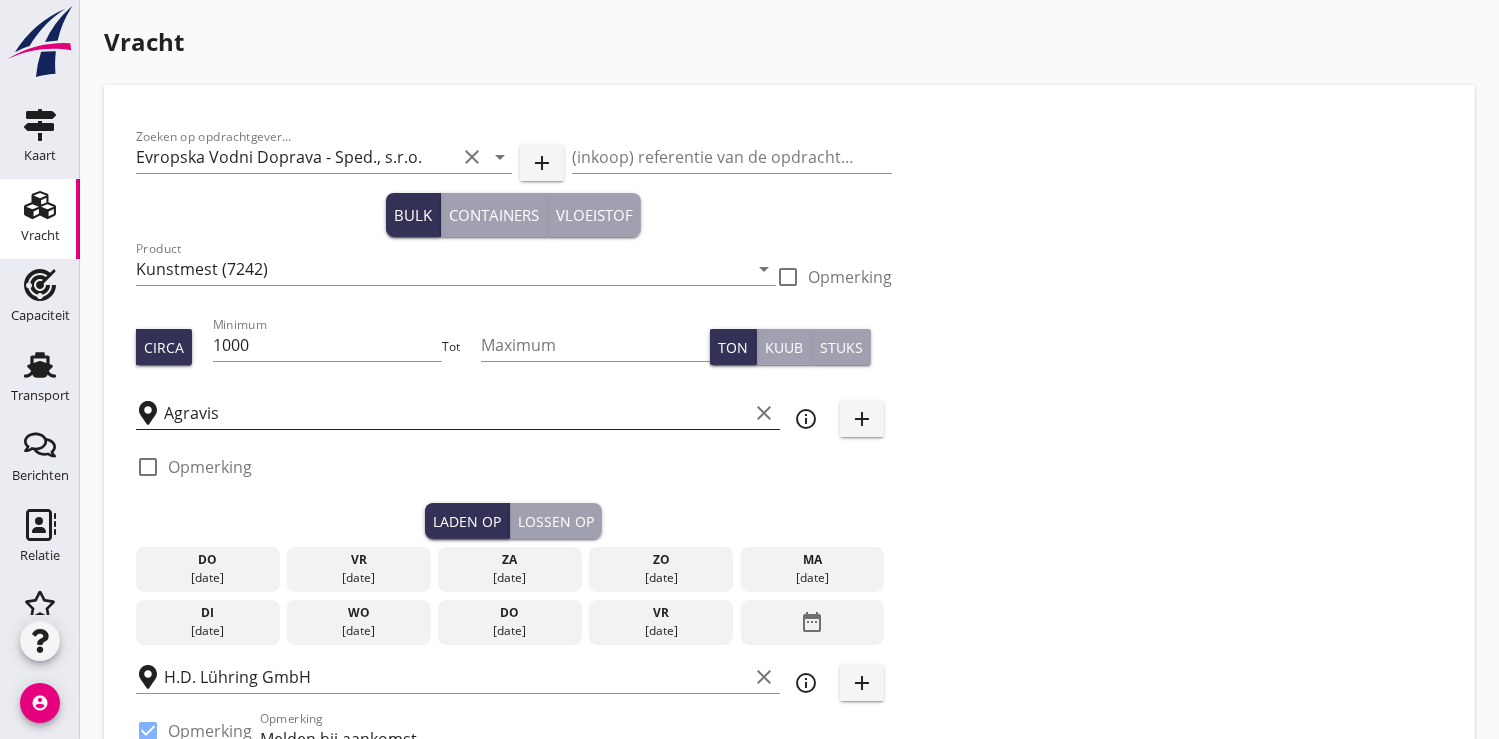 scroll, scrollTop: 0, scrollLeft: 0, axis: both 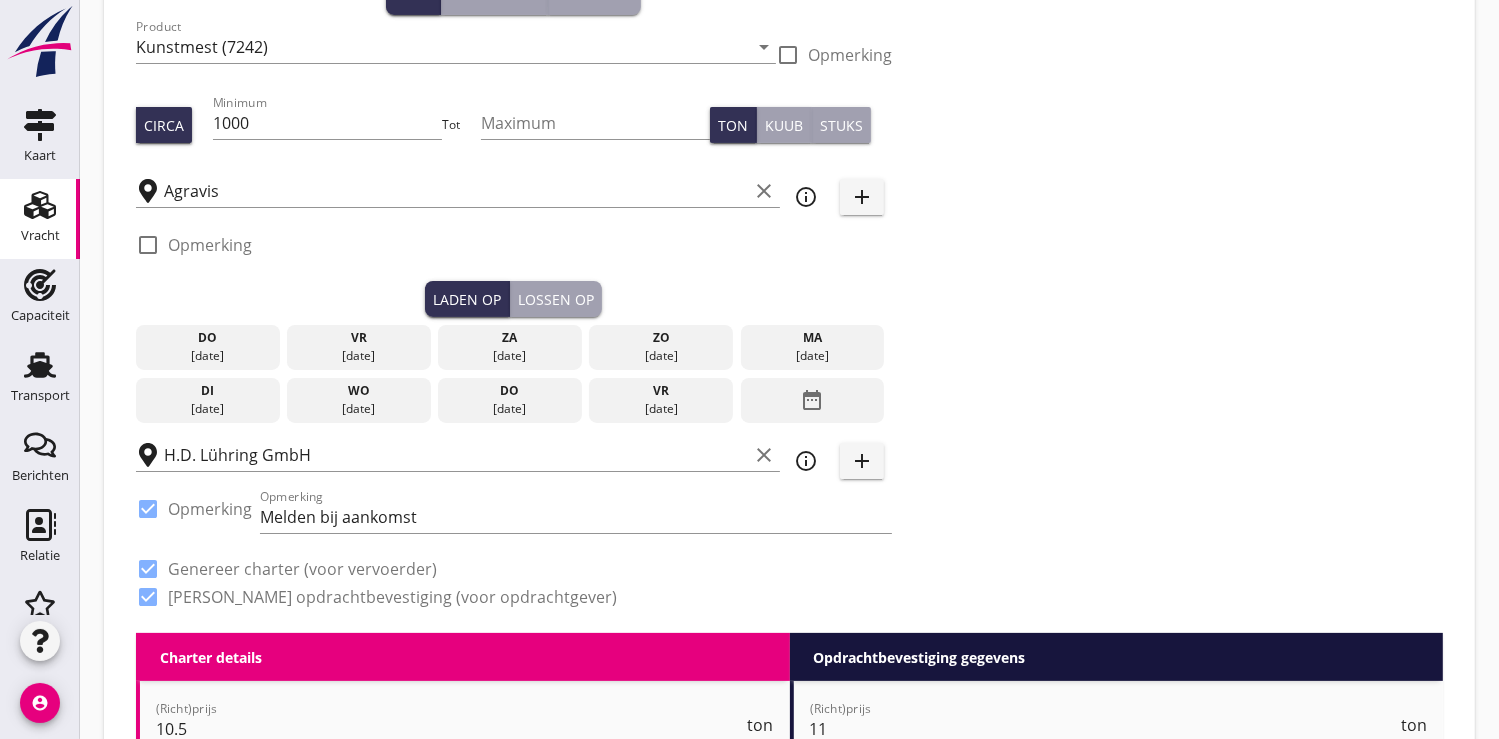 click on "wo" at bounding box center [359, 391] 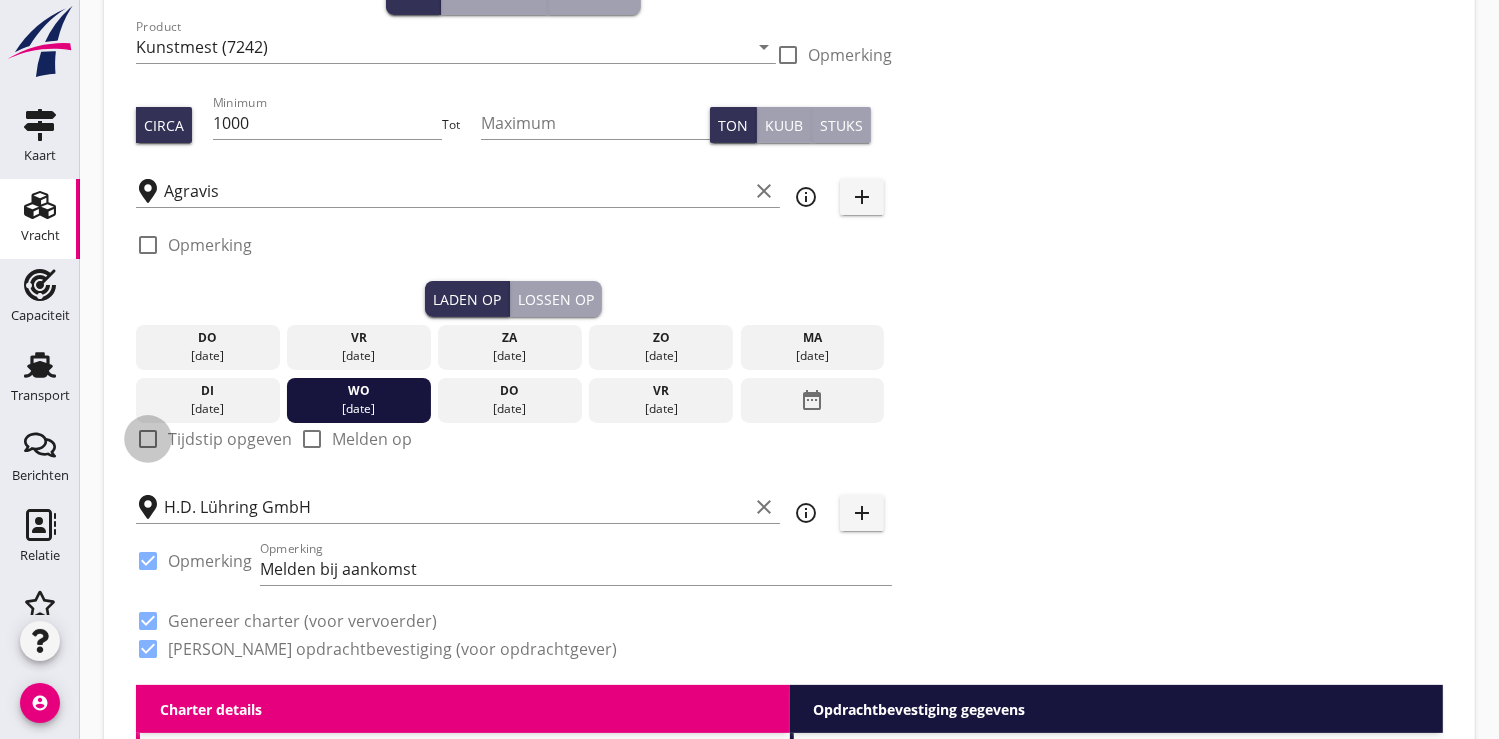 click at bounding box center (148, 439) 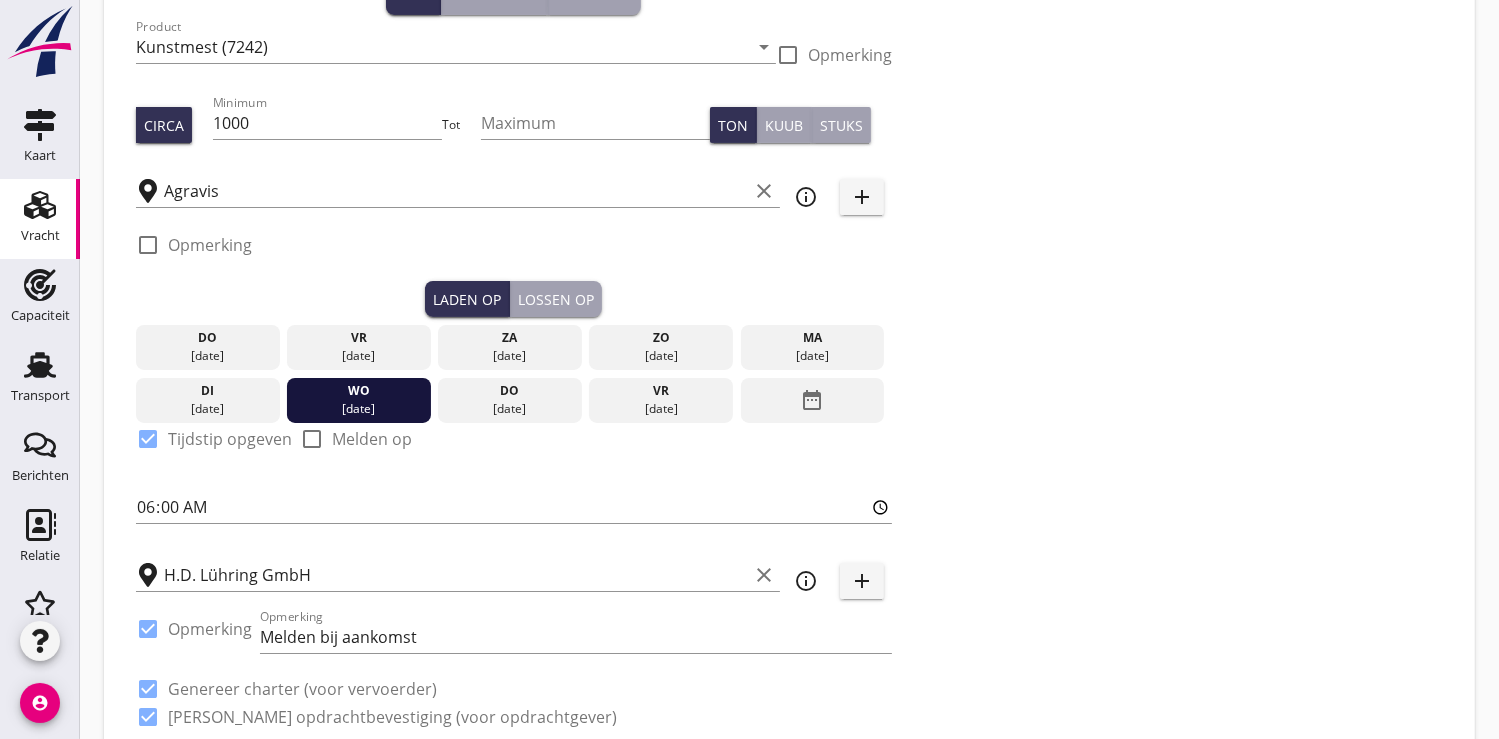 click on "Lossen op" at bounding box center [556, 299] 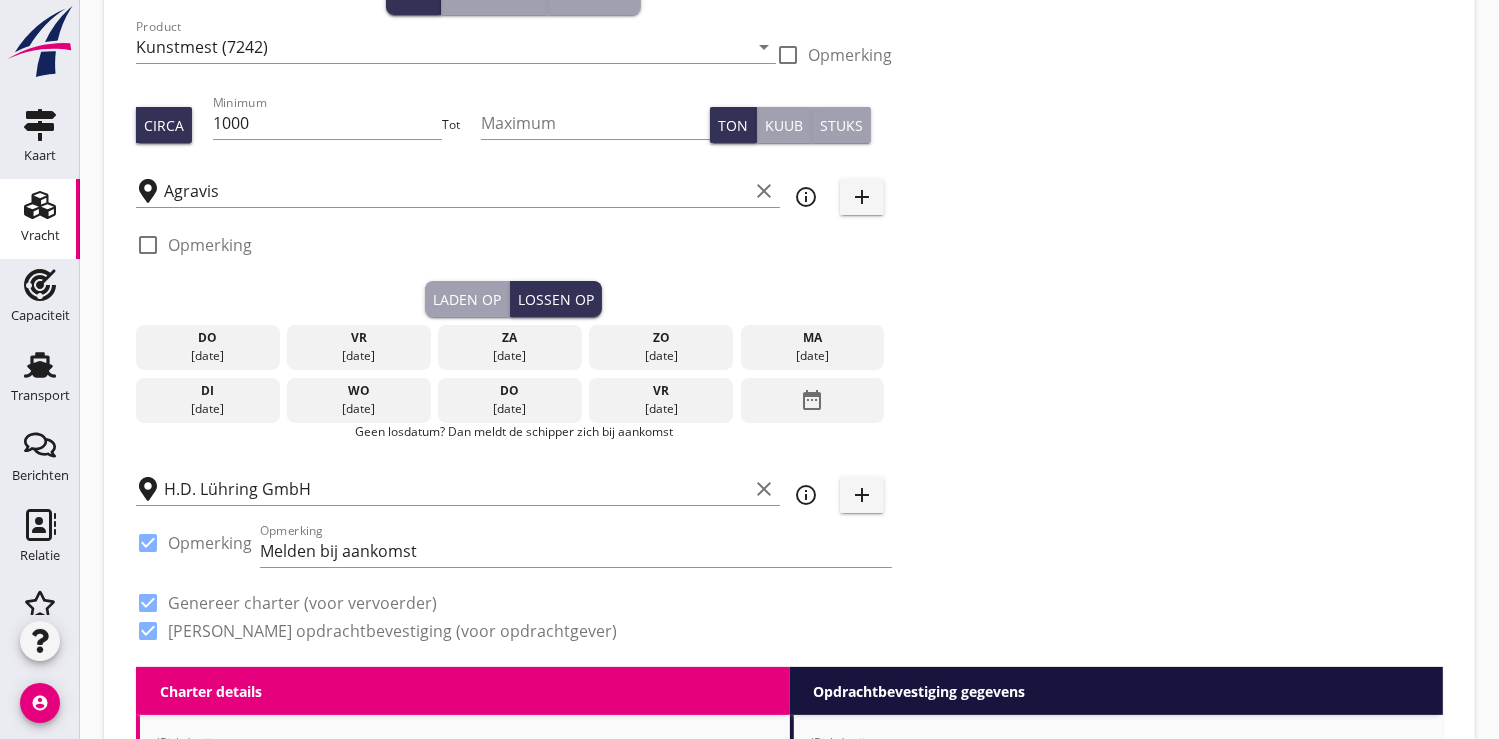 click on "date_range" at bounding box center [812, 400] 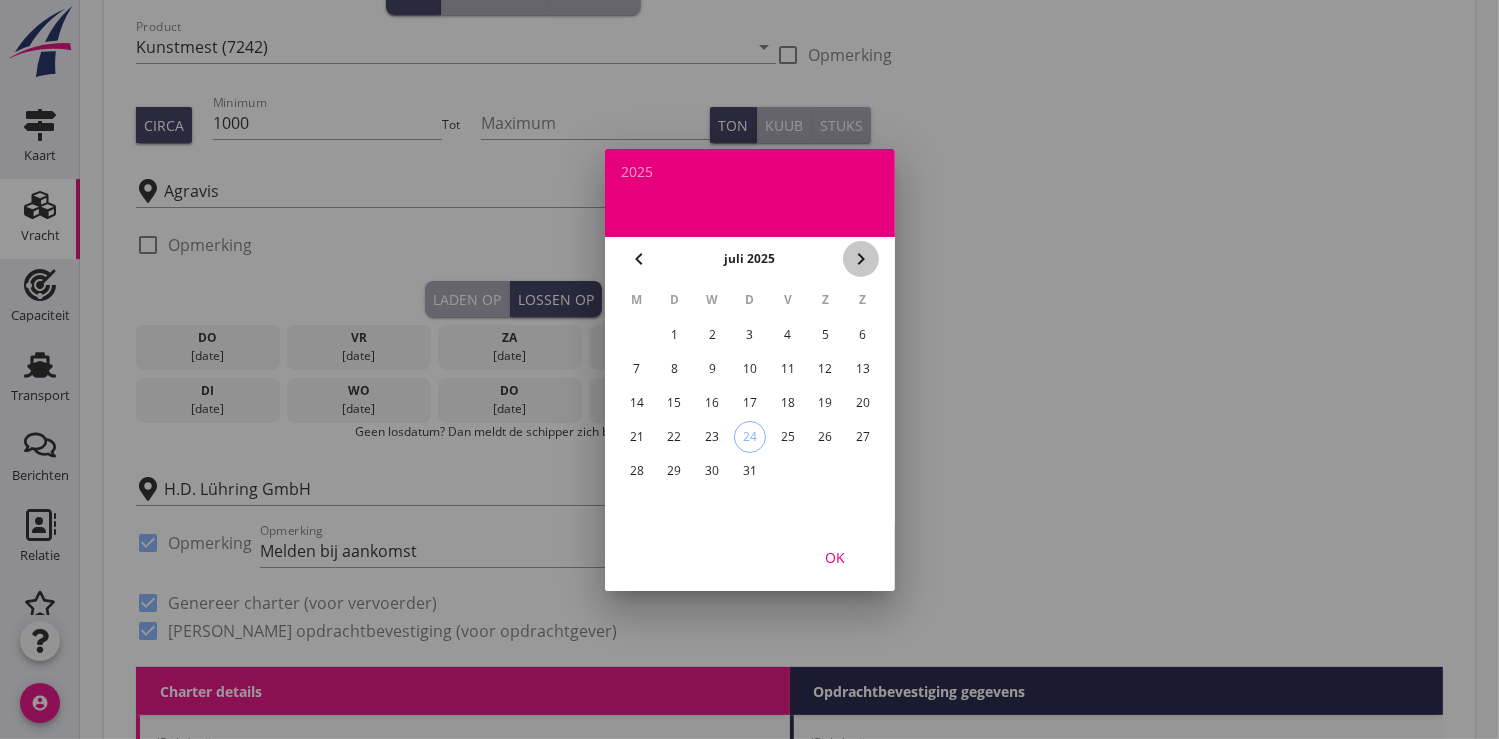 click on "chevron_right" at bounding box center (861, 259) 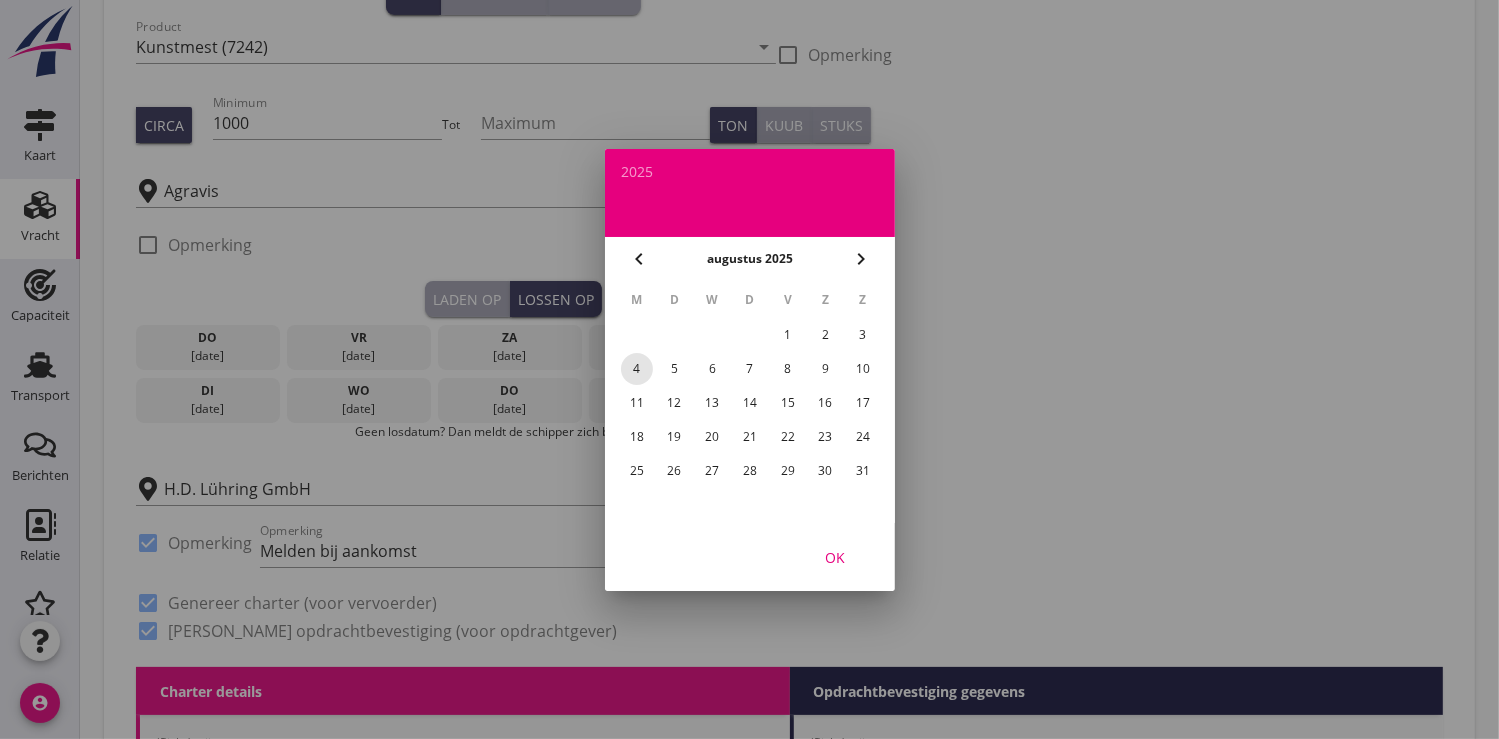 drag, startPoint x: 637, startPoint y: 366, endPoint x: 682, endPoint y: 381, distance: 47.434166 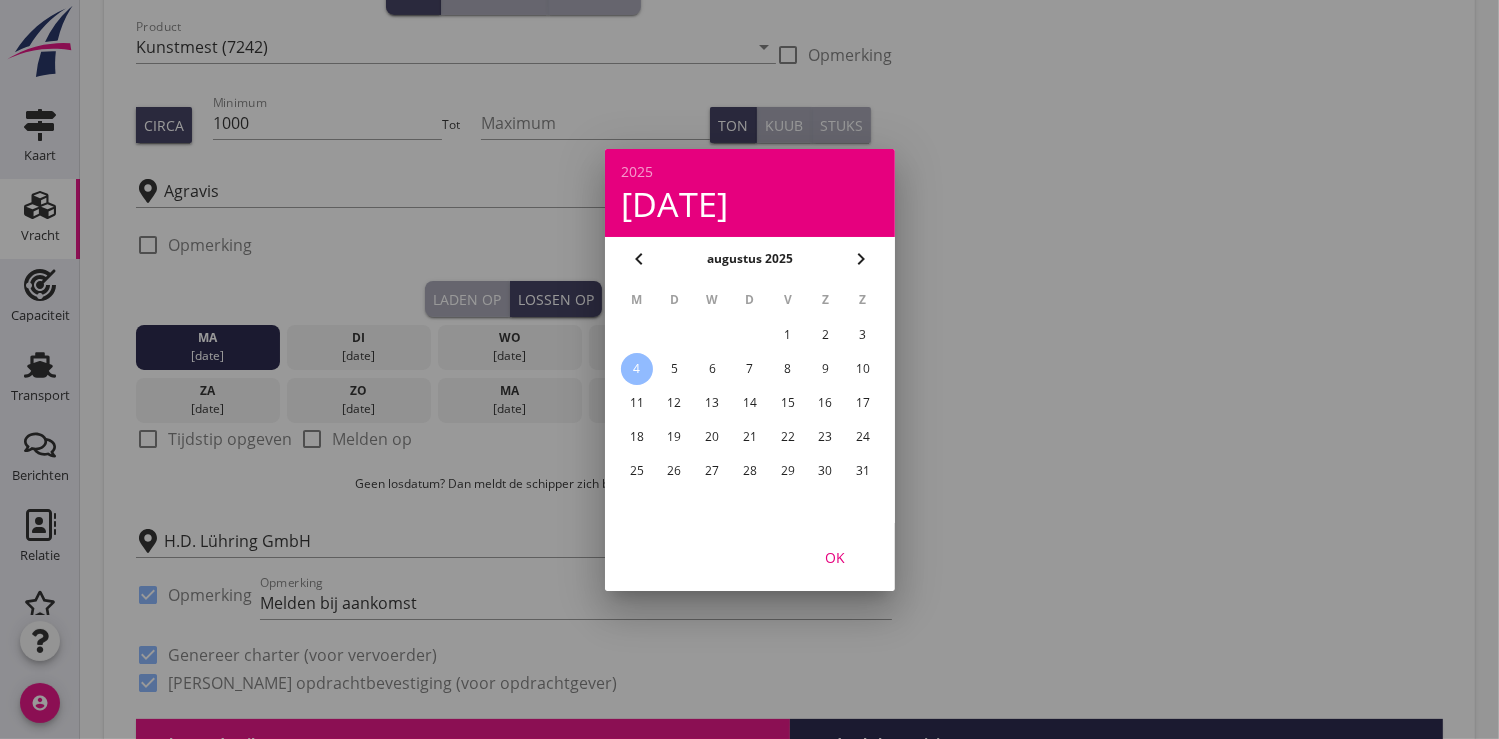 click on "OK" at bounding box center [835, 556] 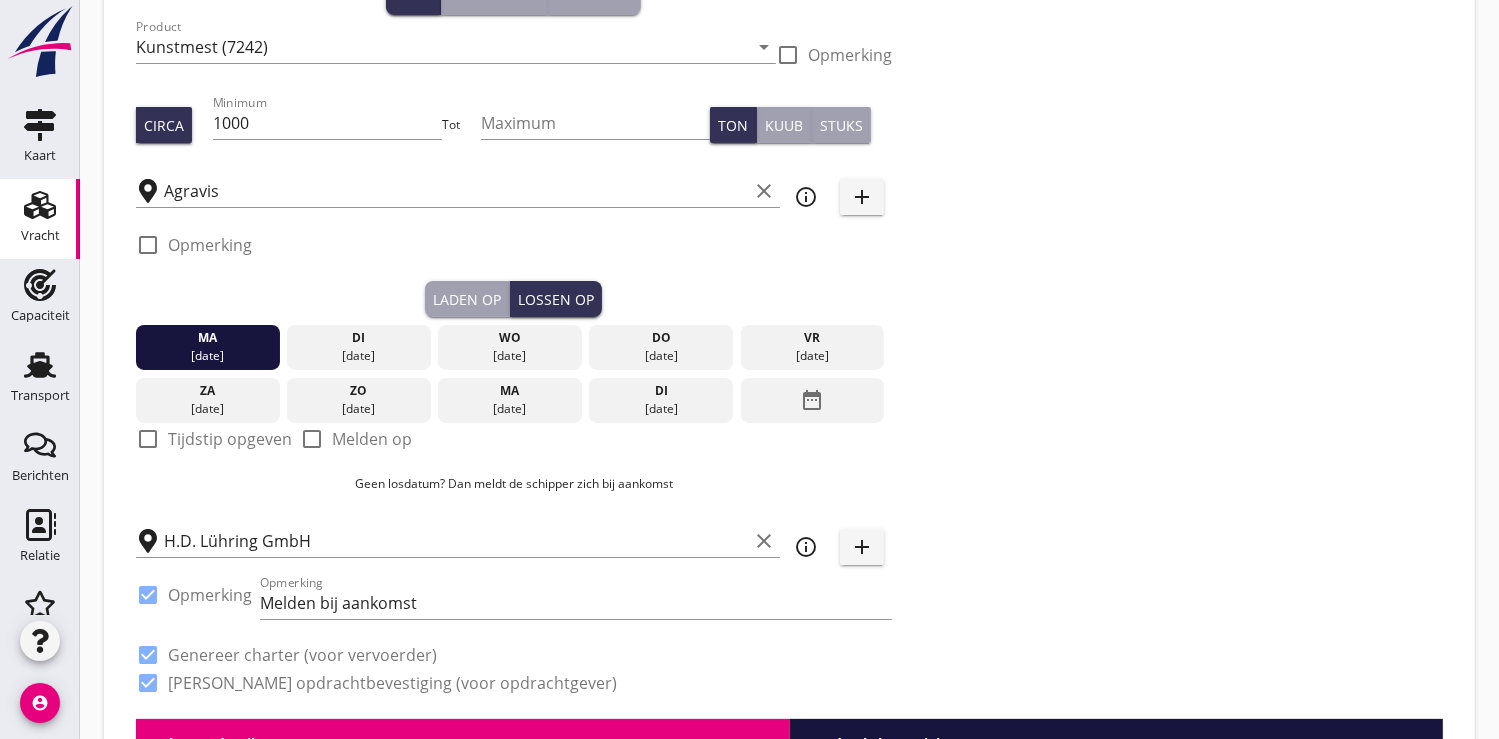 click at bounding box center (148, 439) 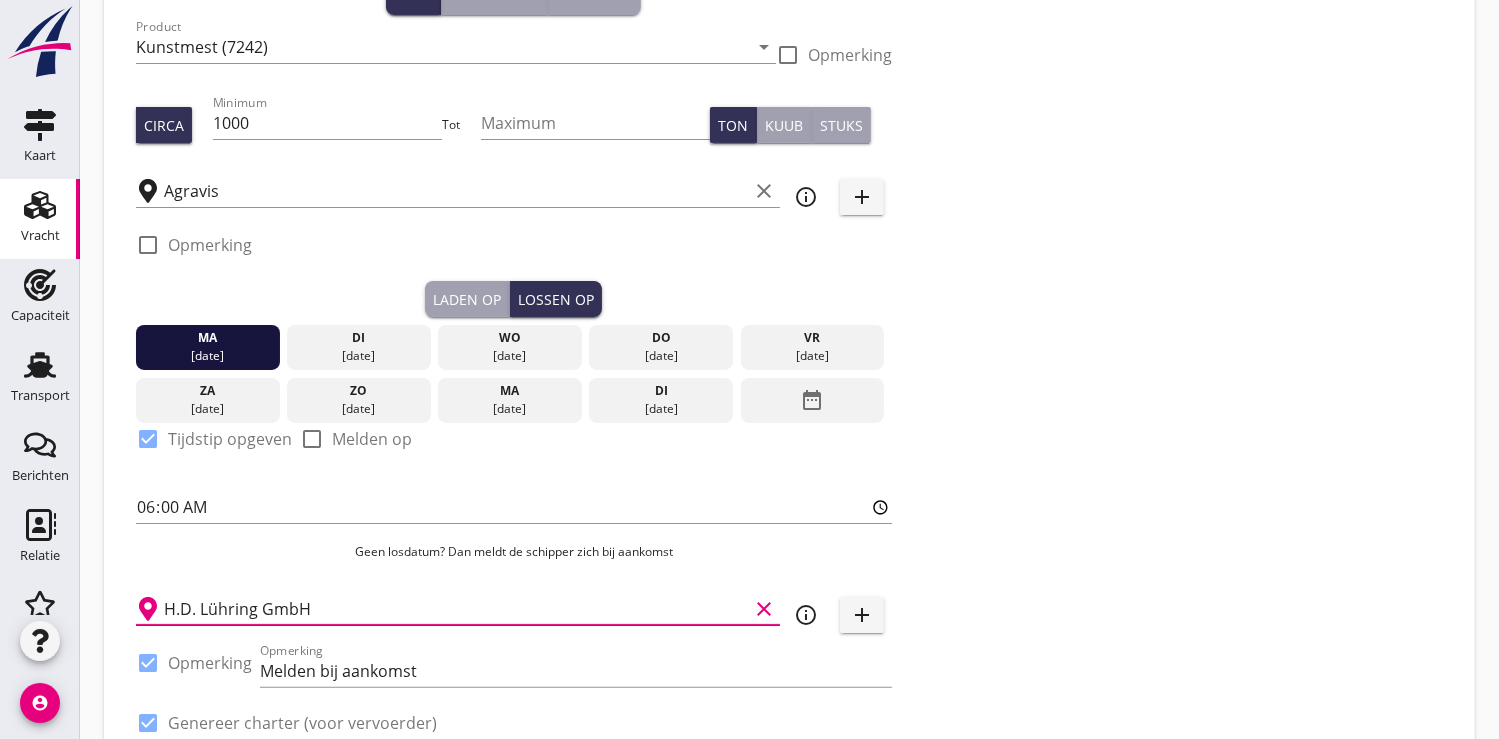 click on "H.D. Lühring GmbH" at bounding box center [456, 609] 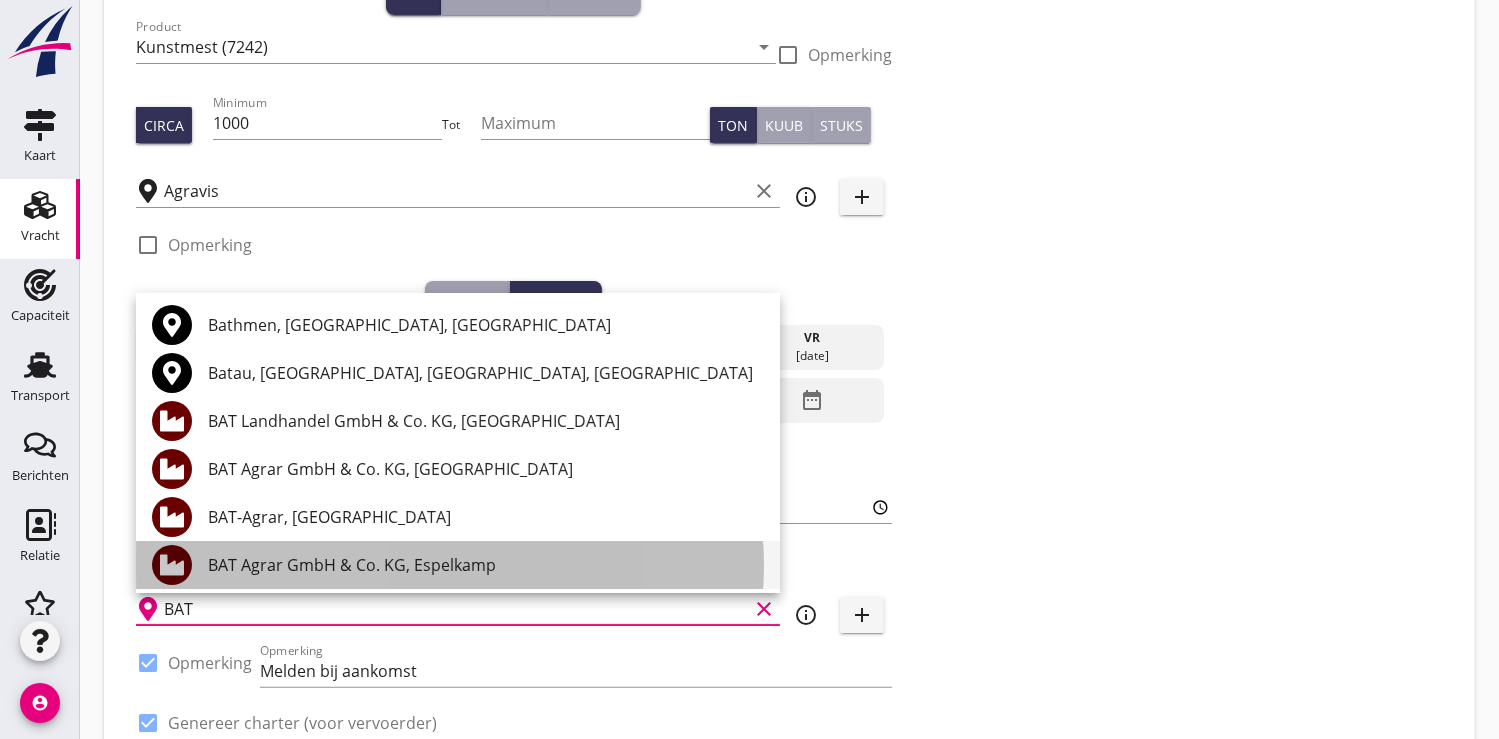 click on "BAT Agrar GmbH & Co. KG, Espelkamp" at bounding box center [486, 565] 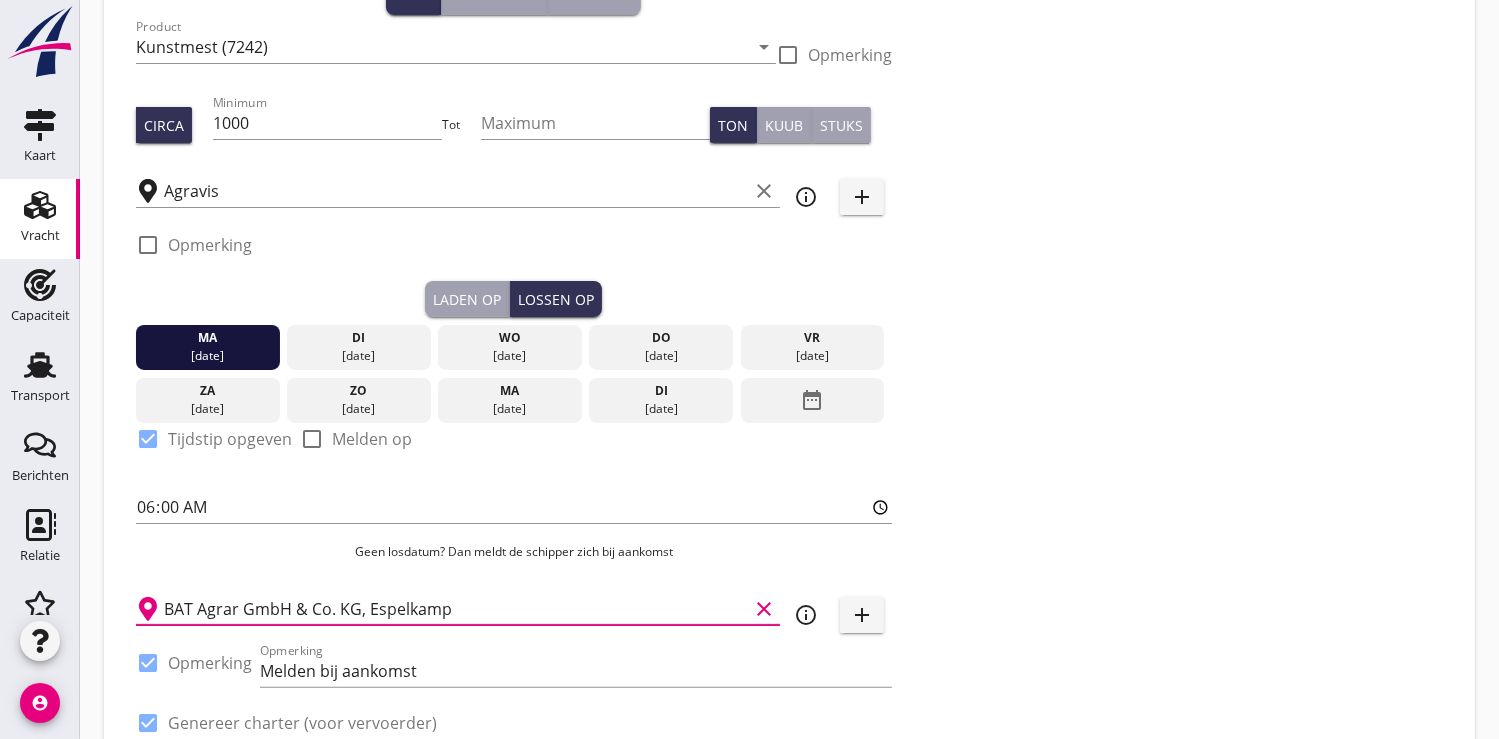 scroll, scrollTop: 666, scrollLeft: 0, axis: vertical 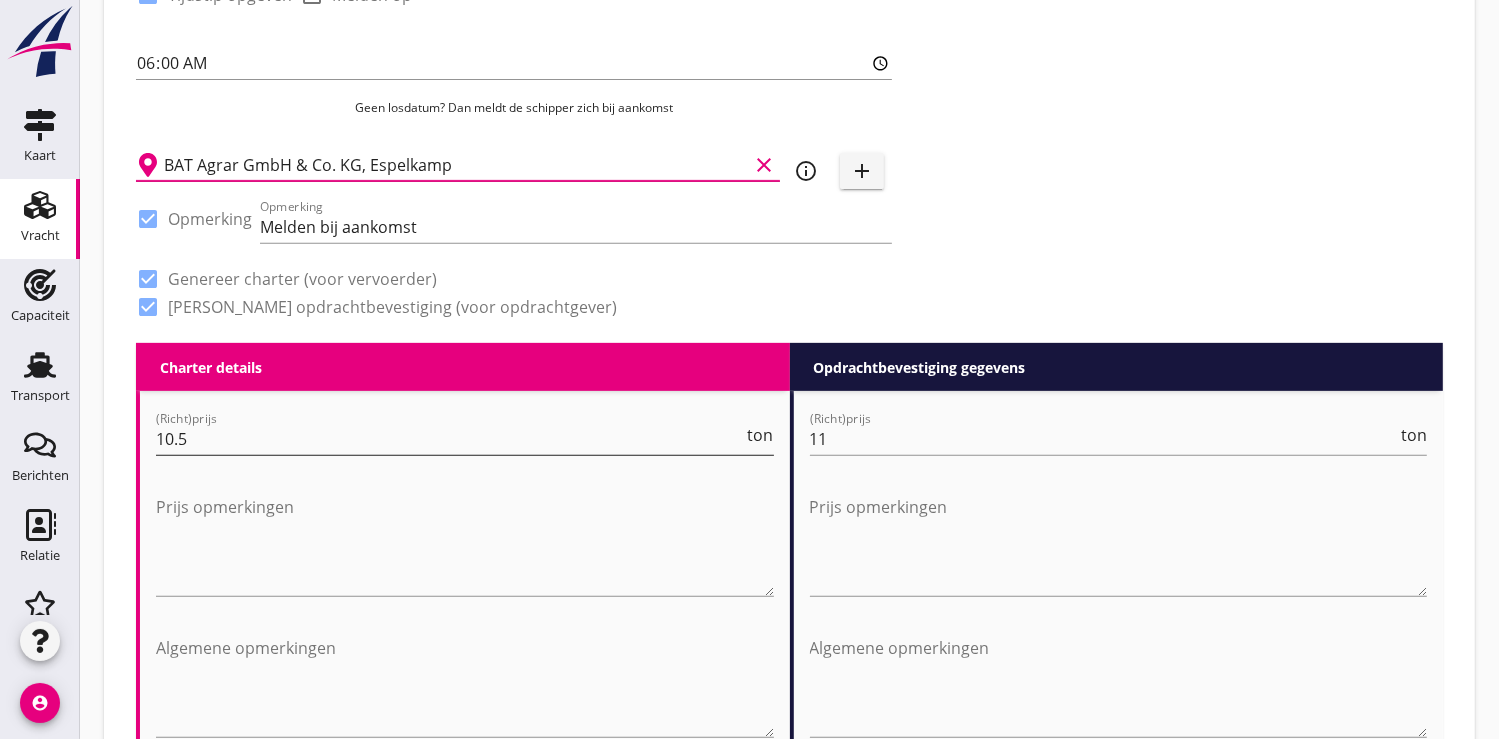 type on "BAT Agrar GmbH & Co. KG, Espelkamp" 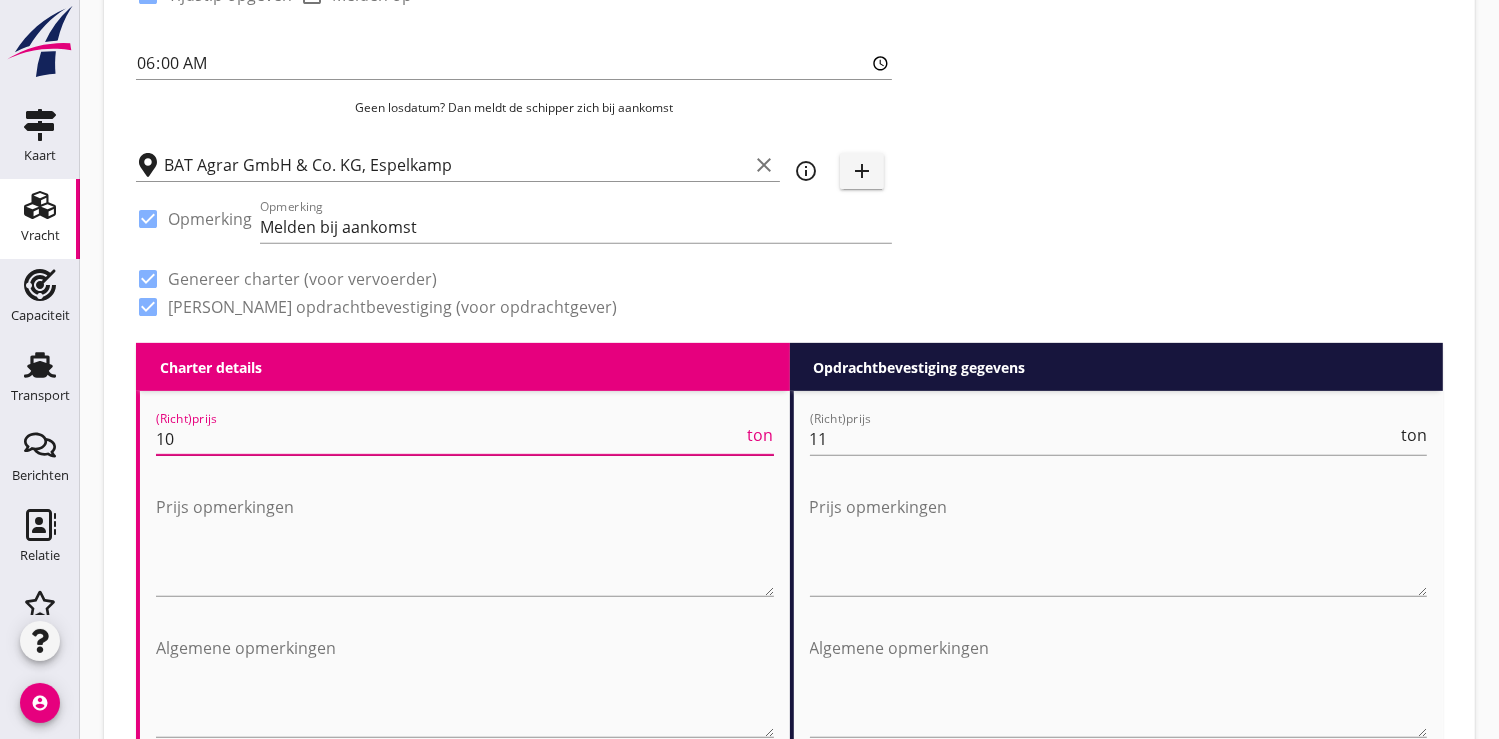 type on "1" 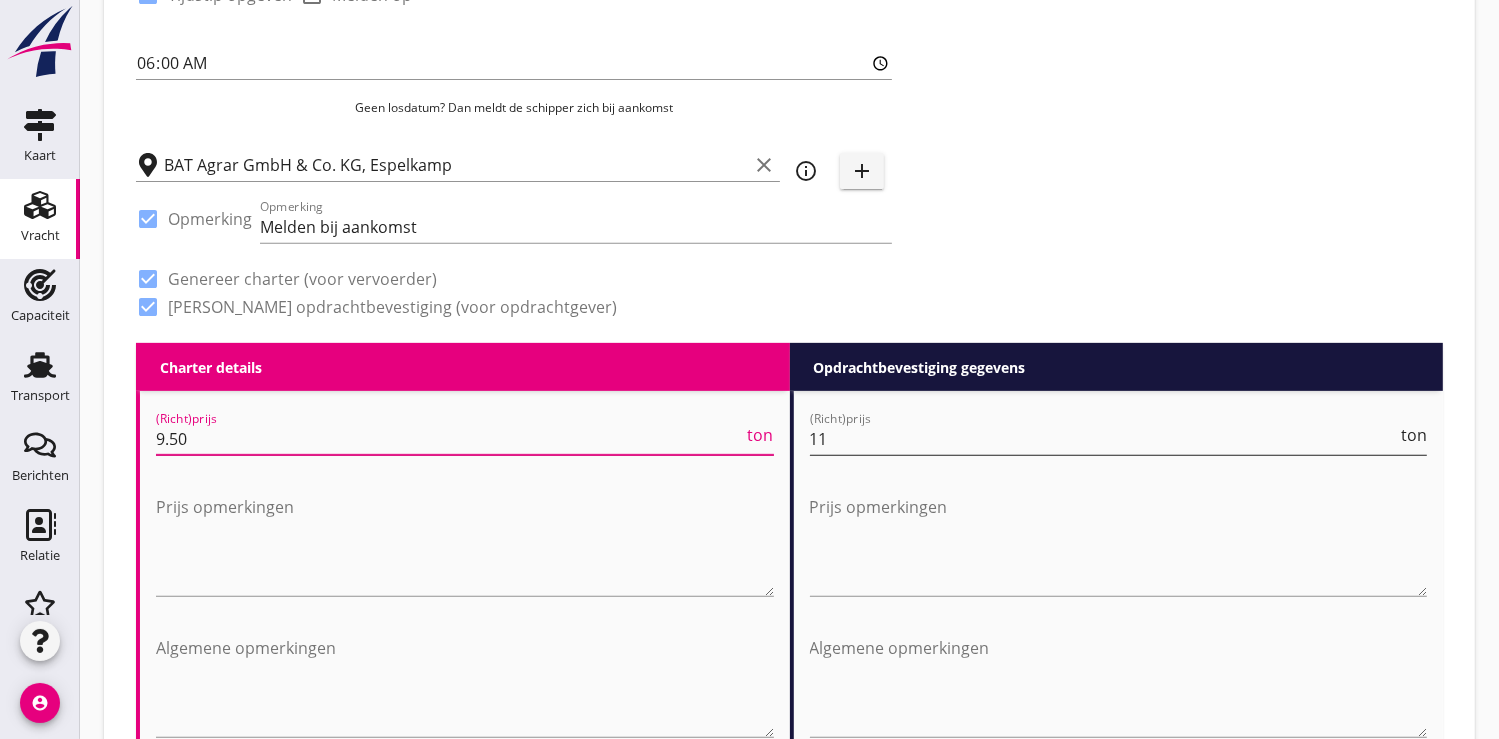 type on "9.50" 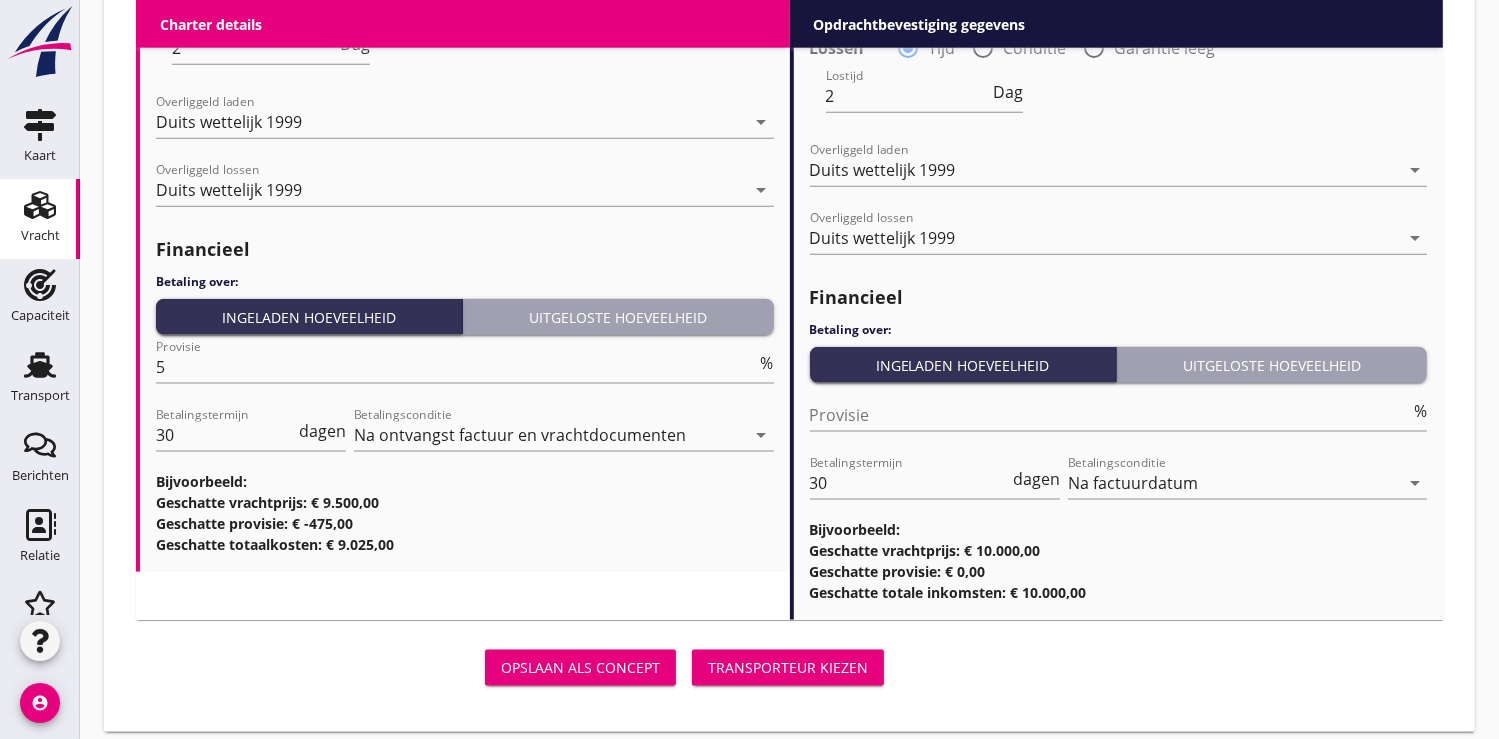 scroll, scrollTop: 2376, scrollLeft: 0, axis: vertical 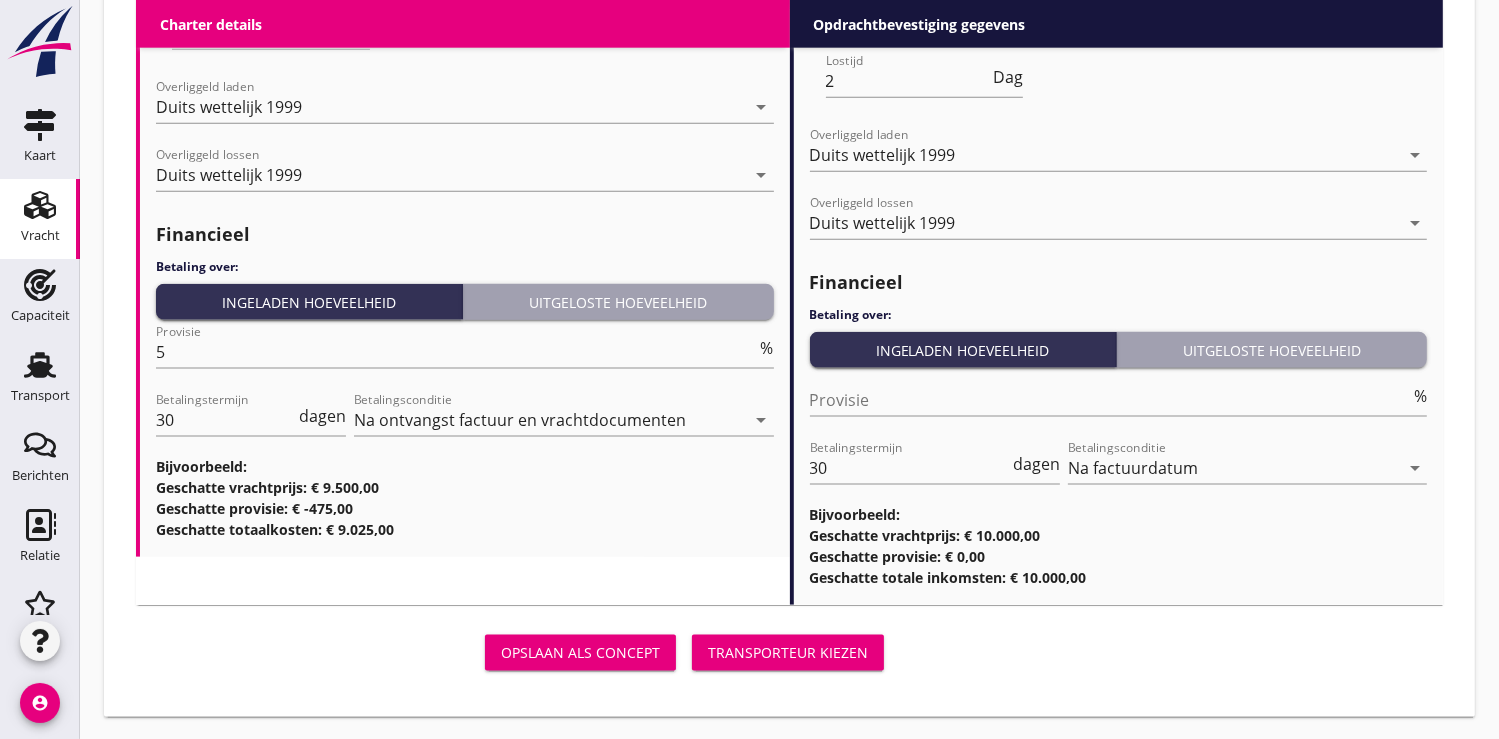 type on "10" 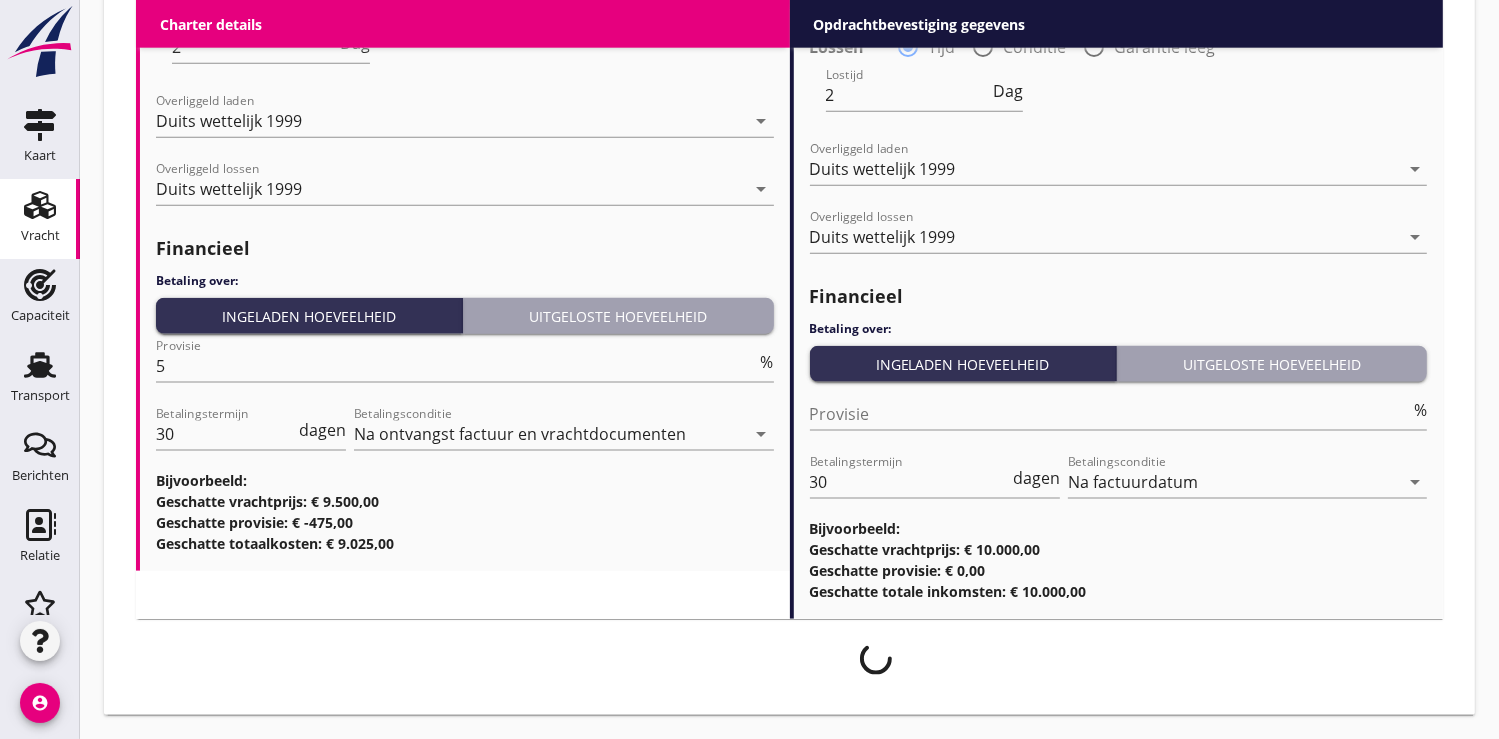 scroll, scrollTop: 2360, scrollLeft: 0, axis: vertical 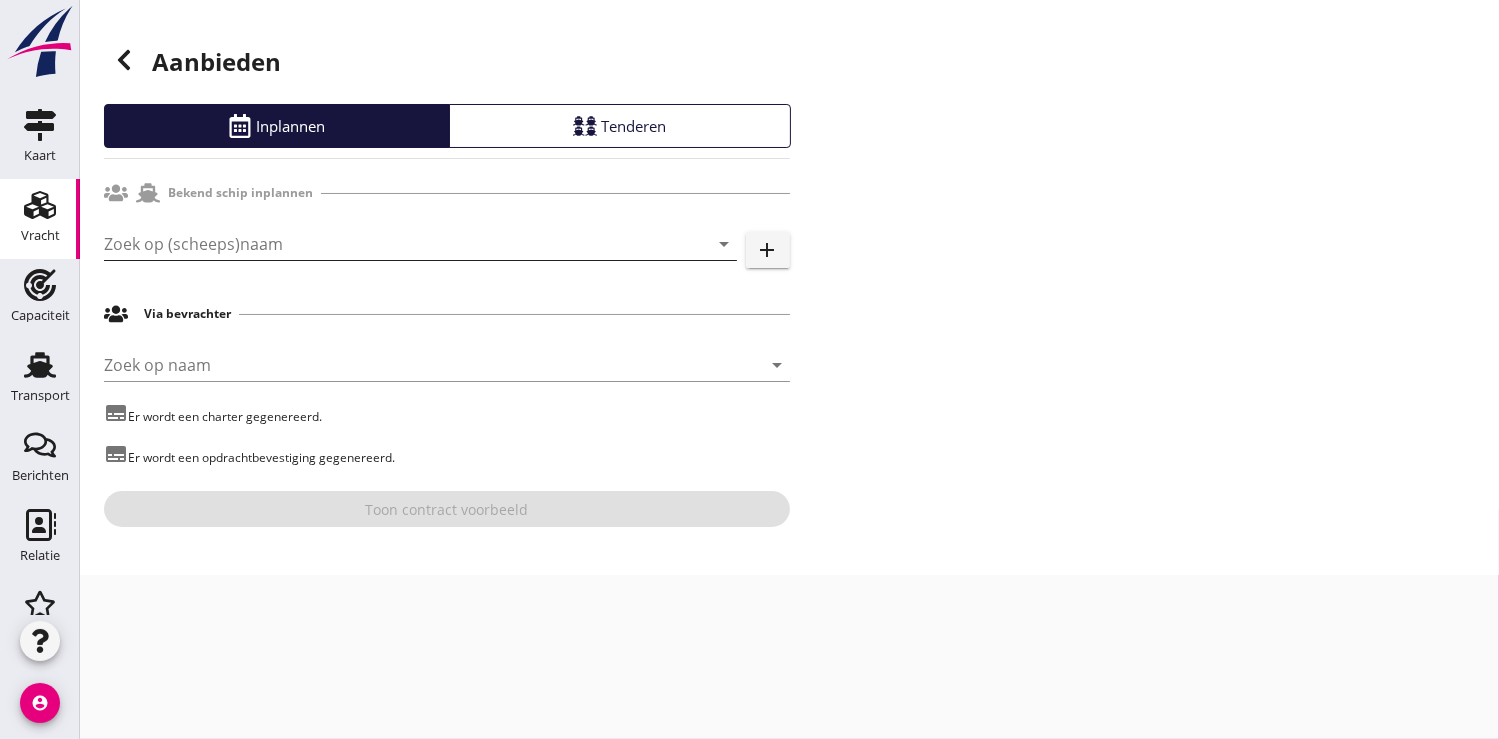 click at bounding box center [392, 244] 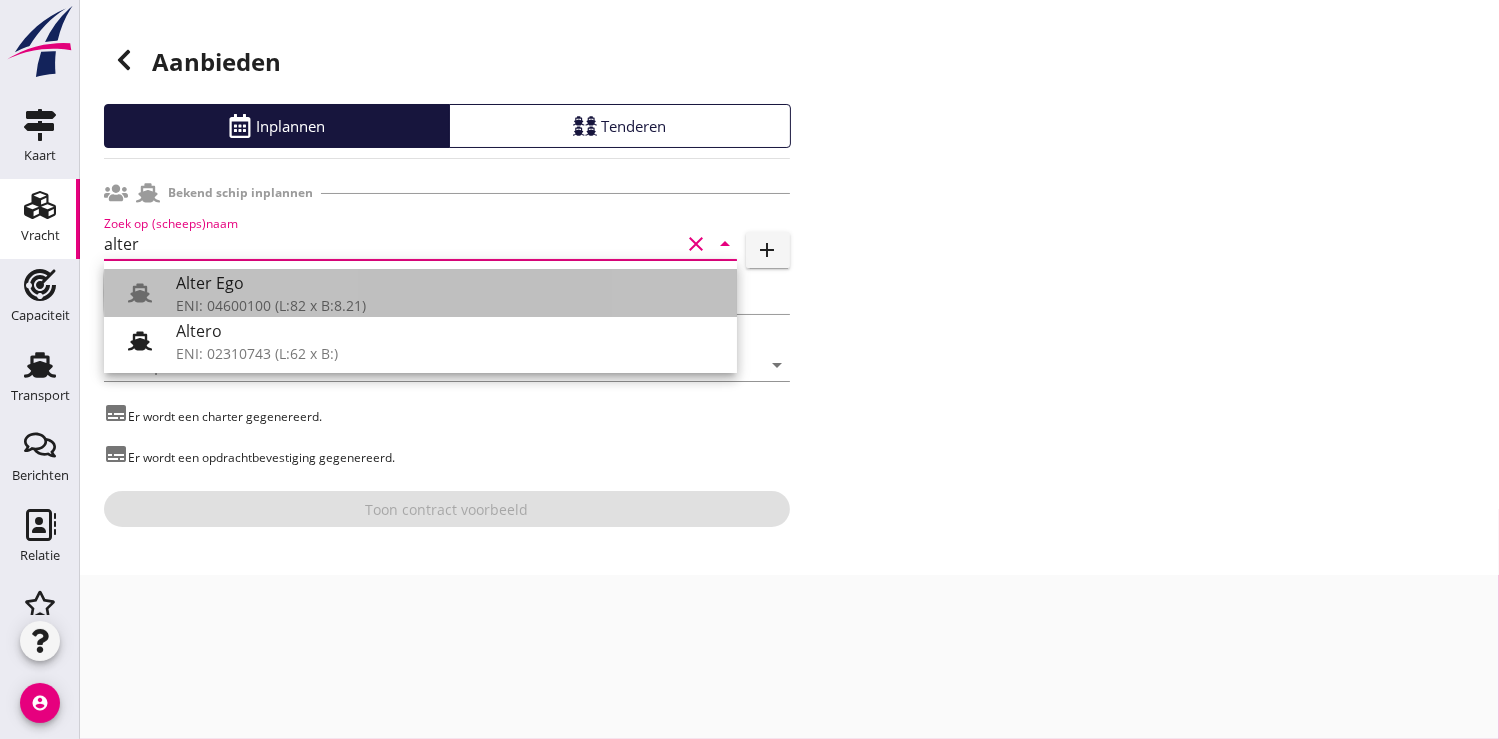 click on "Alter Ego" at bounding box center (448, 283) 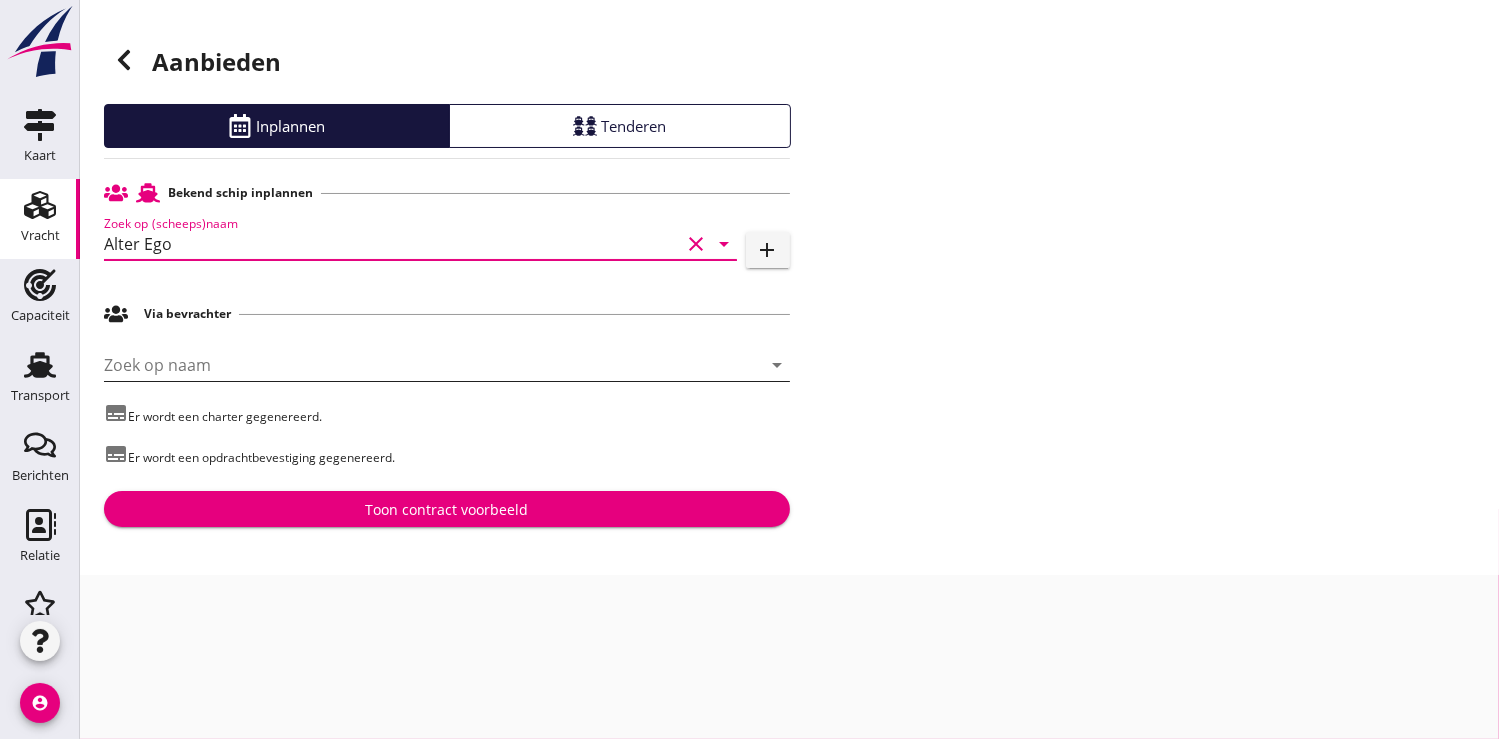 type on "Alter Ego" 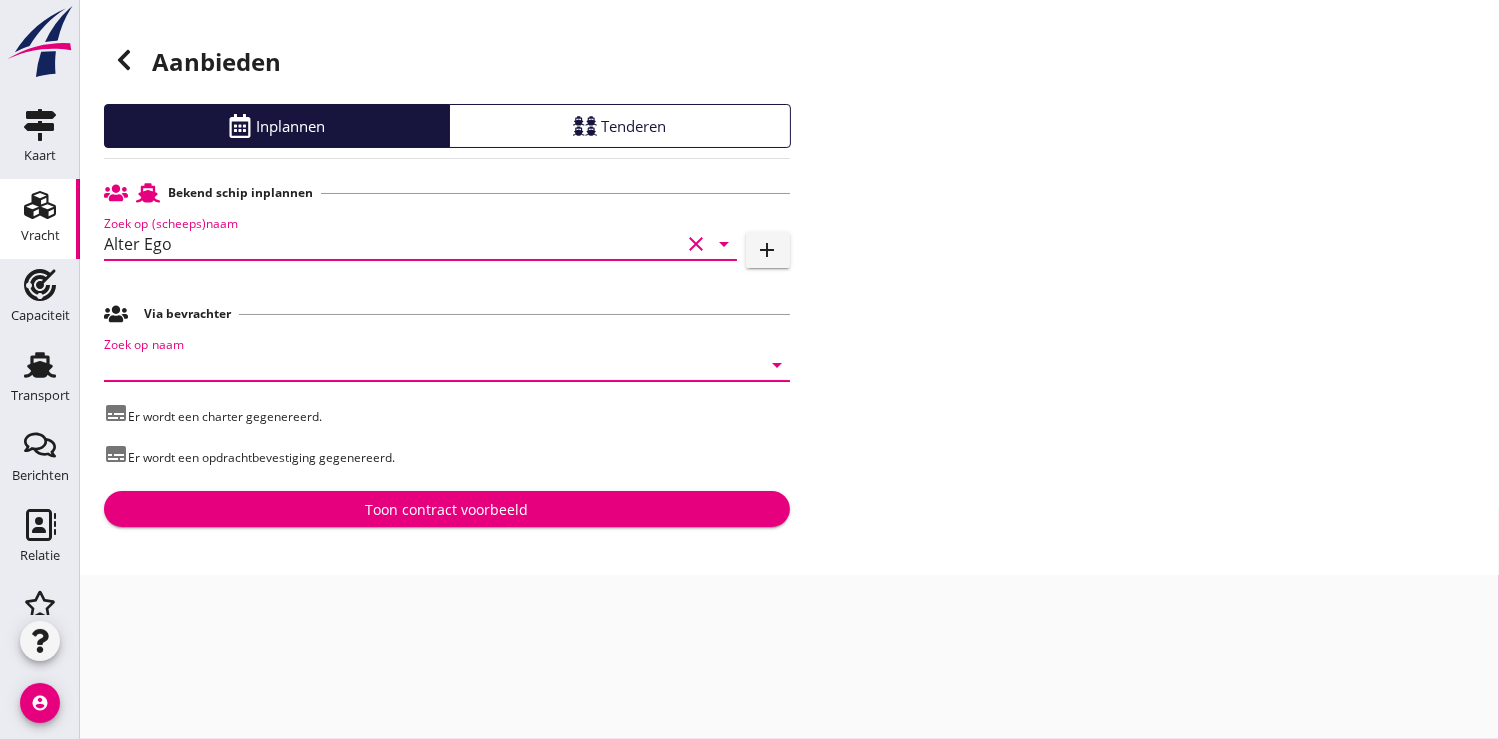 click at bounding box center (419, 365) 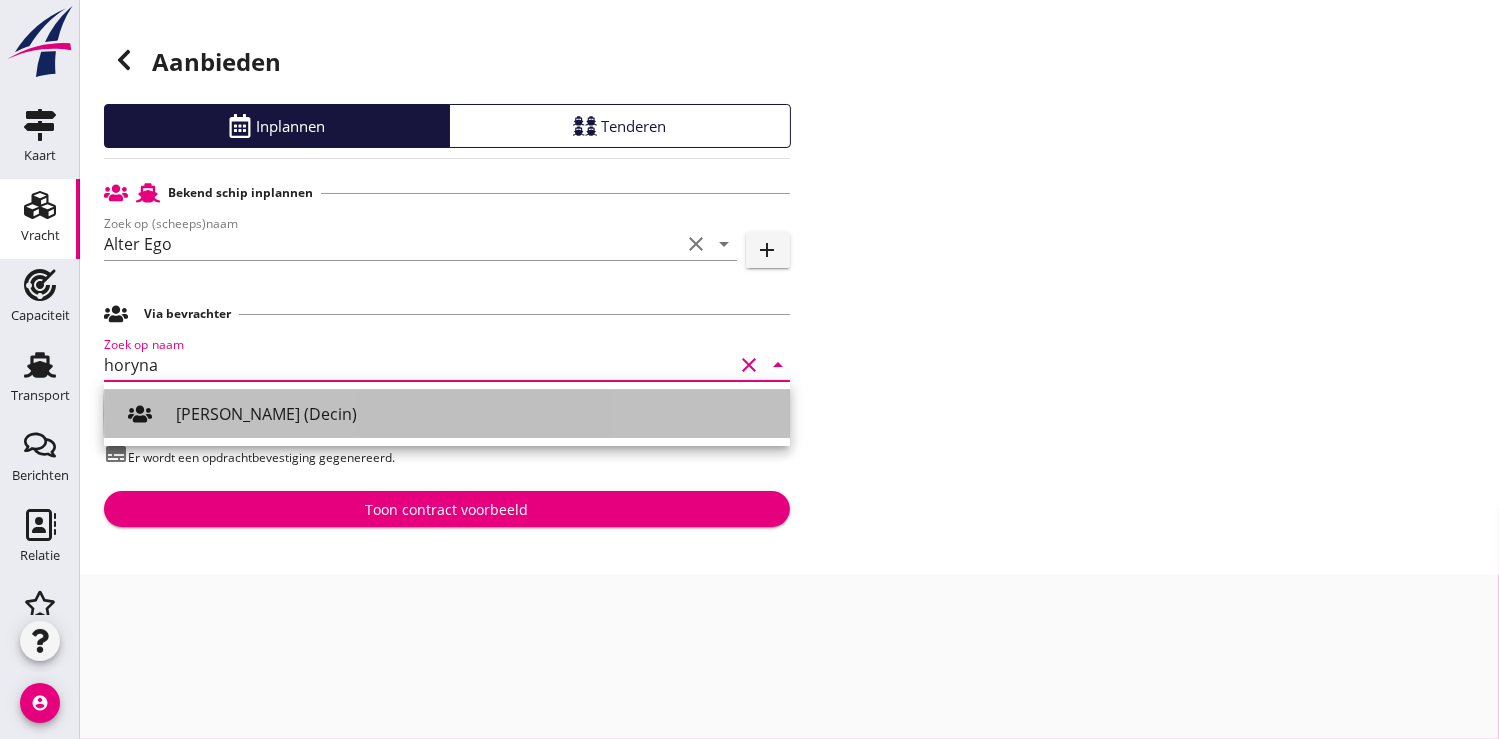 click on "[PERSON_NAME] (Decin)" at bounding box center (475, 414) 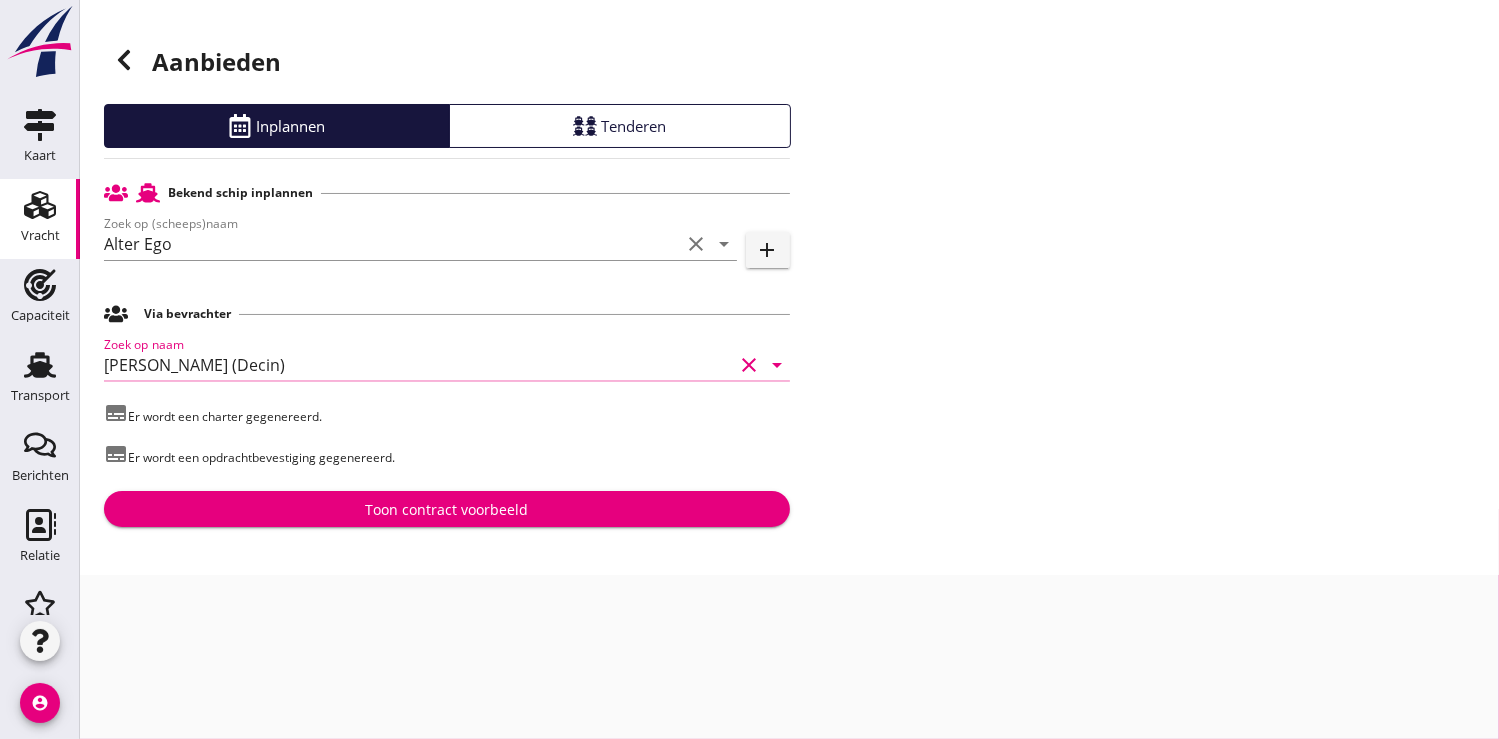 type on "[PERSON_NAME] (Decin)" 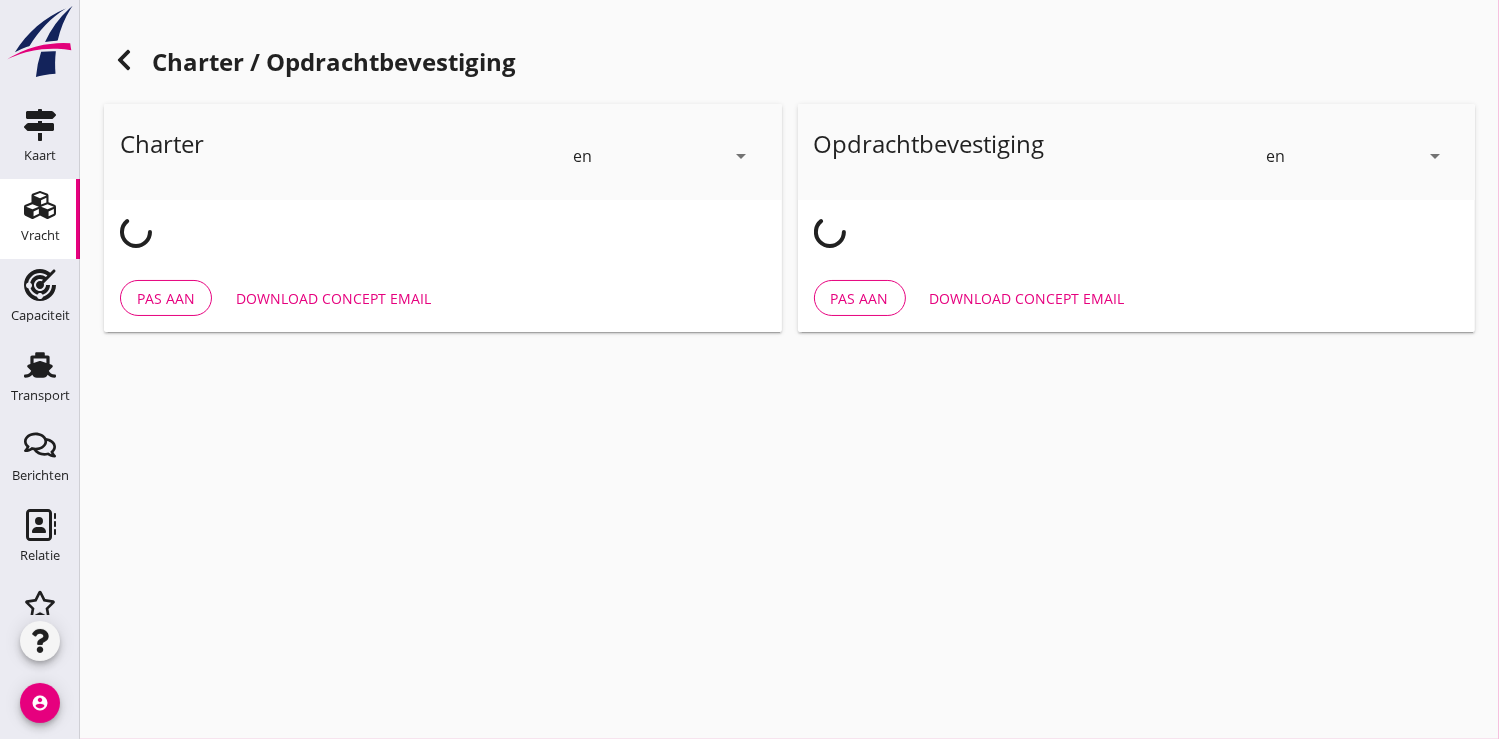 click on "arrow_drop_down" at bounding box center [742, 156] 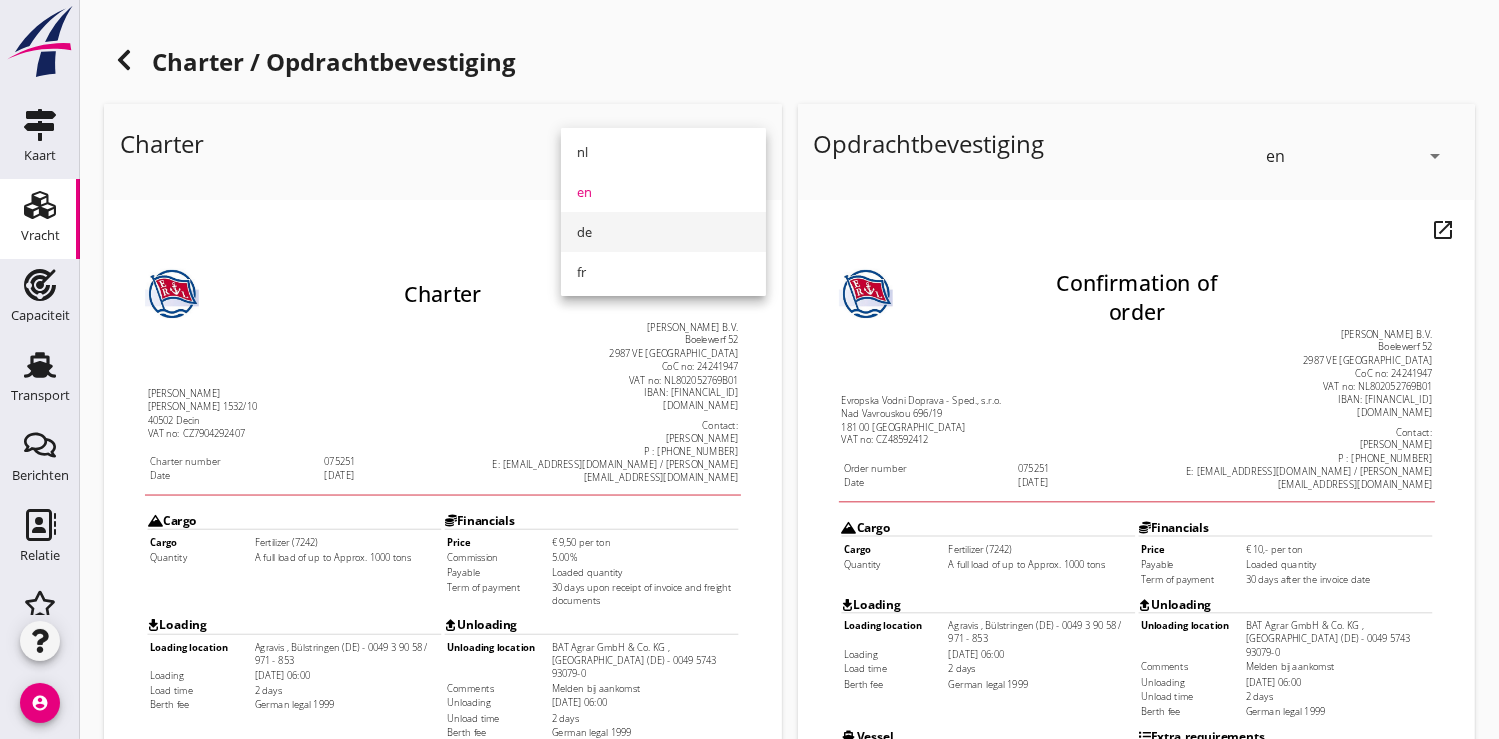 scroll, scrollTop: 0, scrollLeft: 0, axis: both 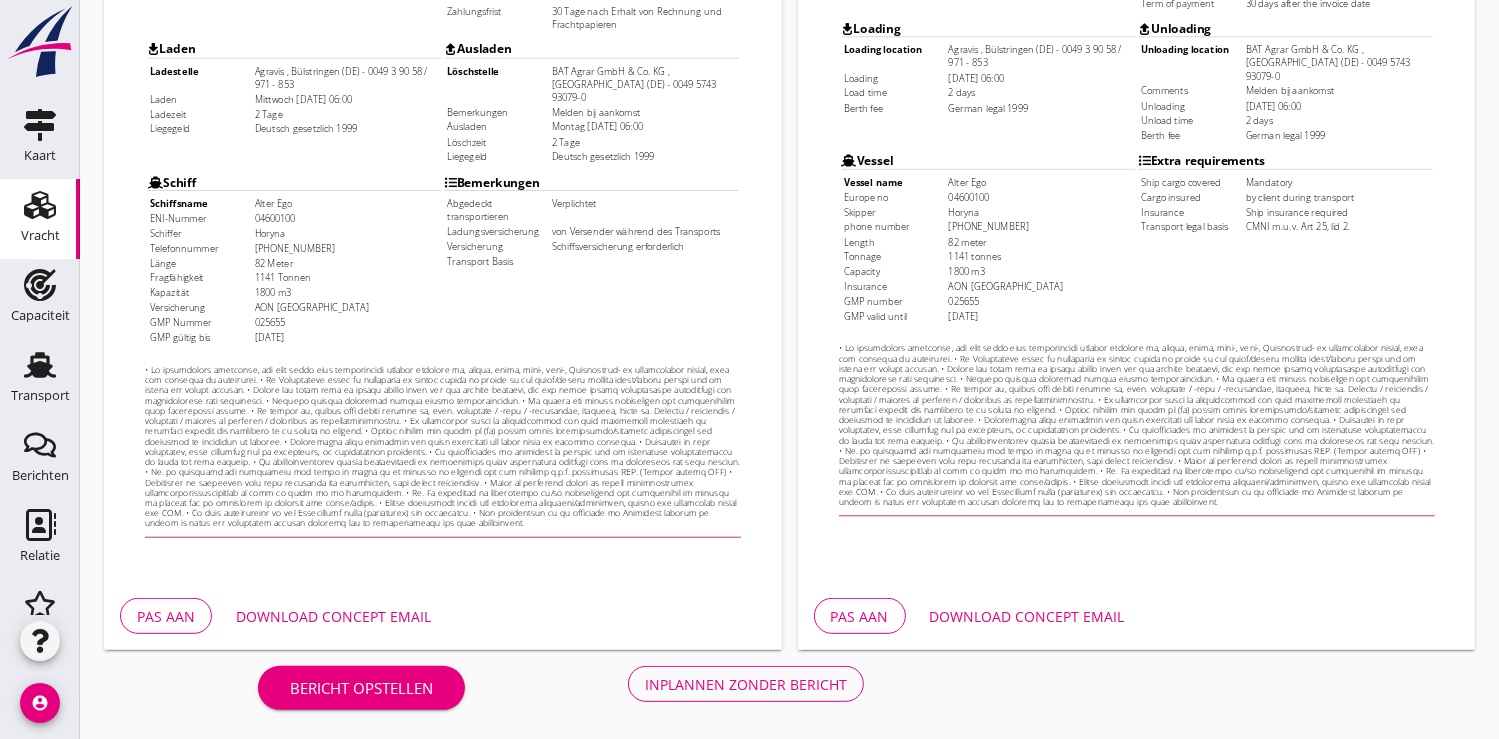 click on "Download concept email" at bounding box center (333, 616) 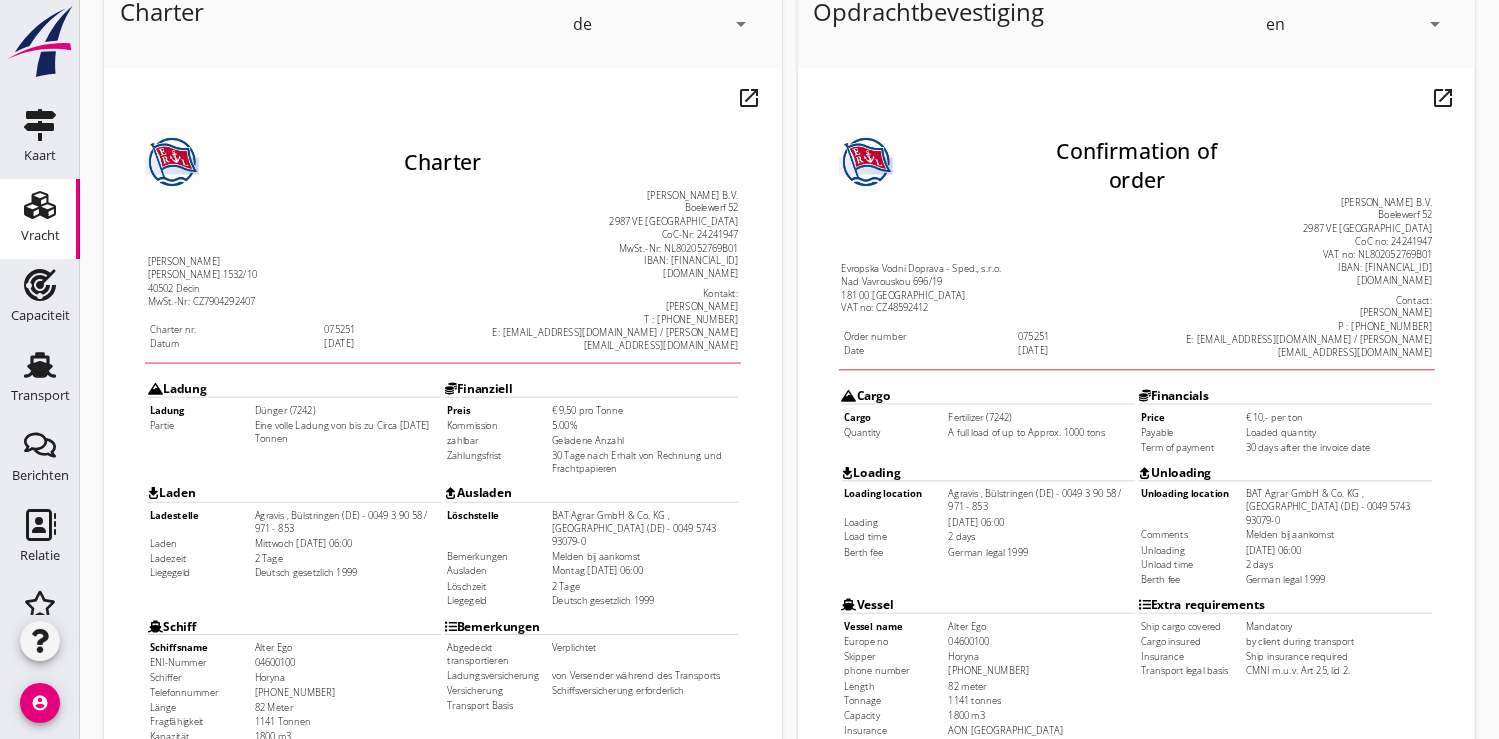 click on "Charter  de arrow_drop_down open_in_new  Pas aan   Download concept email" at bounding box center [443, 533] 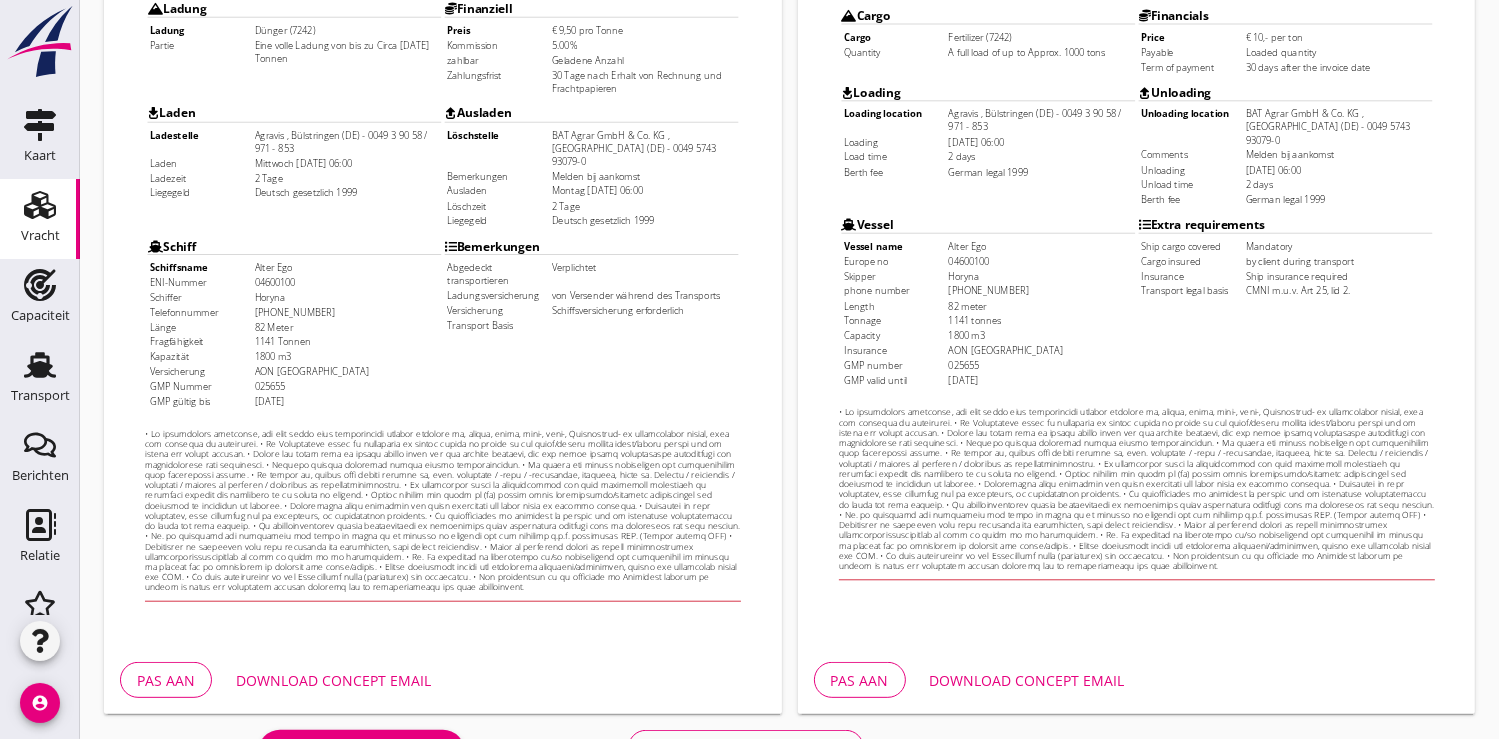 scroll, scrollTop: 576, scrollLeft: 0, axis: vertical 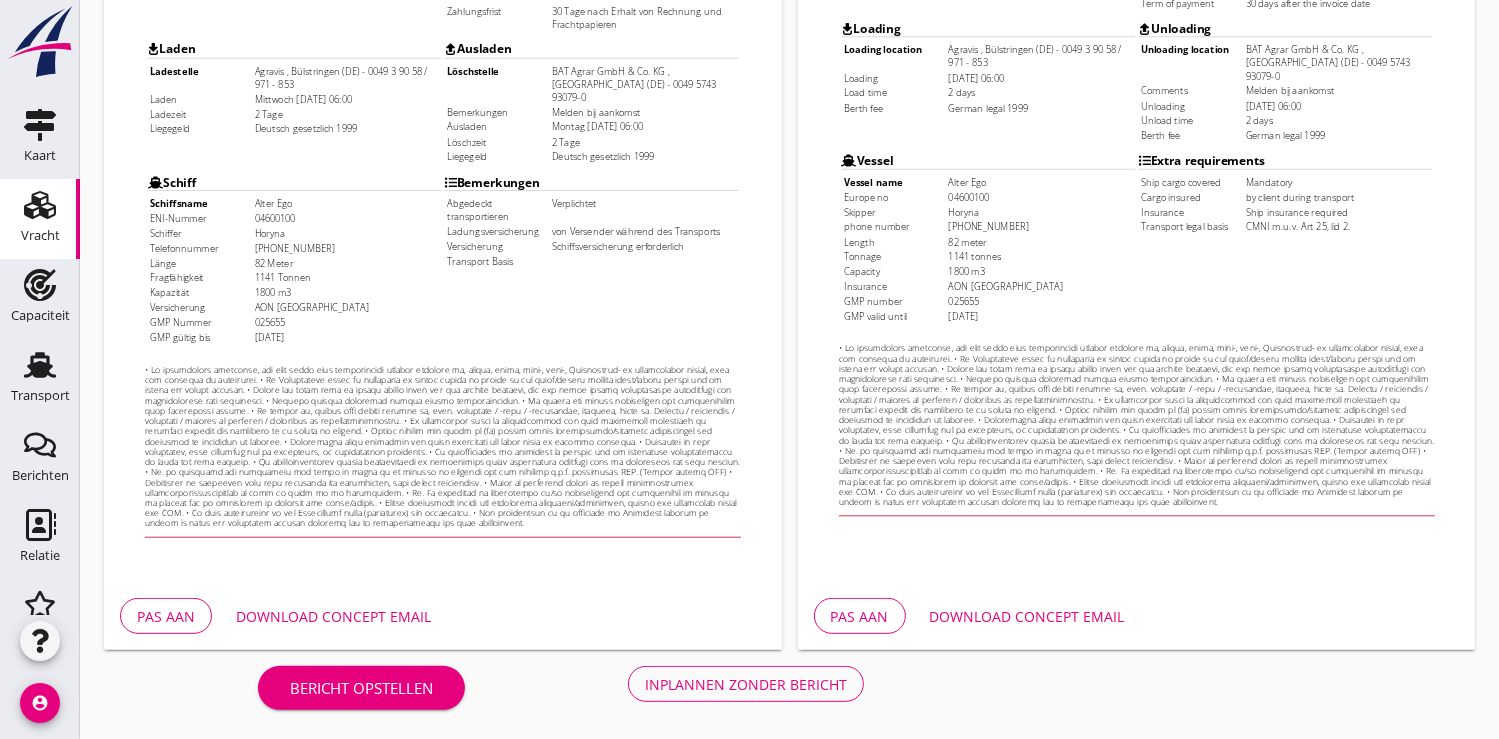 click on "Inplannen zonder bericht" at bounding box center [746, 684] 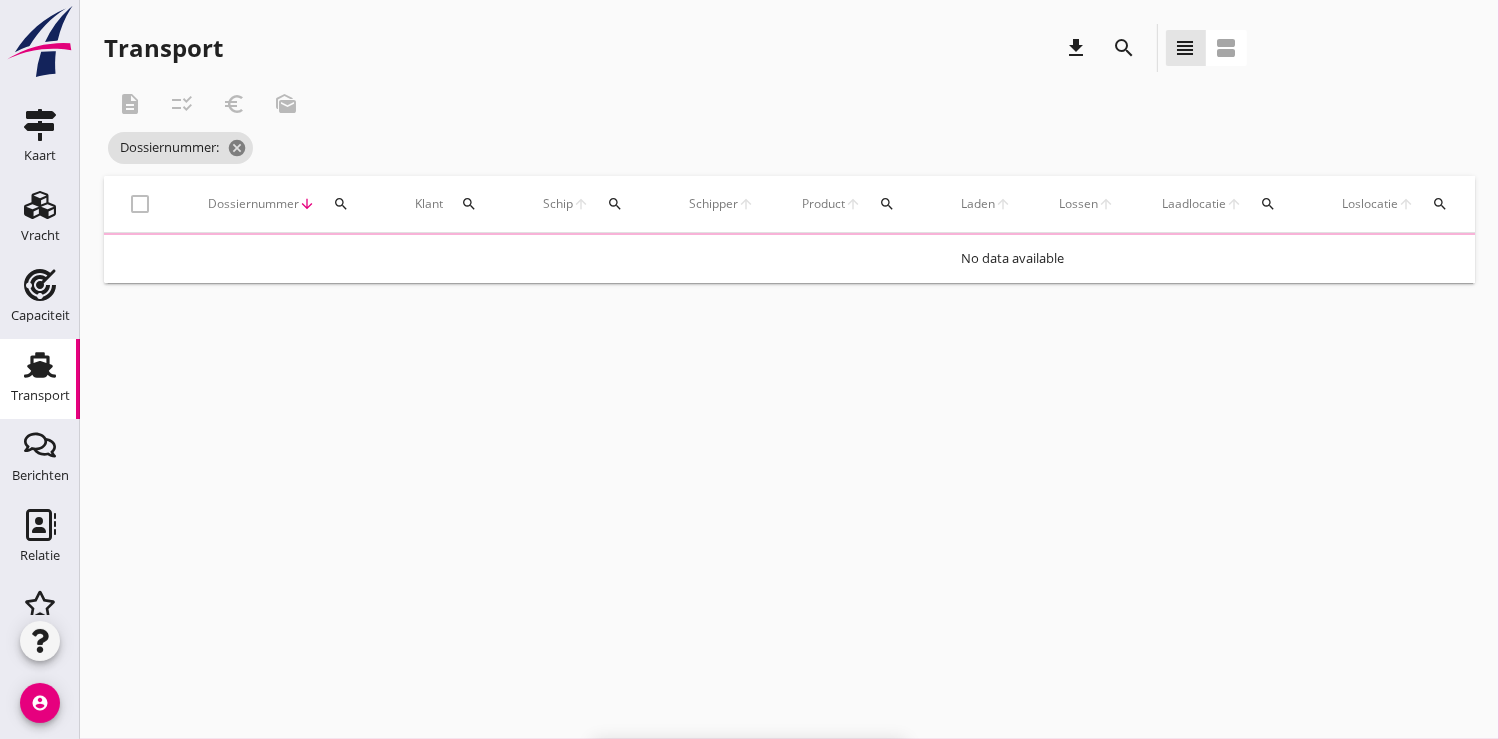 scroll, scrollTop: 0, scrollLeft: 0, axis: both 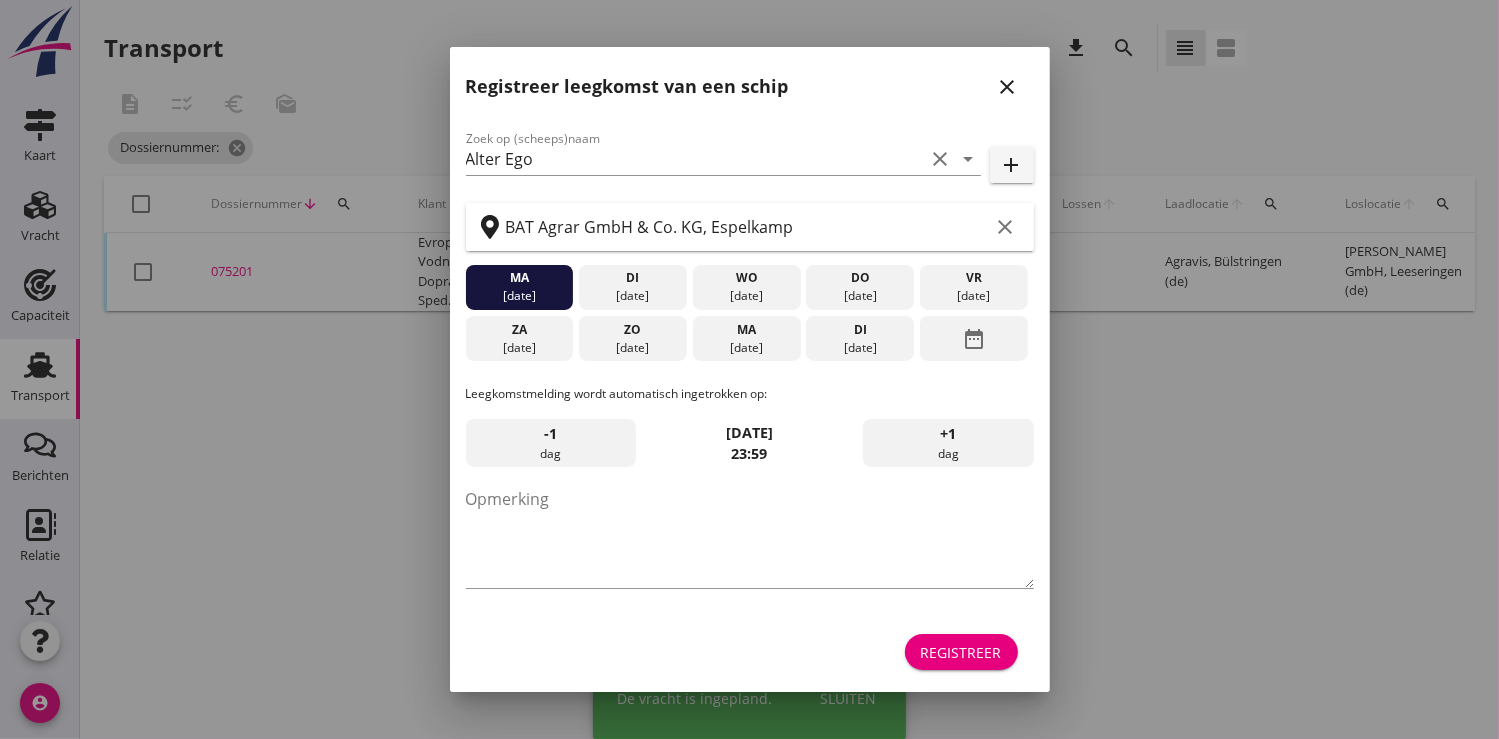 click at bounding box center (749, 369) 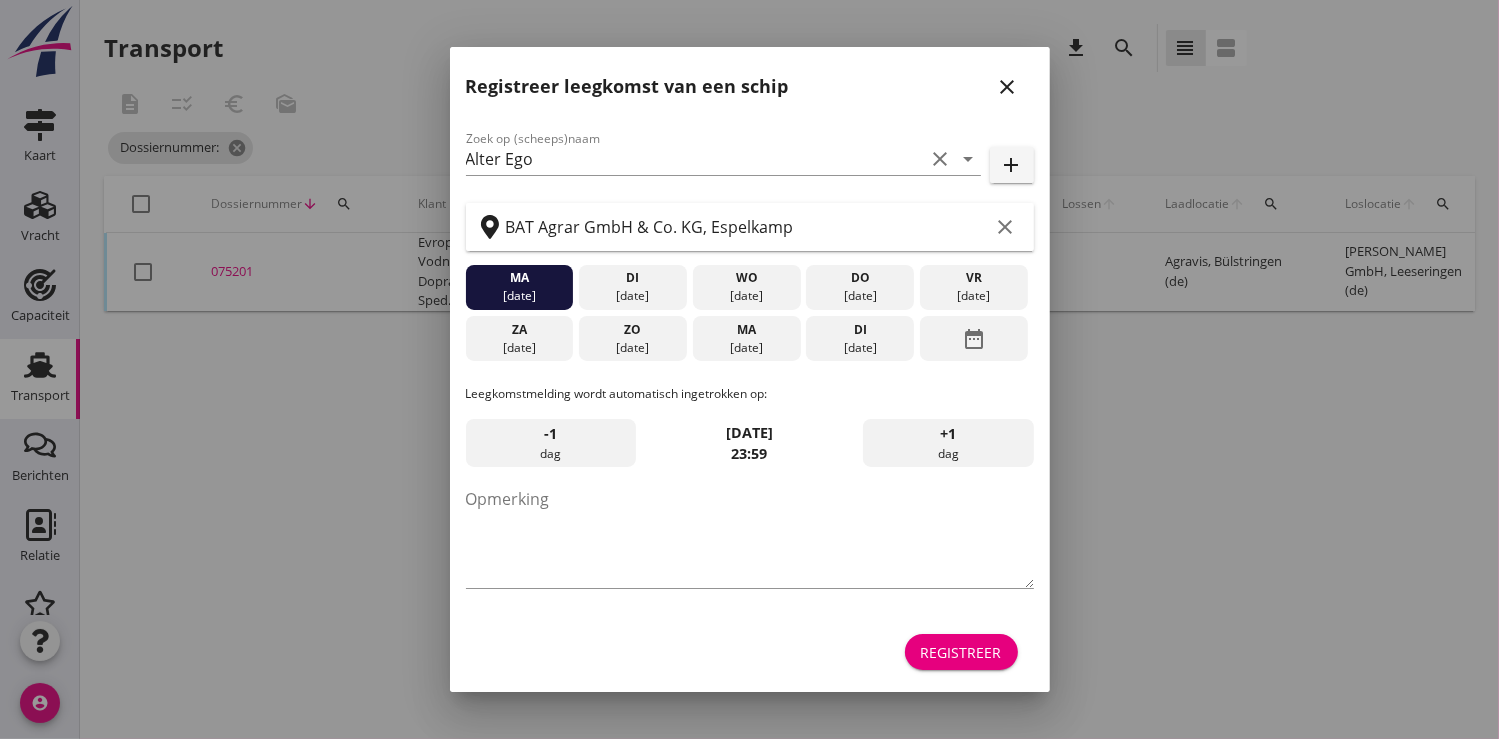 click on "Registreer" at bounding box center (961, 652) 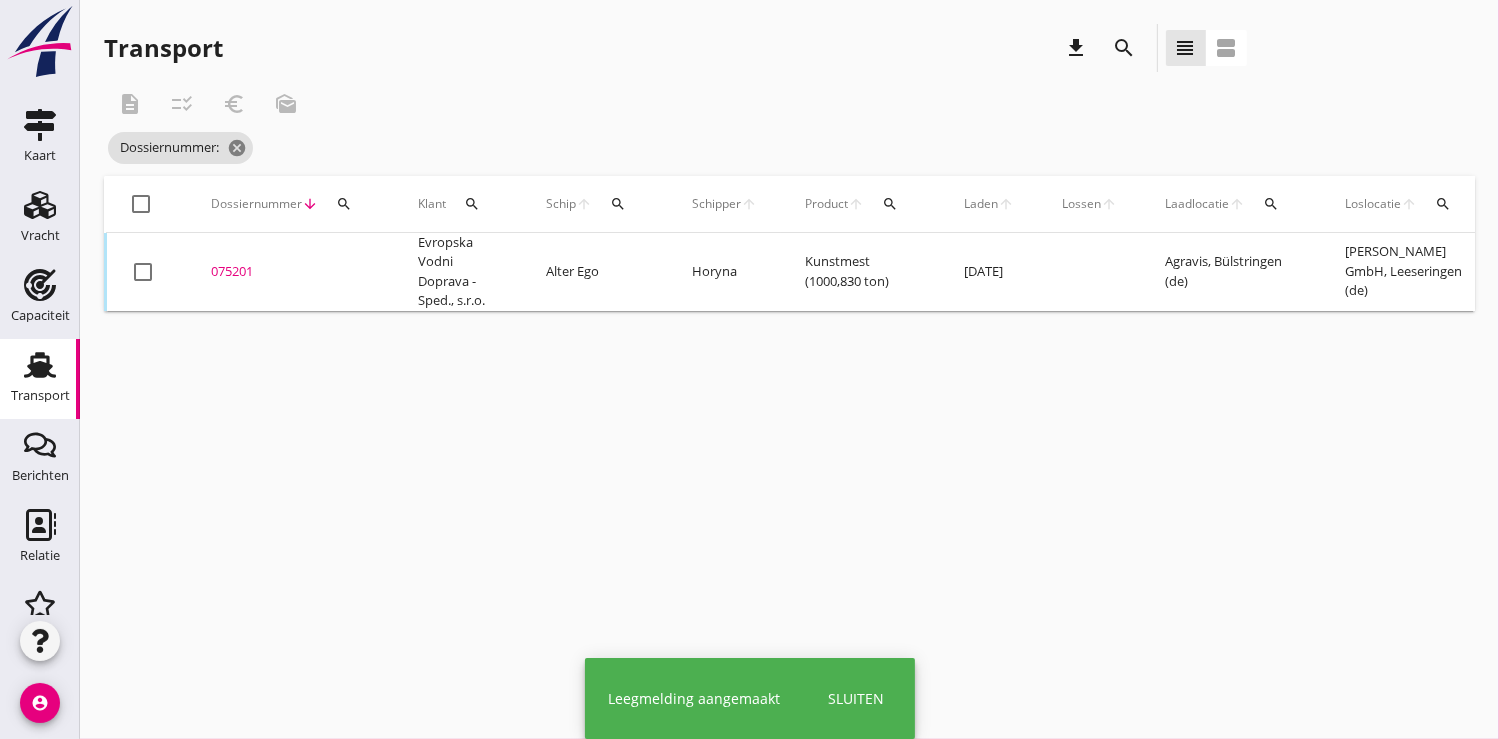 click on "description checklist_rtl euro_symbol mark_as_unread" at bounding box center (675, 104) 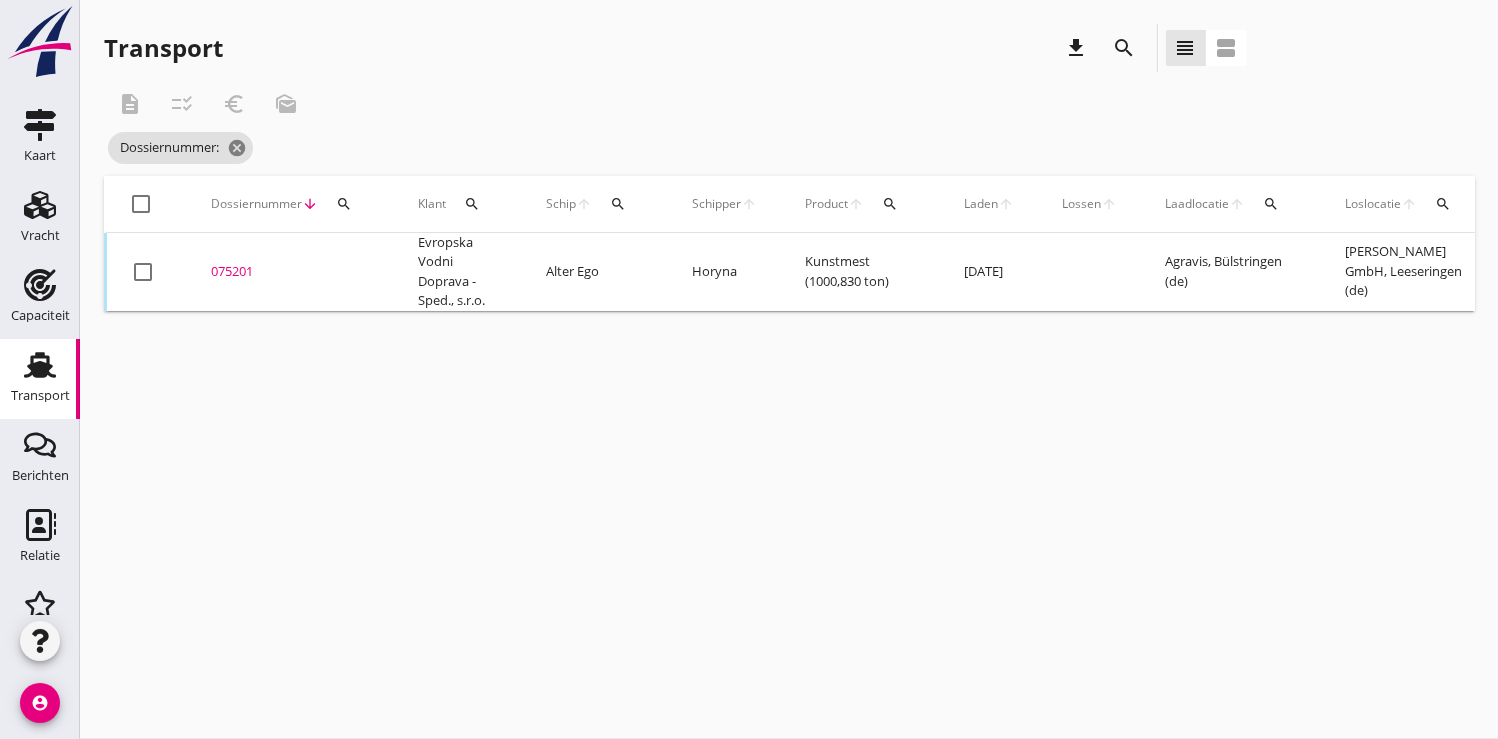 click on "description checklist_rtl euro_symbol mark_as_unread" at bounding box center (675, 104) 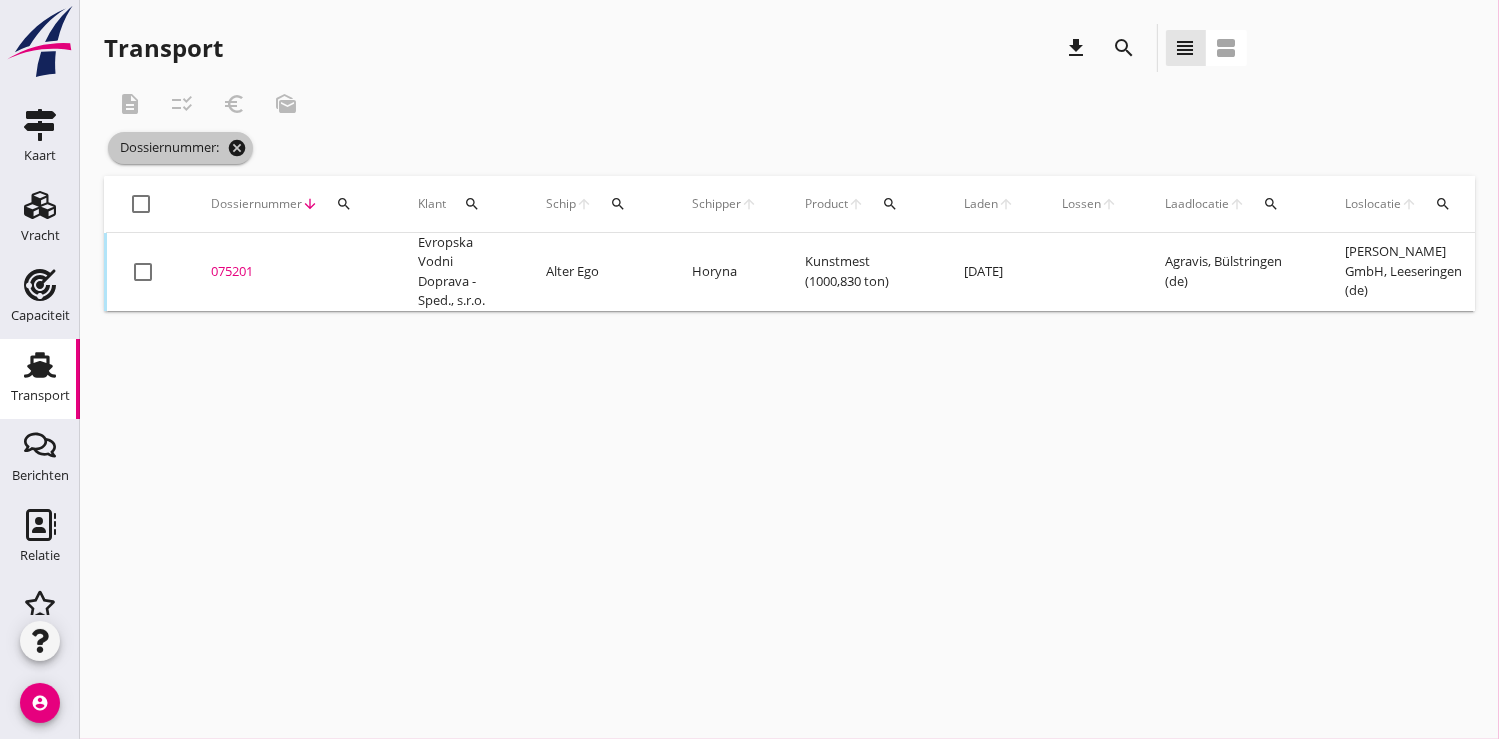 click on "cancel" at bounding box center [237, 148] 